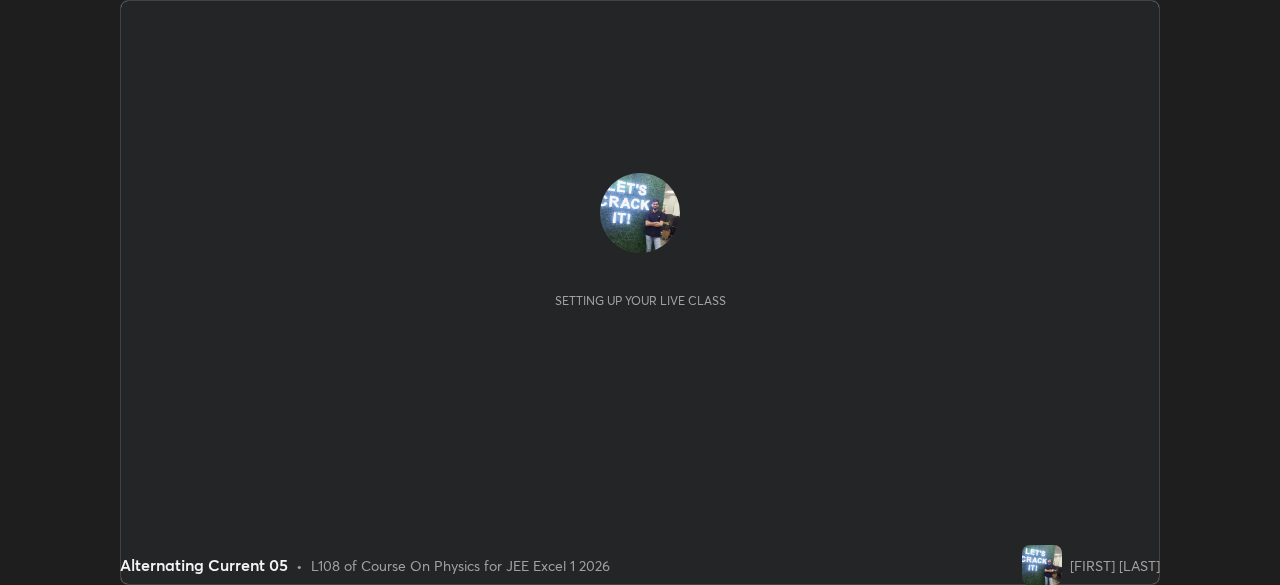 scroll, scrollTop: 0, scrollLeft: 0, axis: both 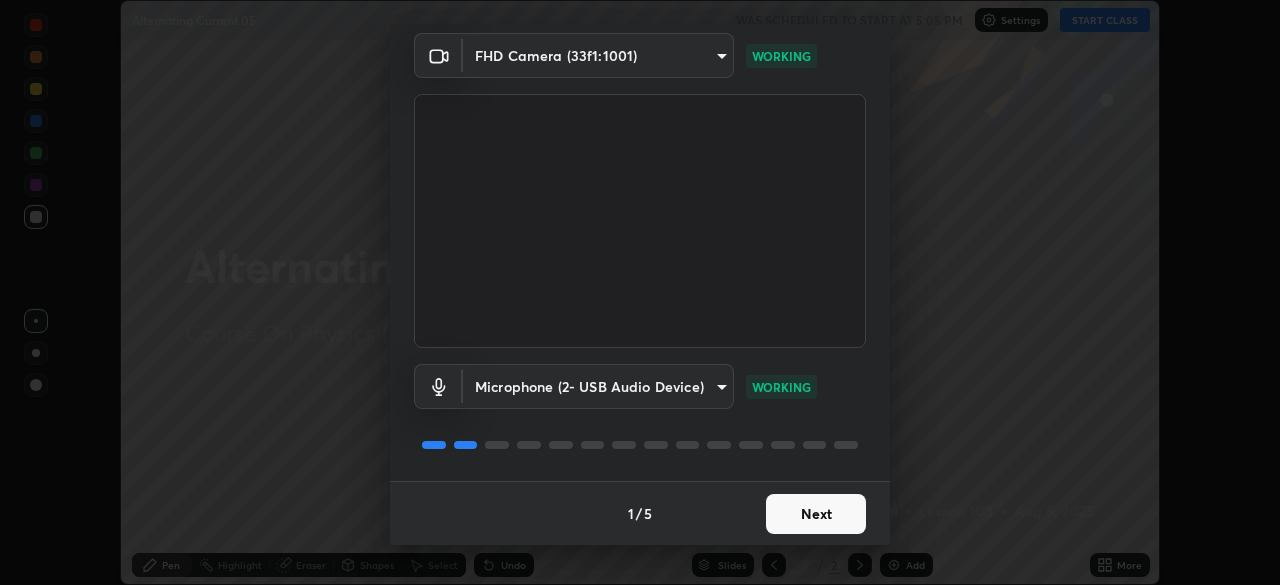 click on "Next" at bounding box center (816, 514) 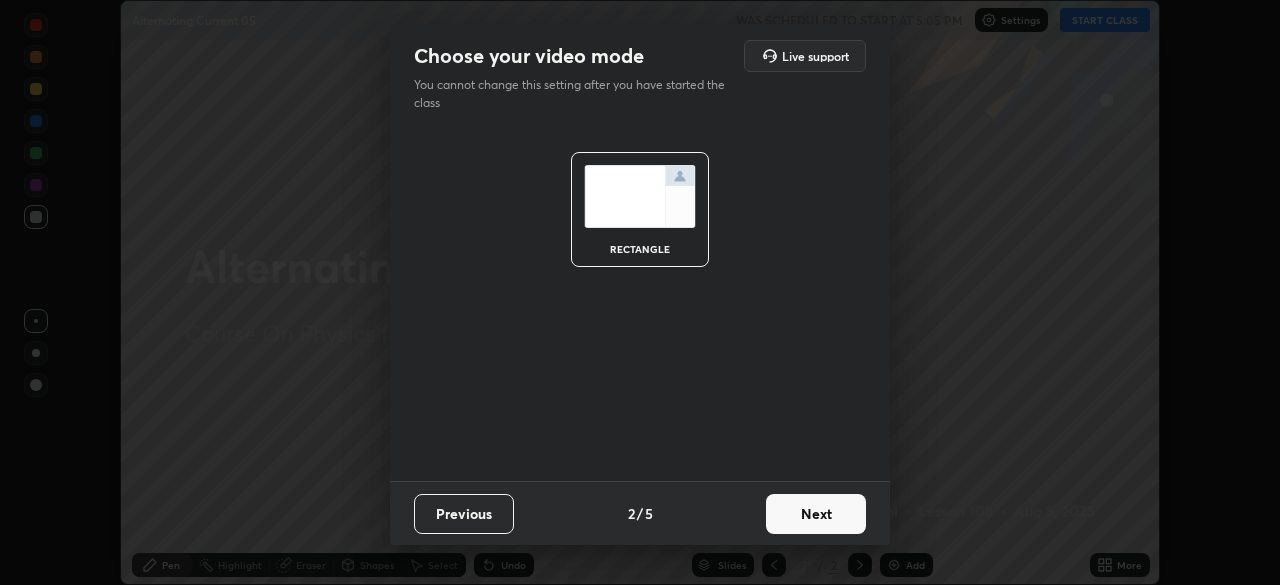 scroll, scrollTop: 0, scrollLeft: 0, axis: both 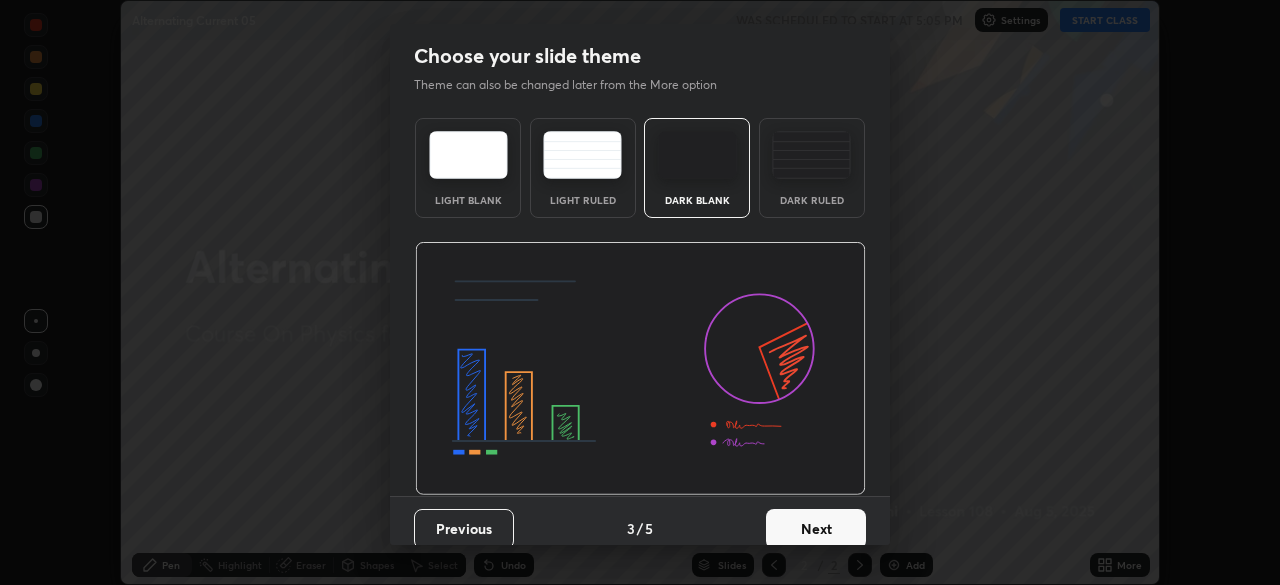 click on "Next" at bounding box center (816, 529) 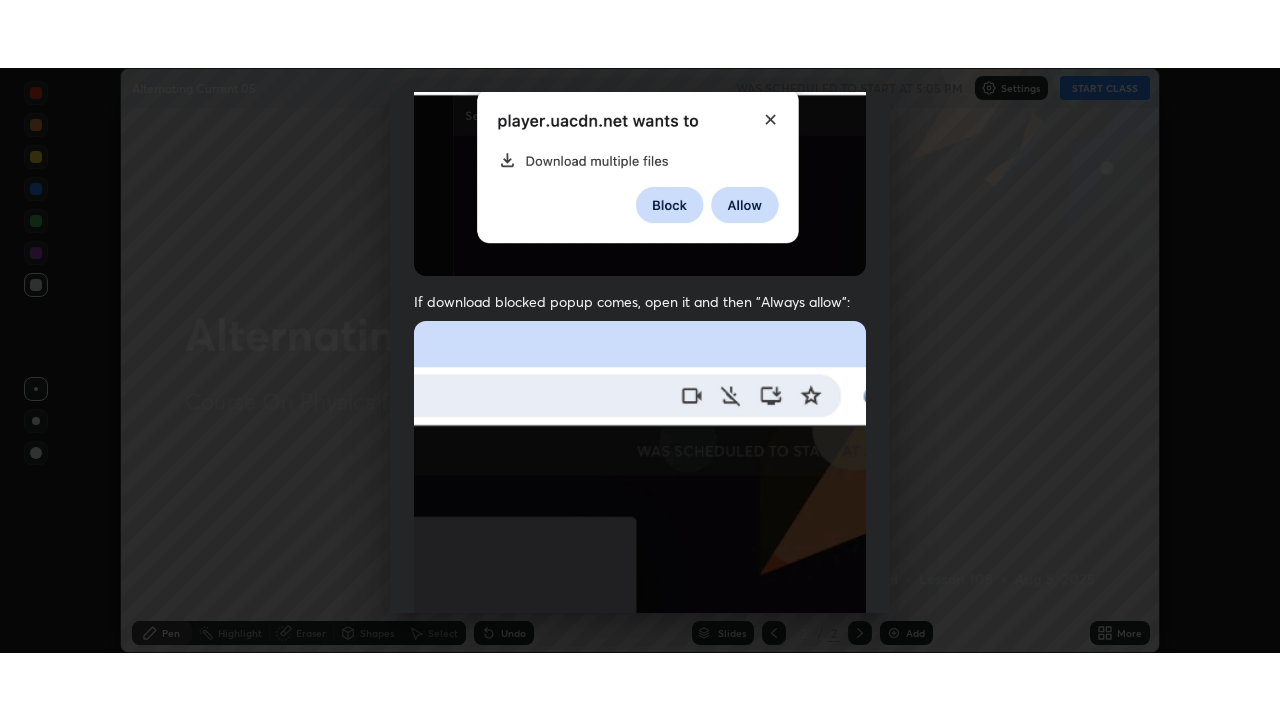 scroll, scrollTop: 479, scrollLeft: 0, axis: vertical 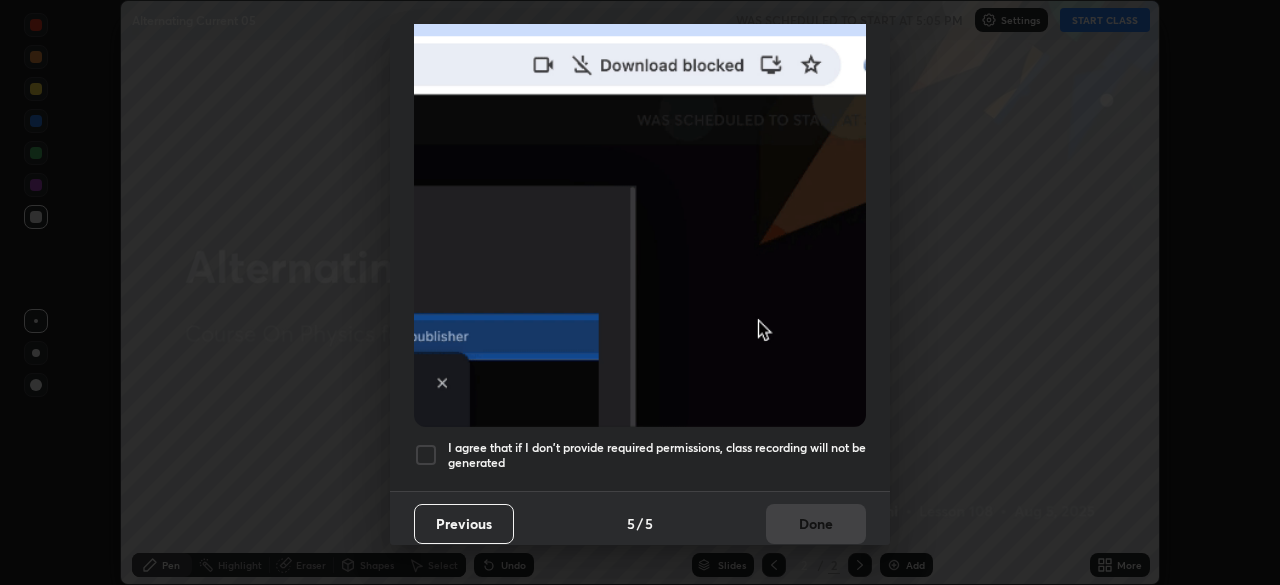 click at bounding box center [426, 455] 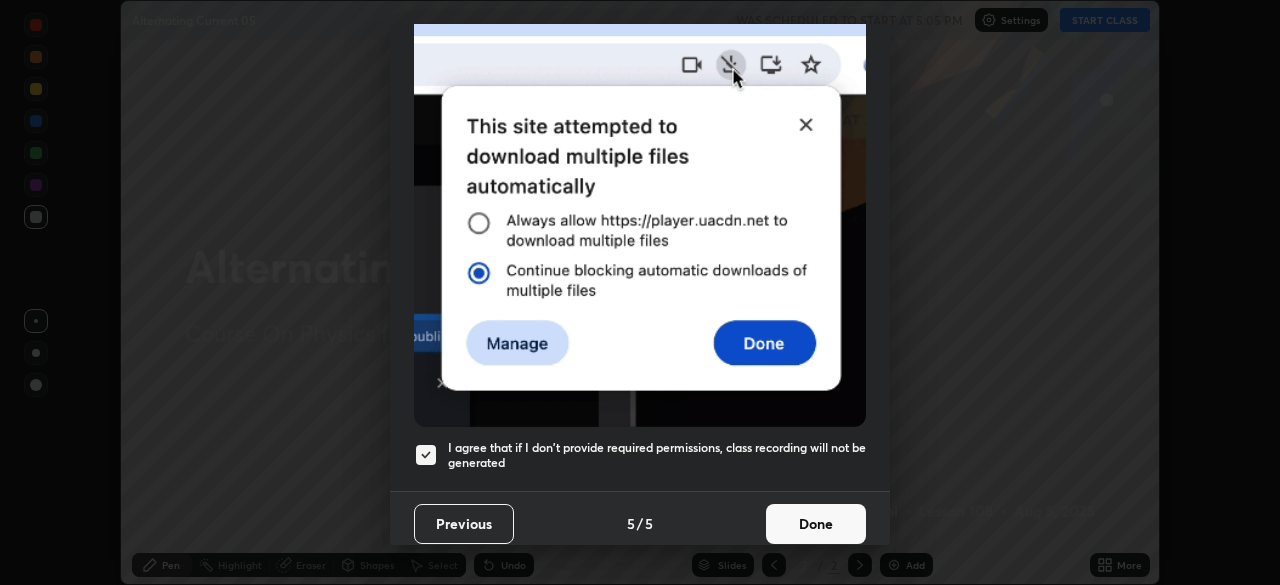 click on "Done" at bounding box center [816, 524] 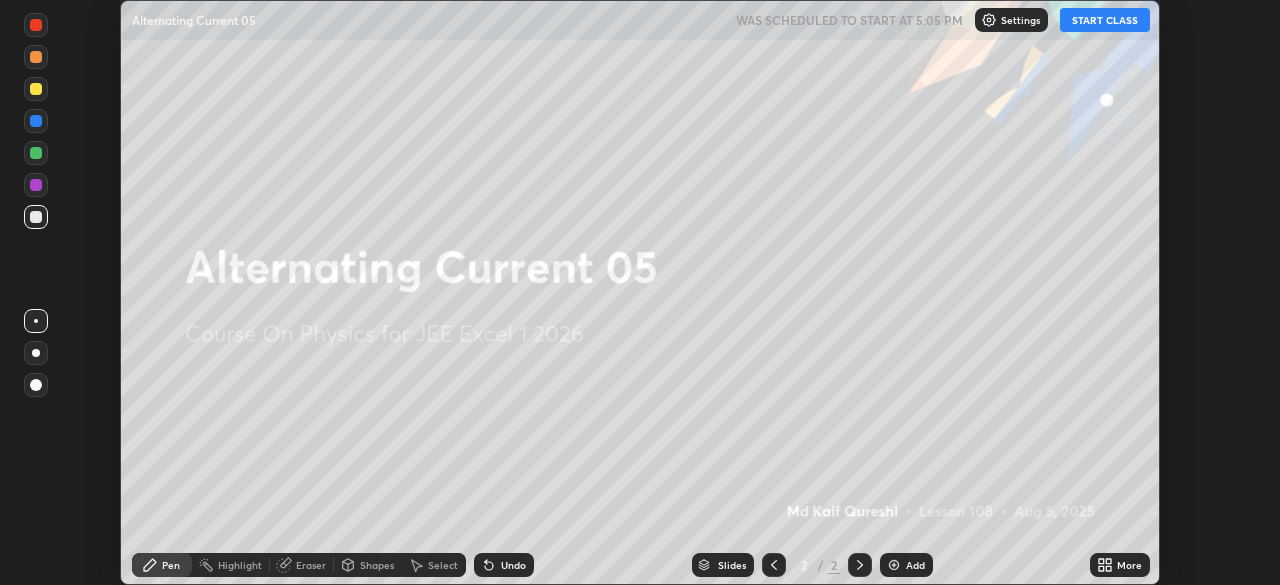 click 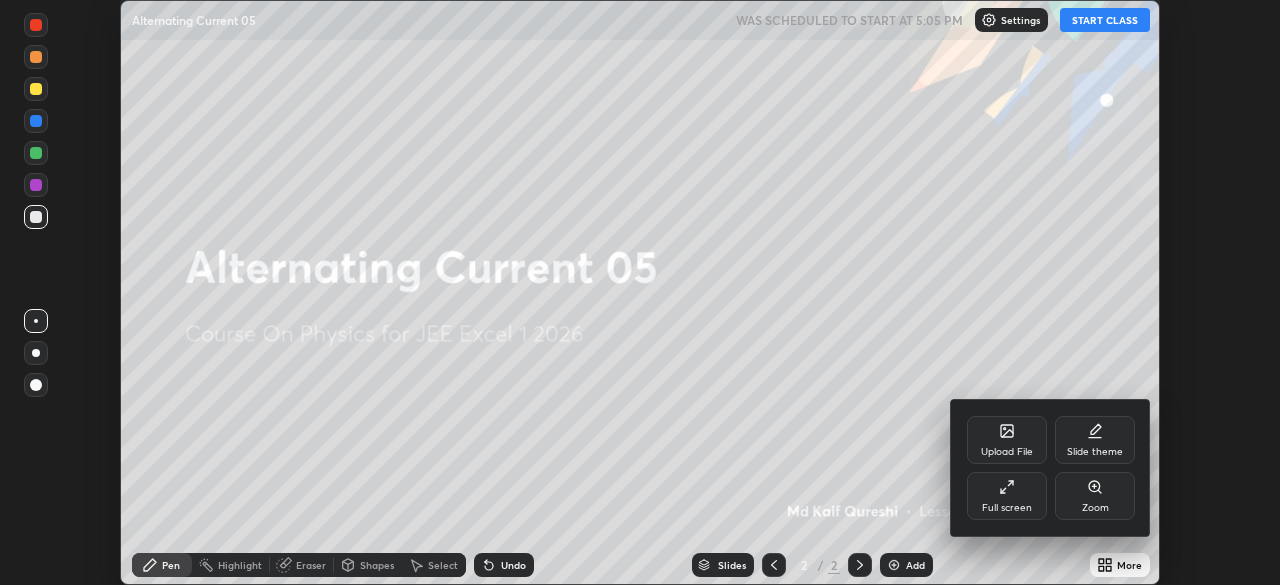 click on "Full screen" at bounding box center (1007, 508) 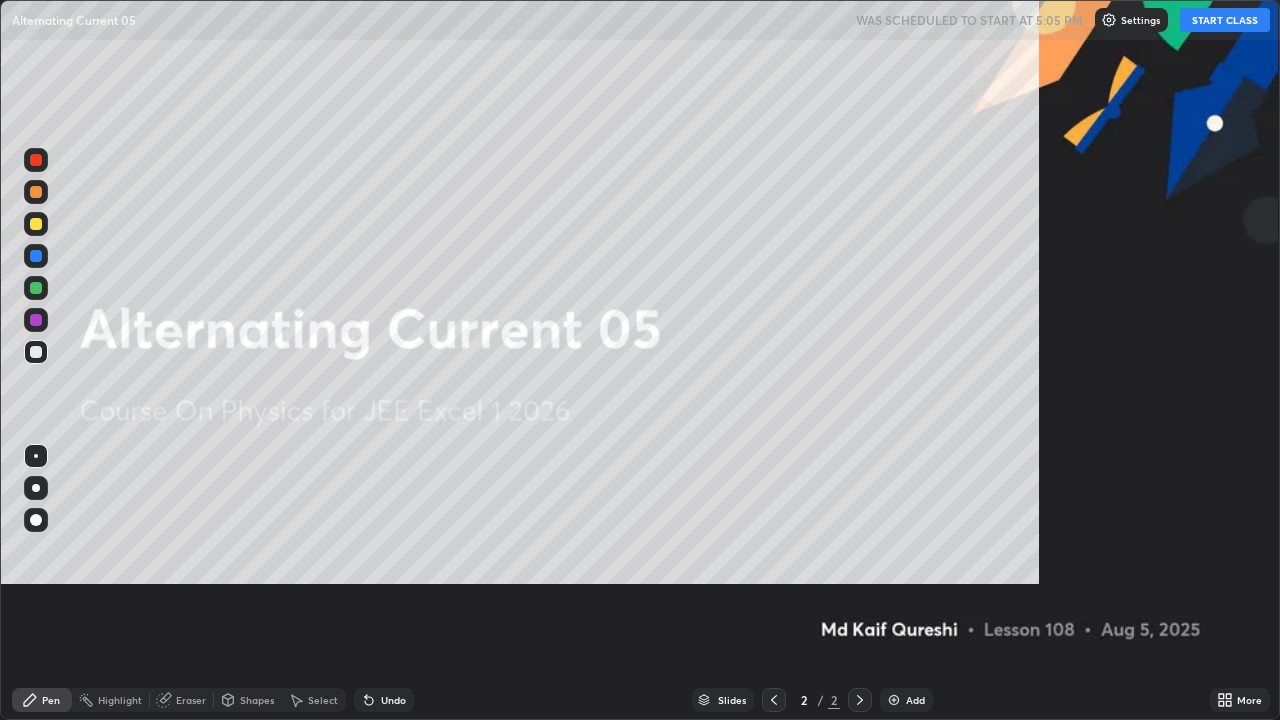 scroll, scrollTop: 99280, scrollLeft: 98720, axis: both 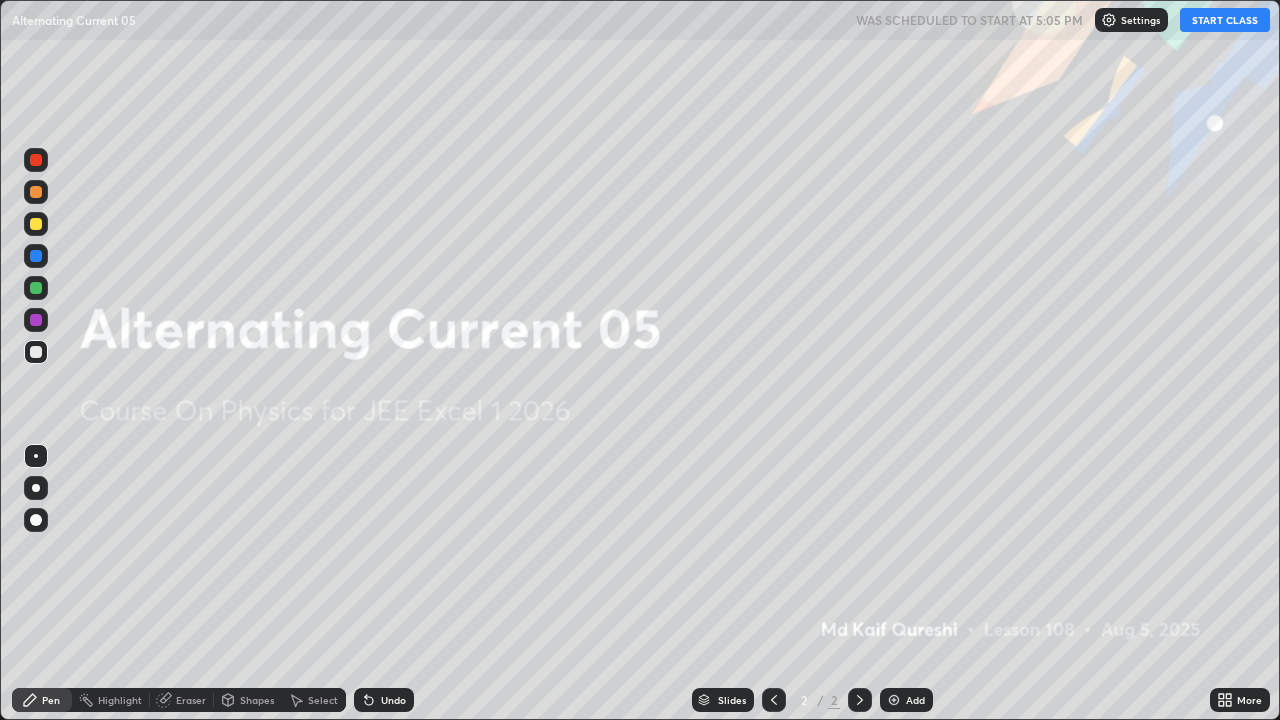 click on "START CLASS" at bounding box center (1225, 20) 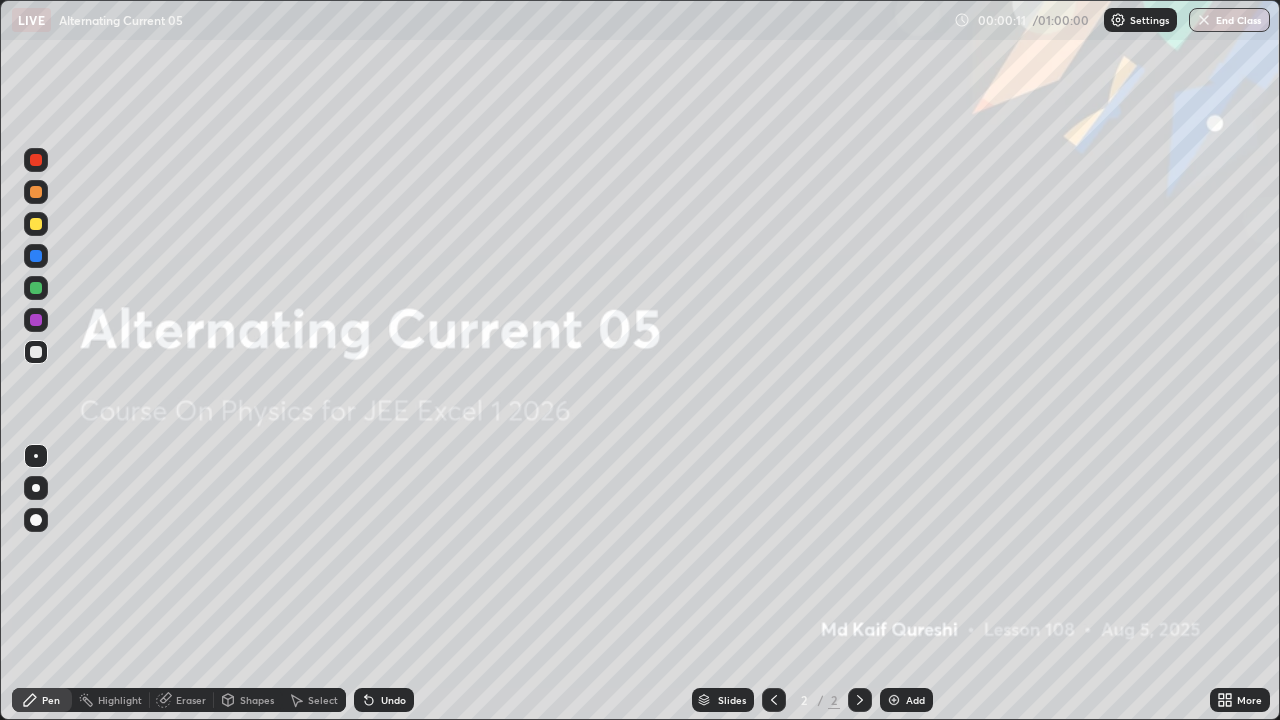 click on "Add" at bounding box center [915, 700] 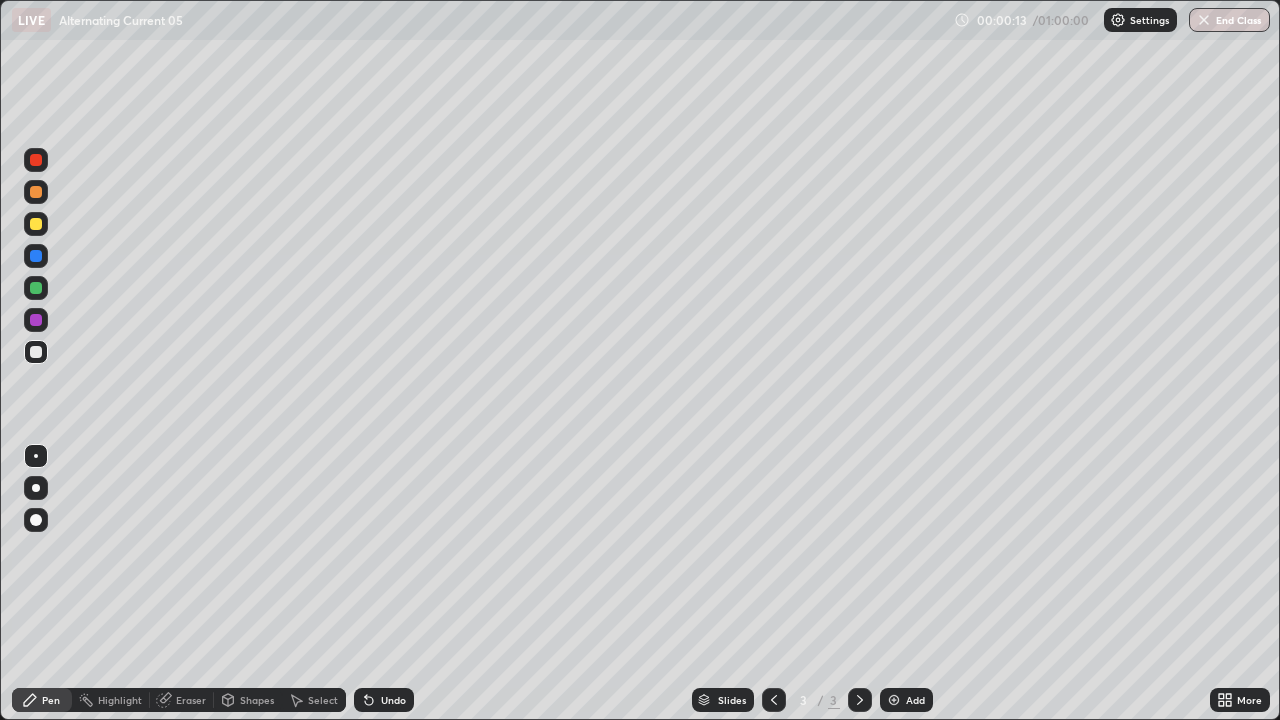 click at bounding box center (36, 224) 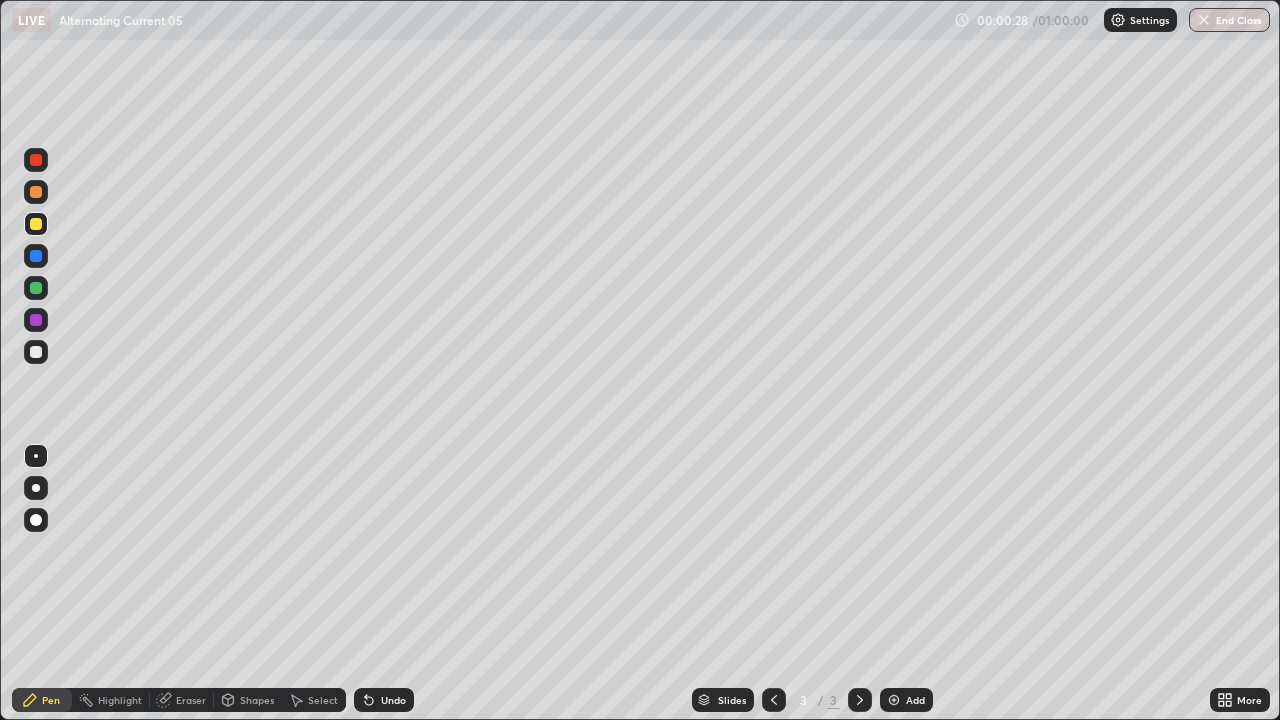 click at bounding box center (36, 352) 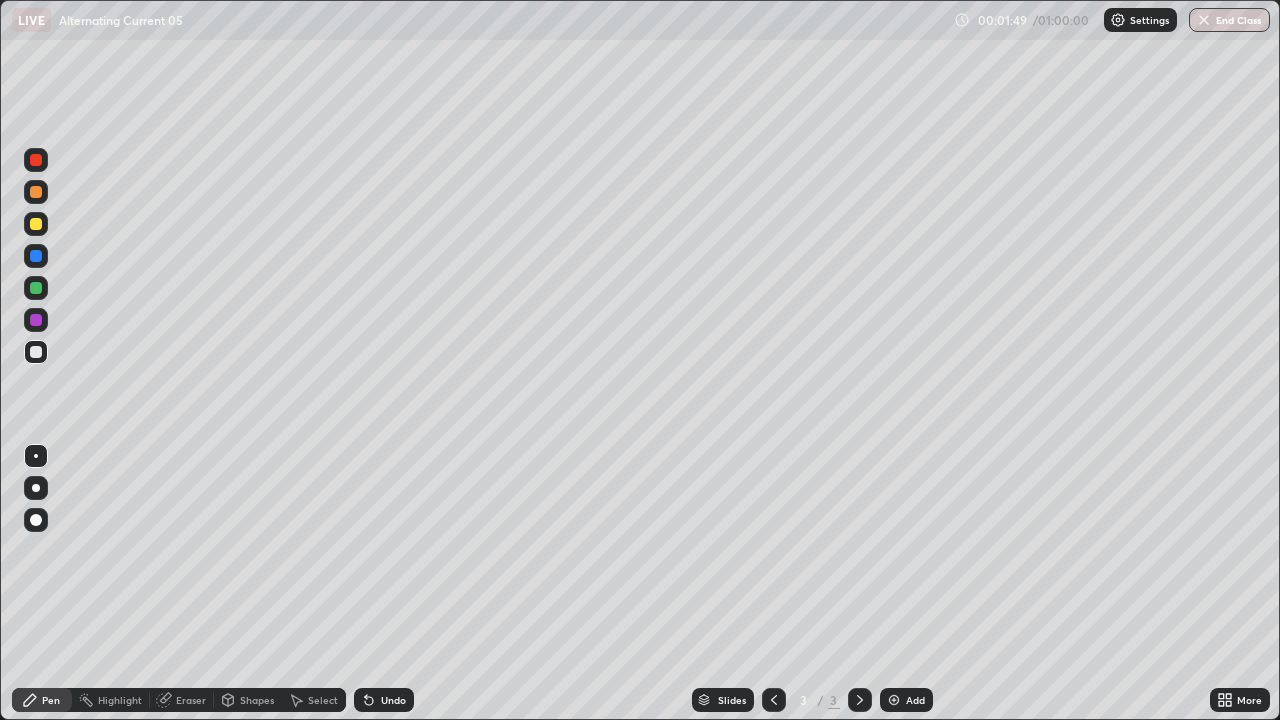 click at bounding box center [36, 352] 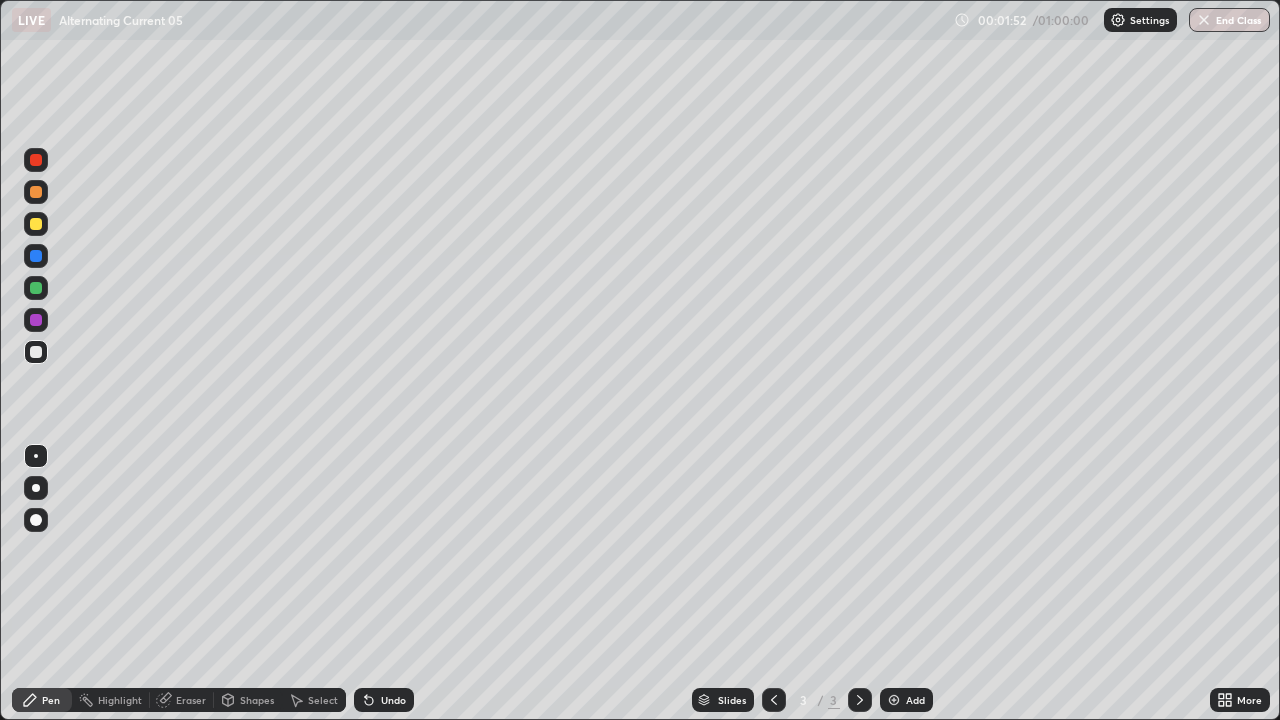 click at bounding box center [36, 288] 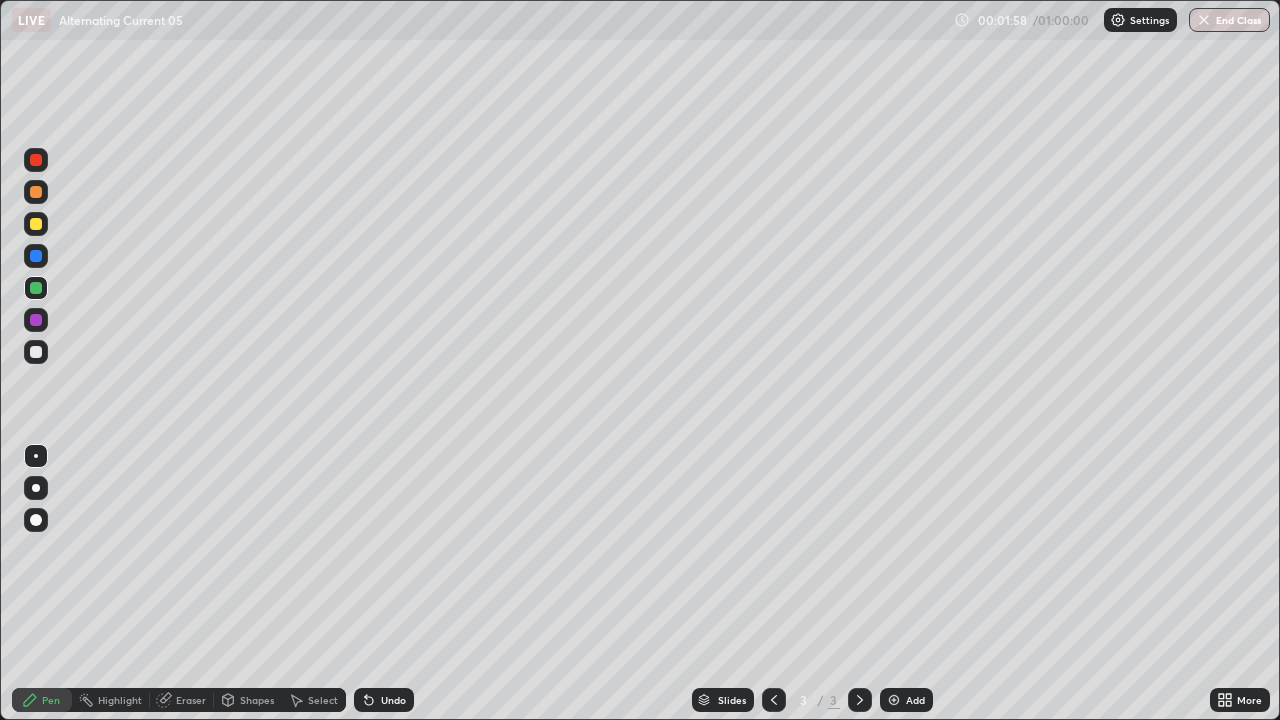 click at bounding box center [36, 352] 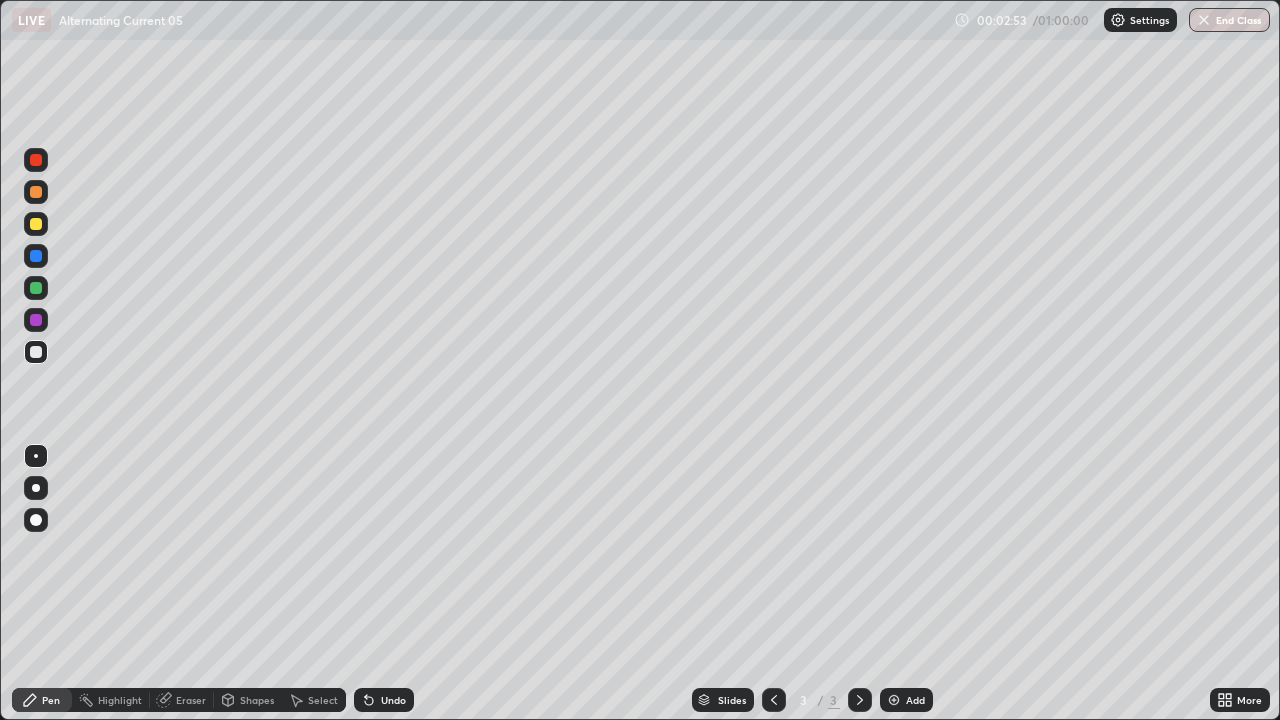 click on "Shapes" at bounding box center (257, 700) 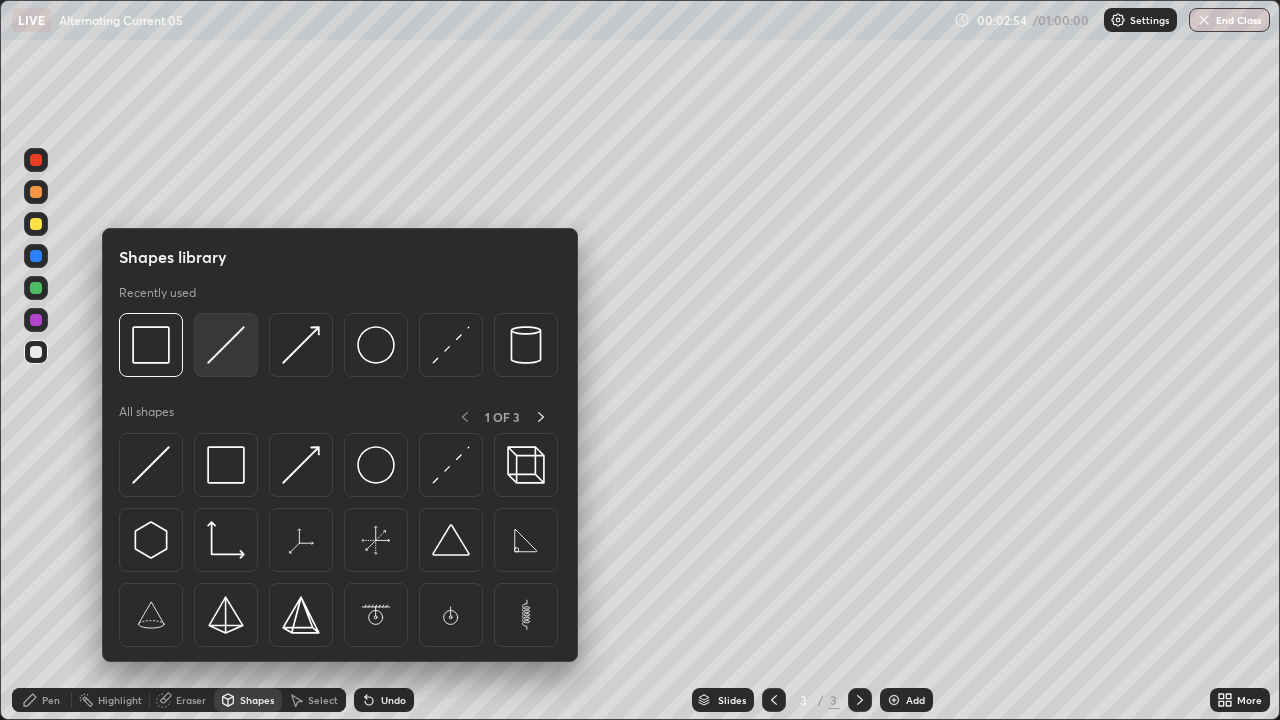 click at bounding box center (226, 345) 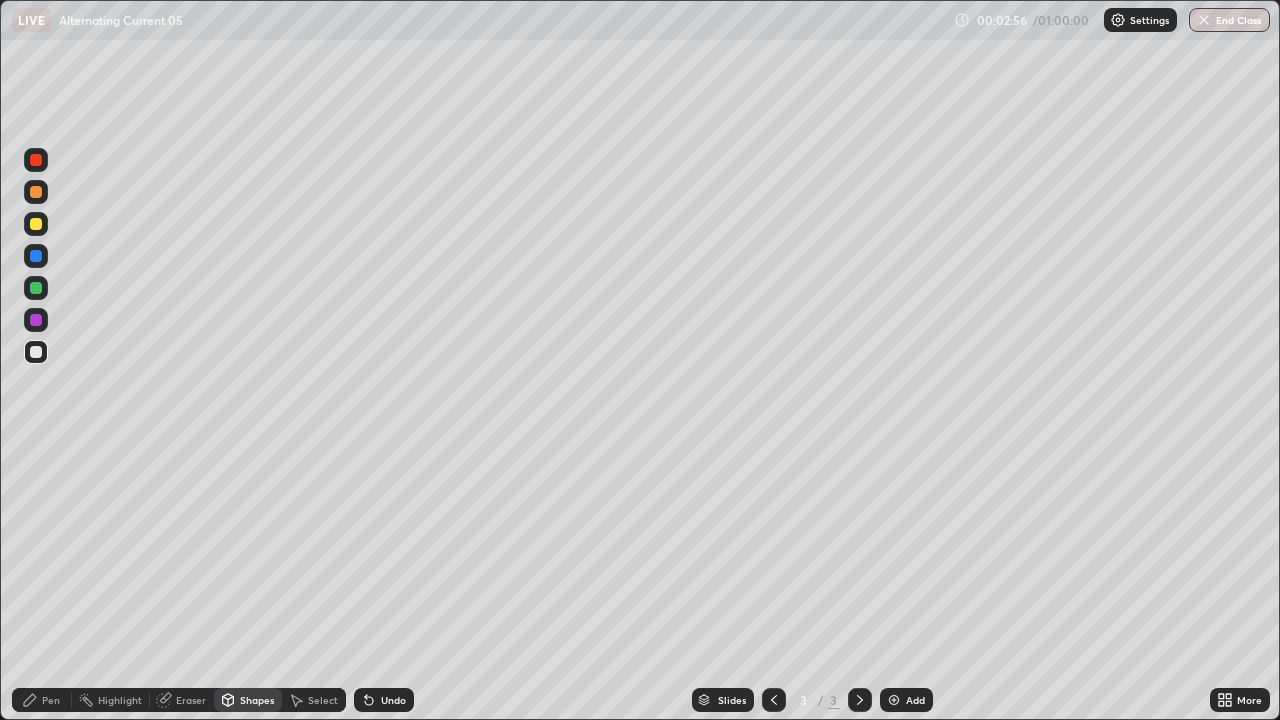 click on "Pen" at bounding box center (42, 700) 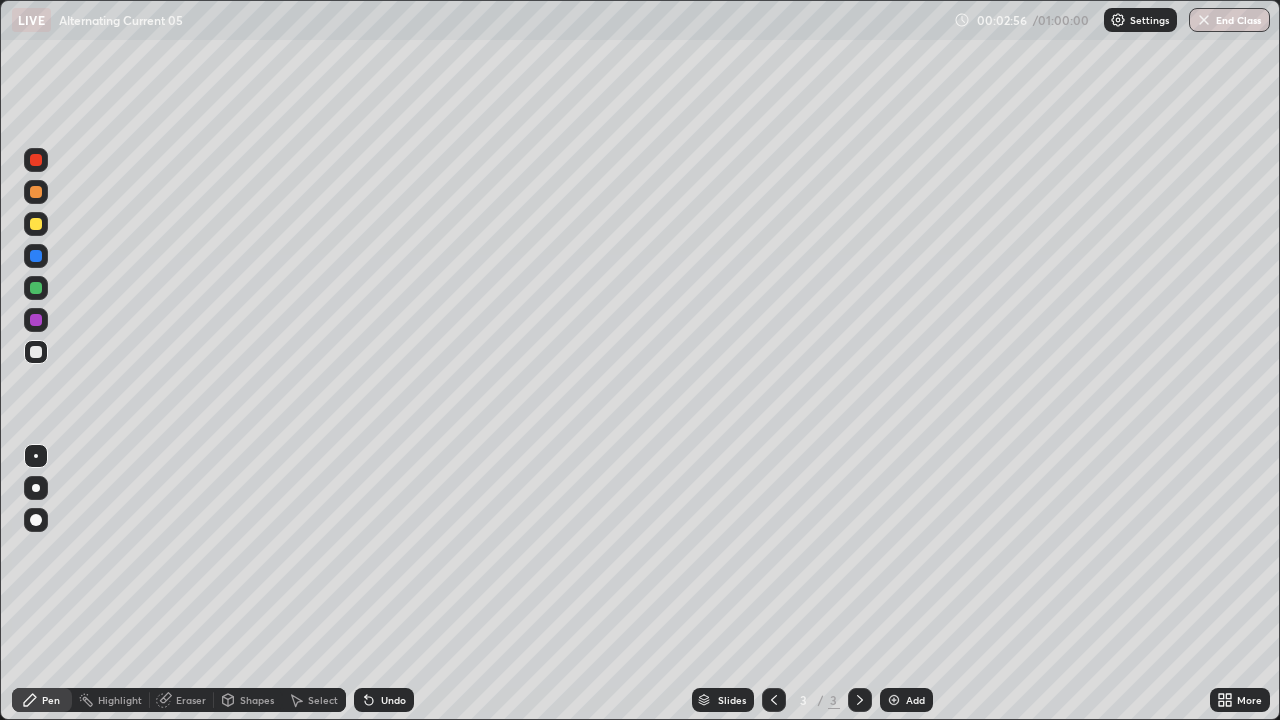 click at bounding box center (36, 352) 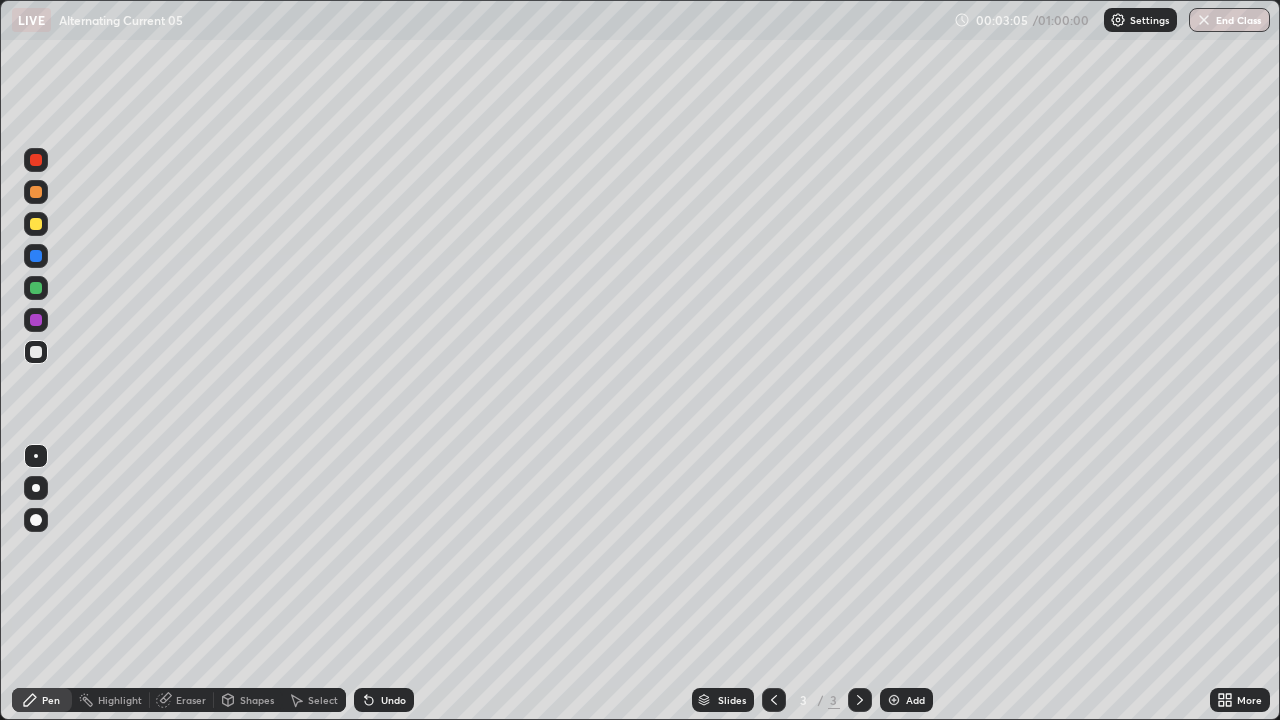 click on "Undo" at bounding box center (393, 700) 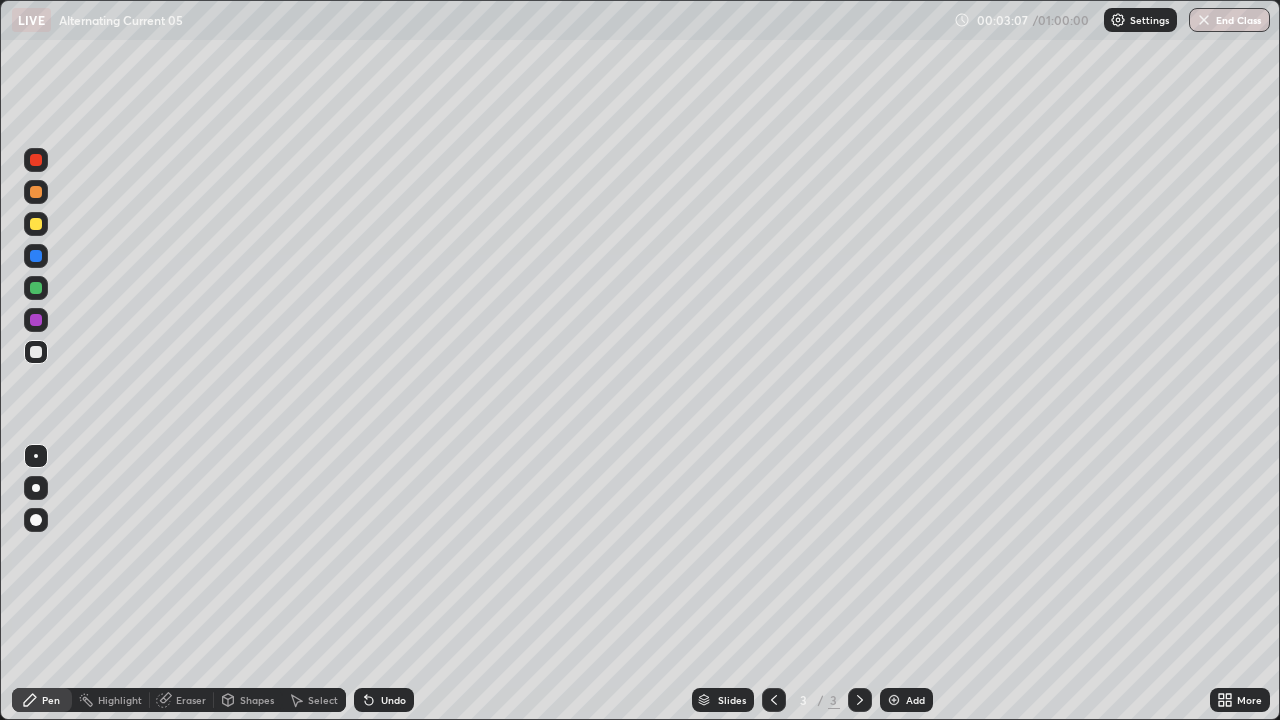 click on "Shapes" at bounding box center [257, 700] 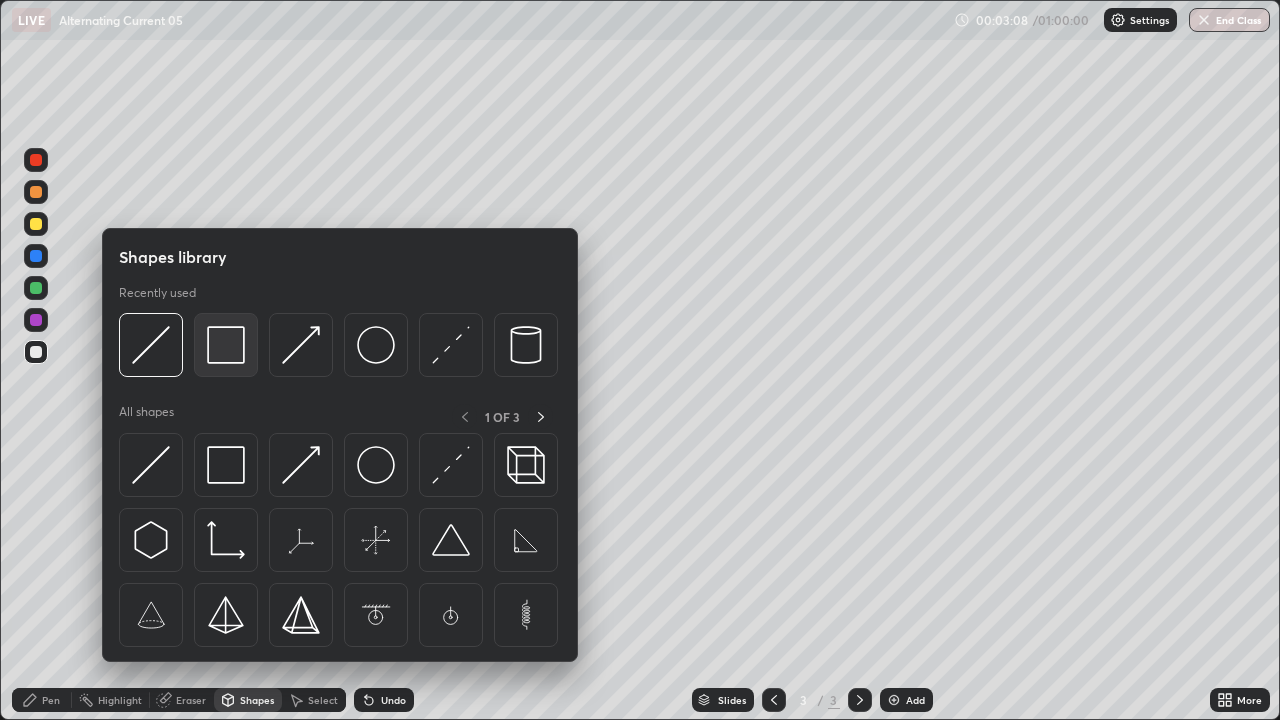 click at bounding box center (226, 345) 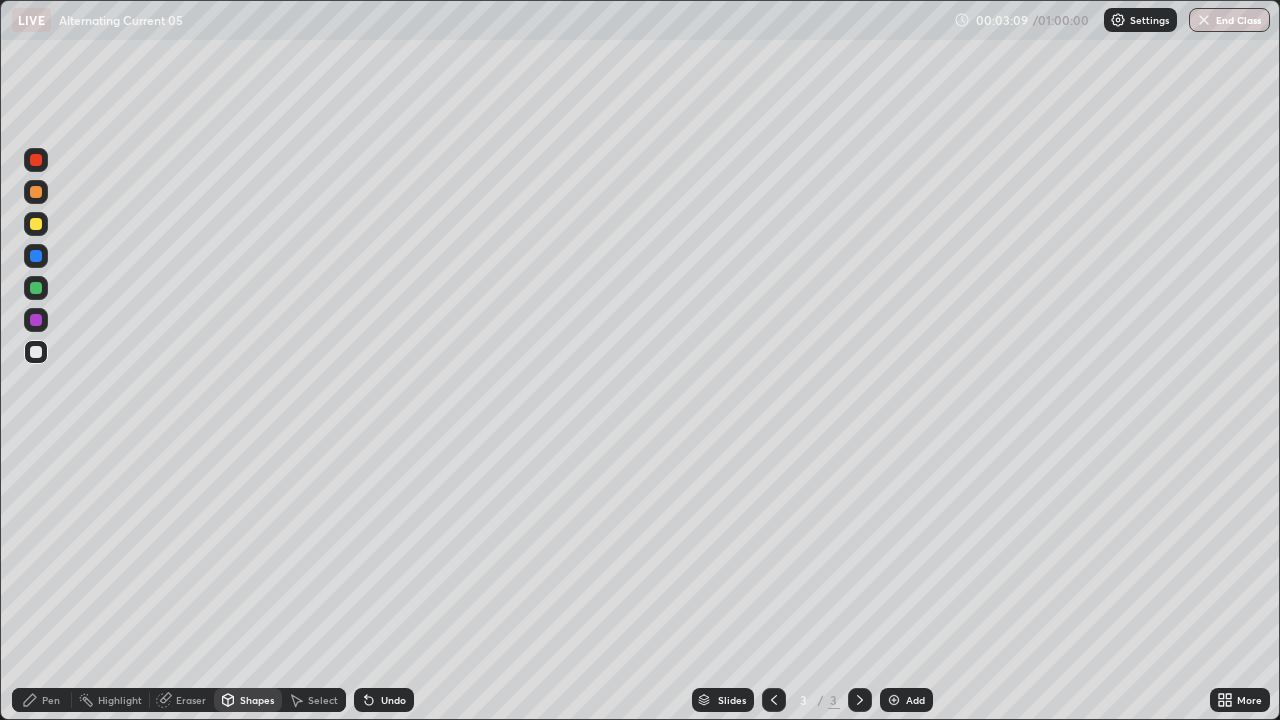 click at bounding box center (36, 224) 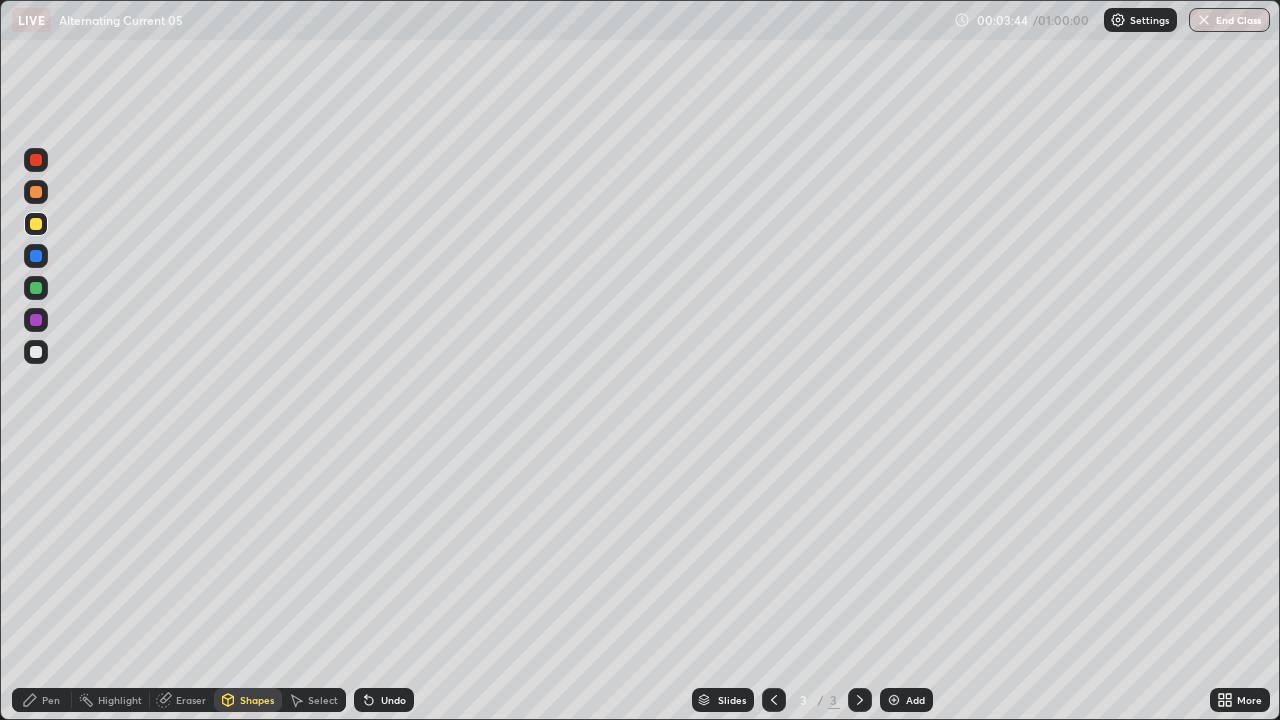 click at bounding box center (36, 352) 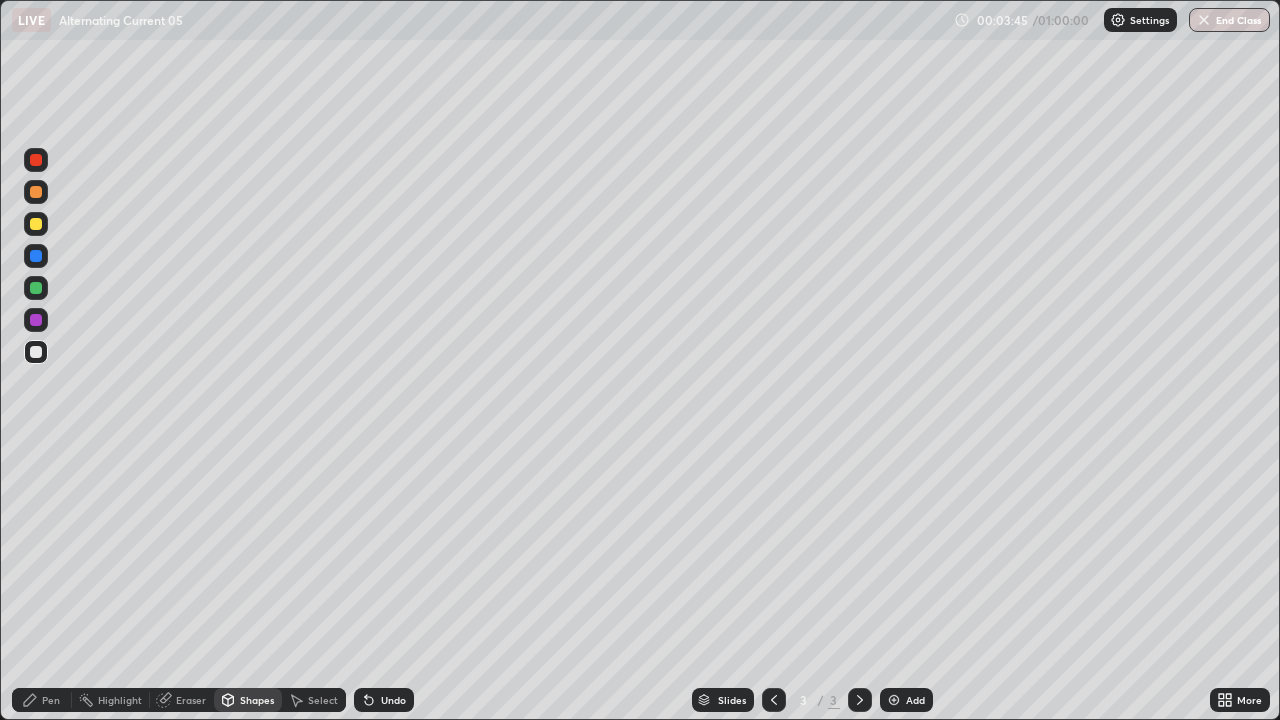 click at bounding box center (36, 224) 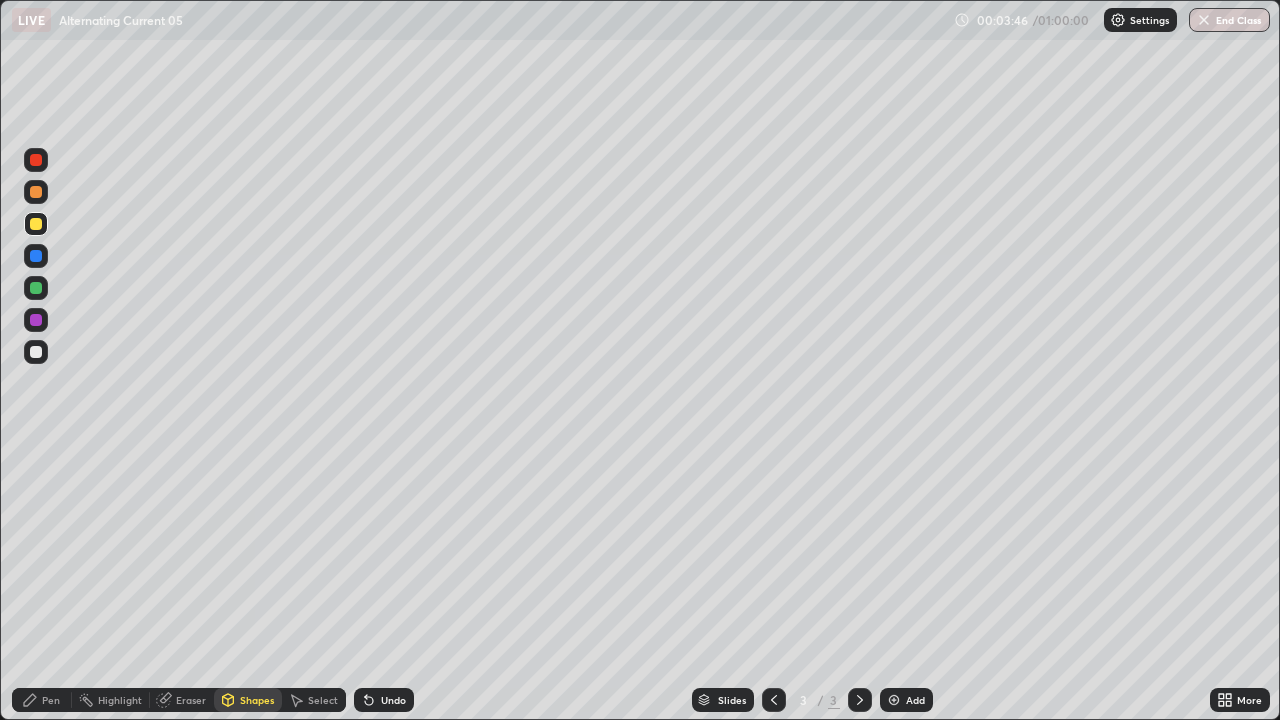 click at bounding box center (36, 192) 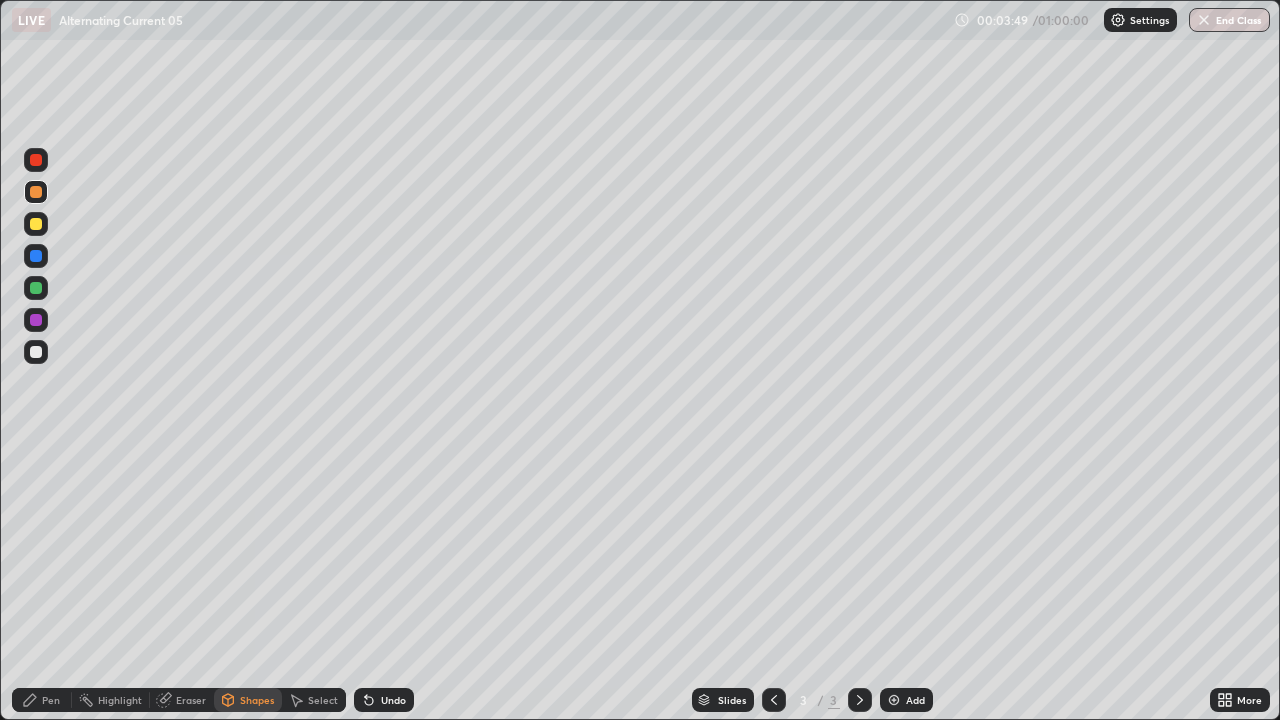 click on "Undo" at bounding box center [384, 700] 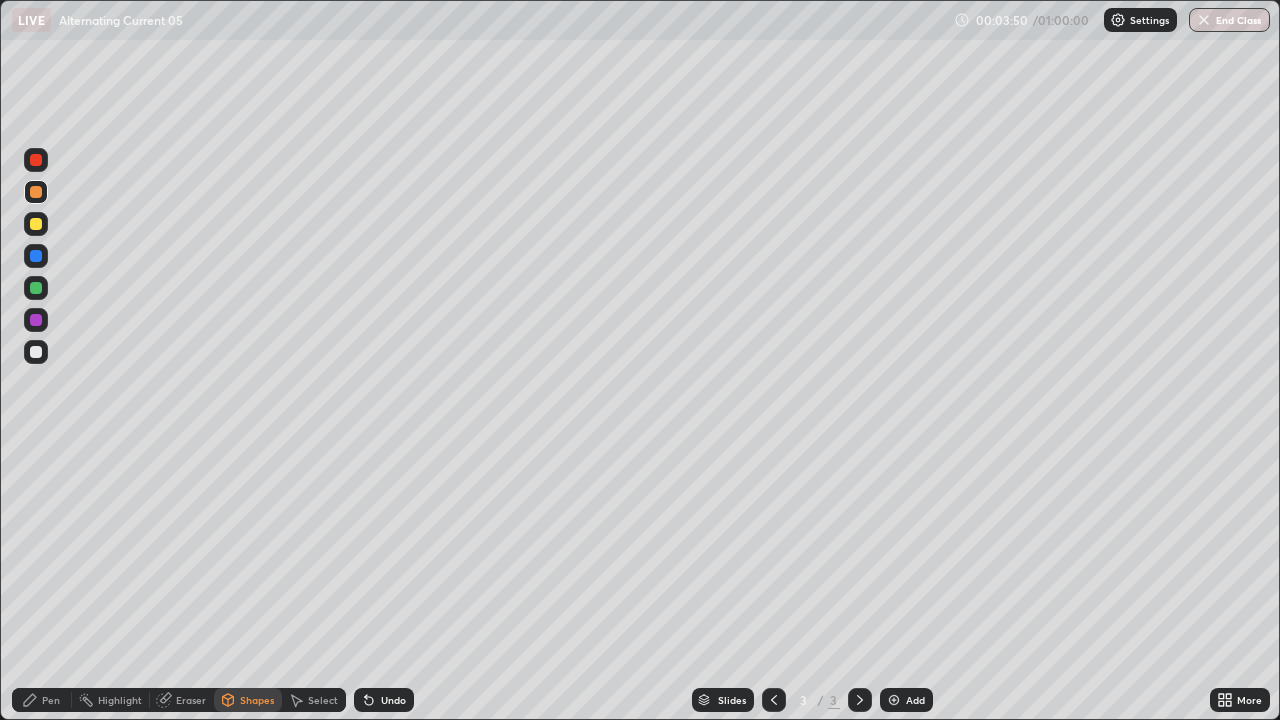 click on "Pen" at bounding box center [42, 700] 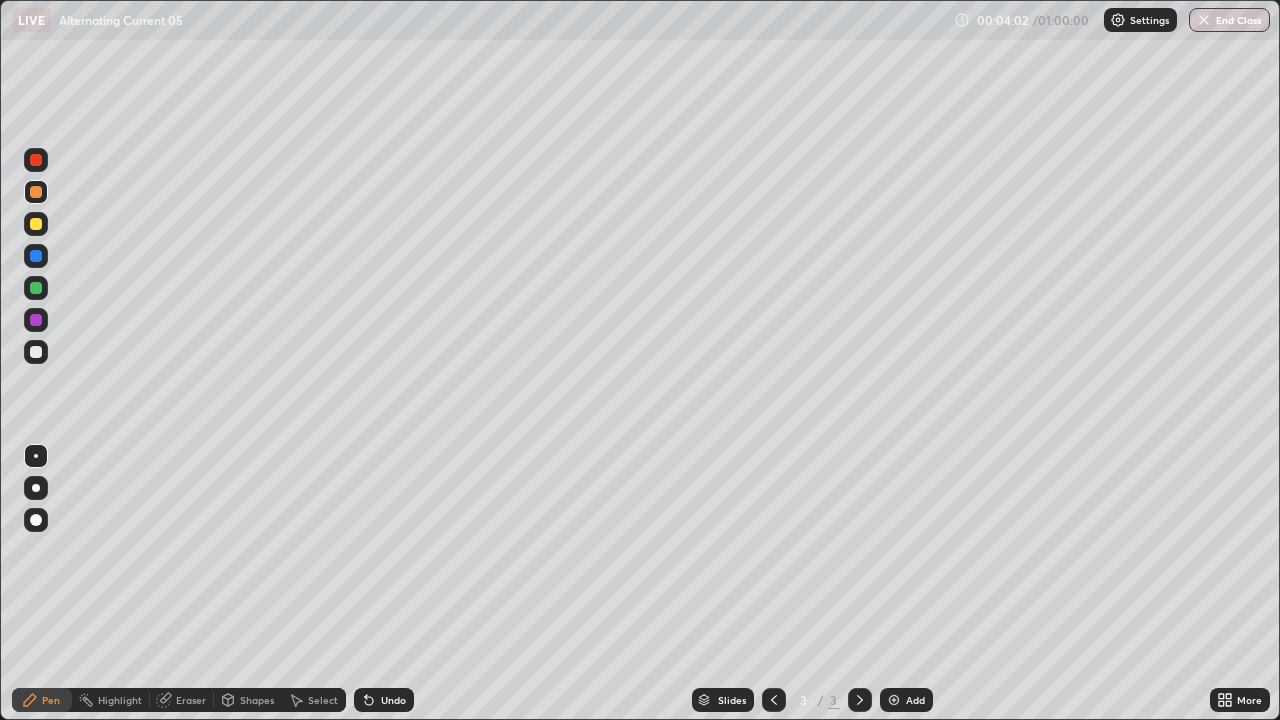 click at bounding box center (36, 352) 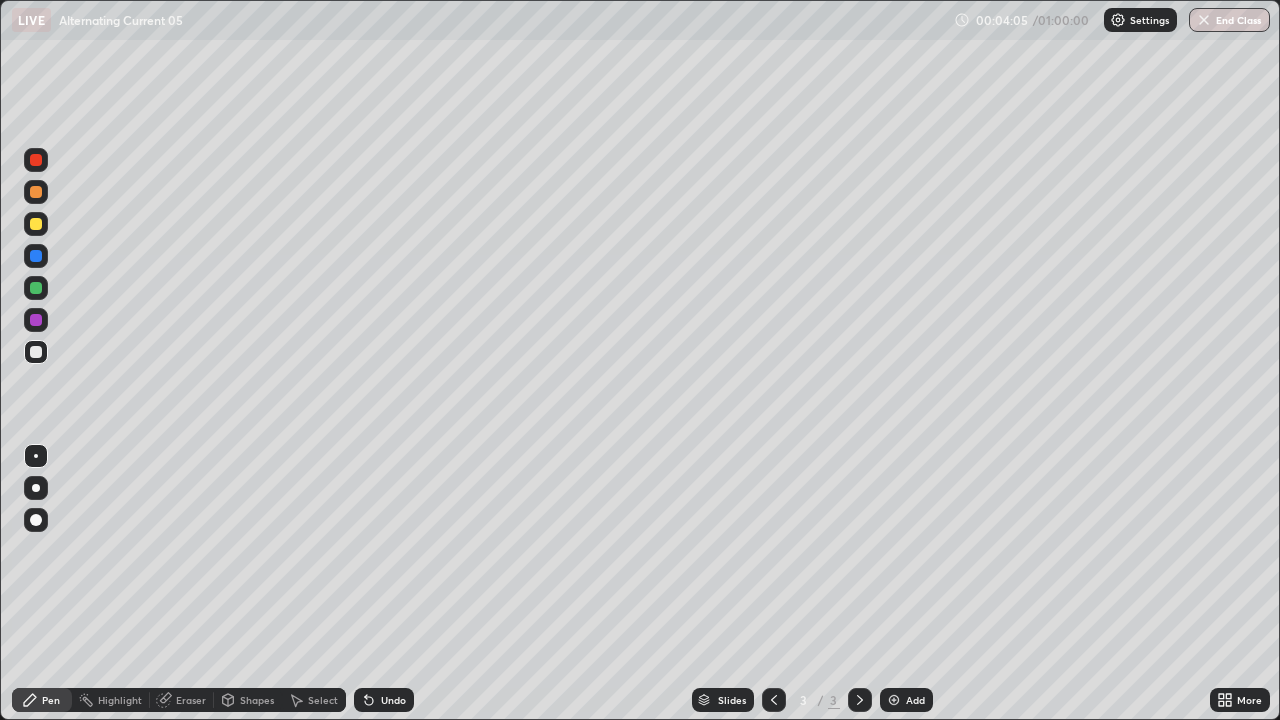 click on "Undo" at bounding box center (393, 700) 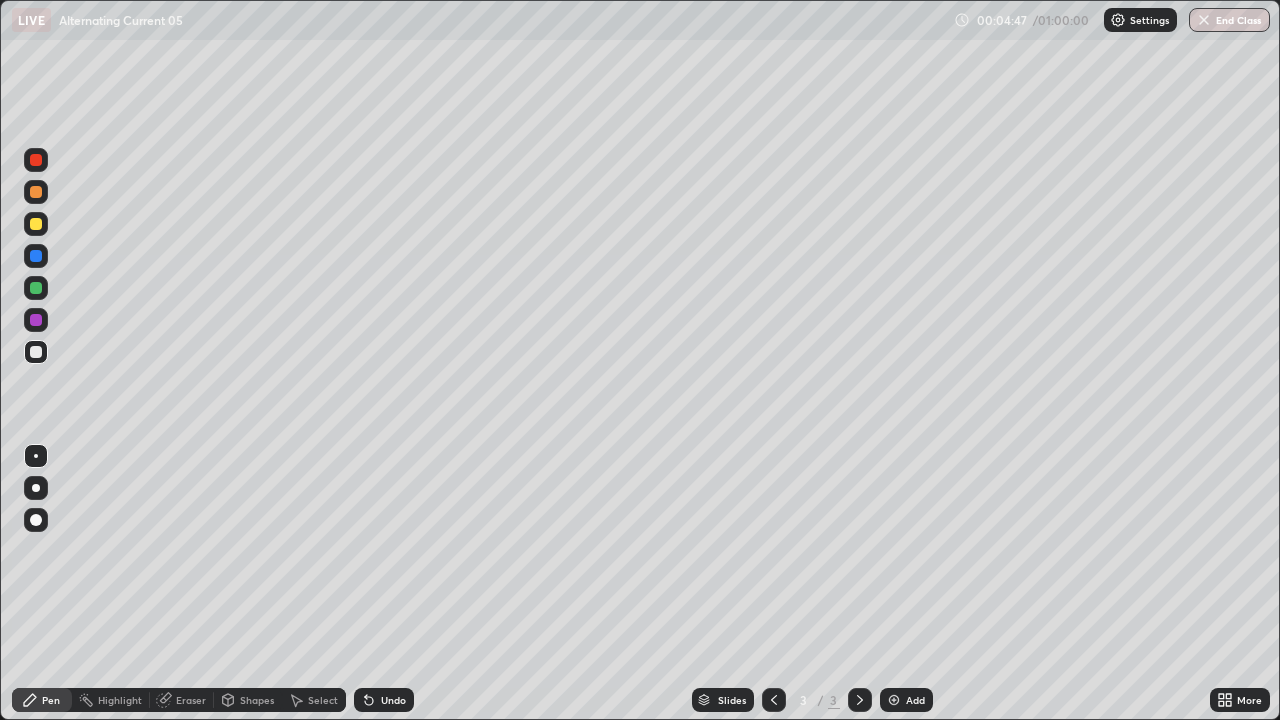 click at bounding box center [36, 352] 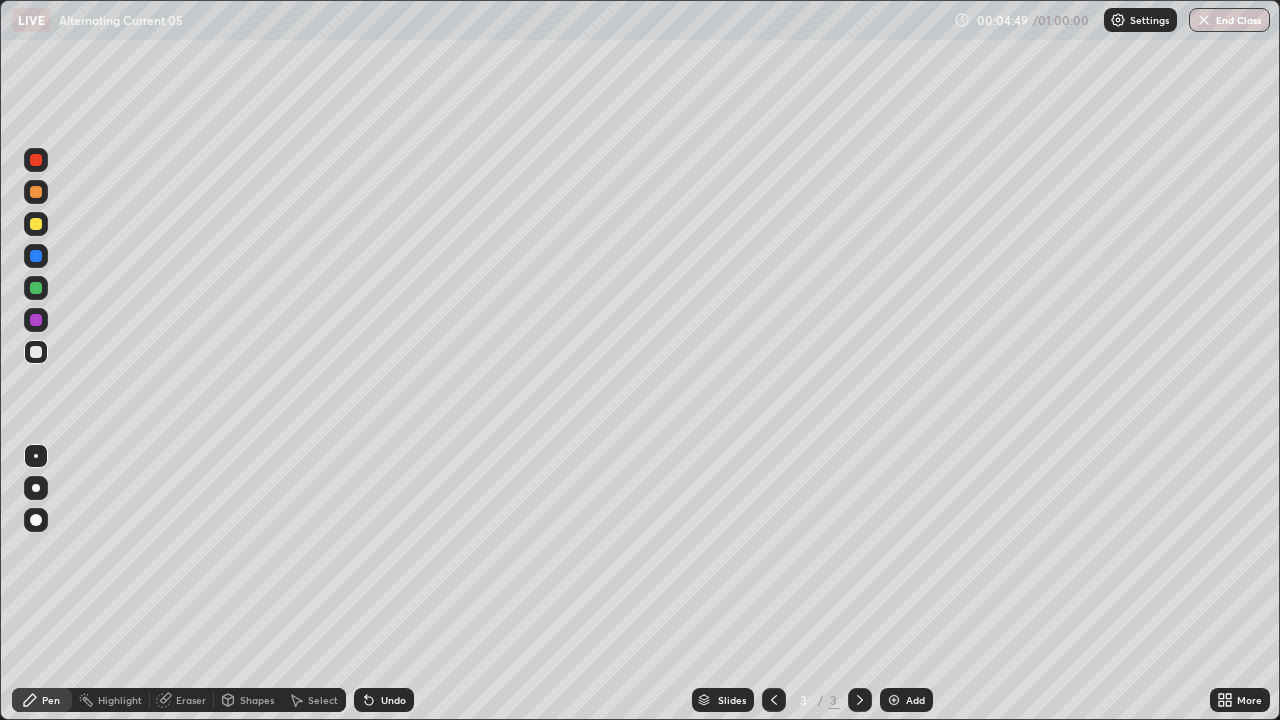click at bounding box center (36, 192) 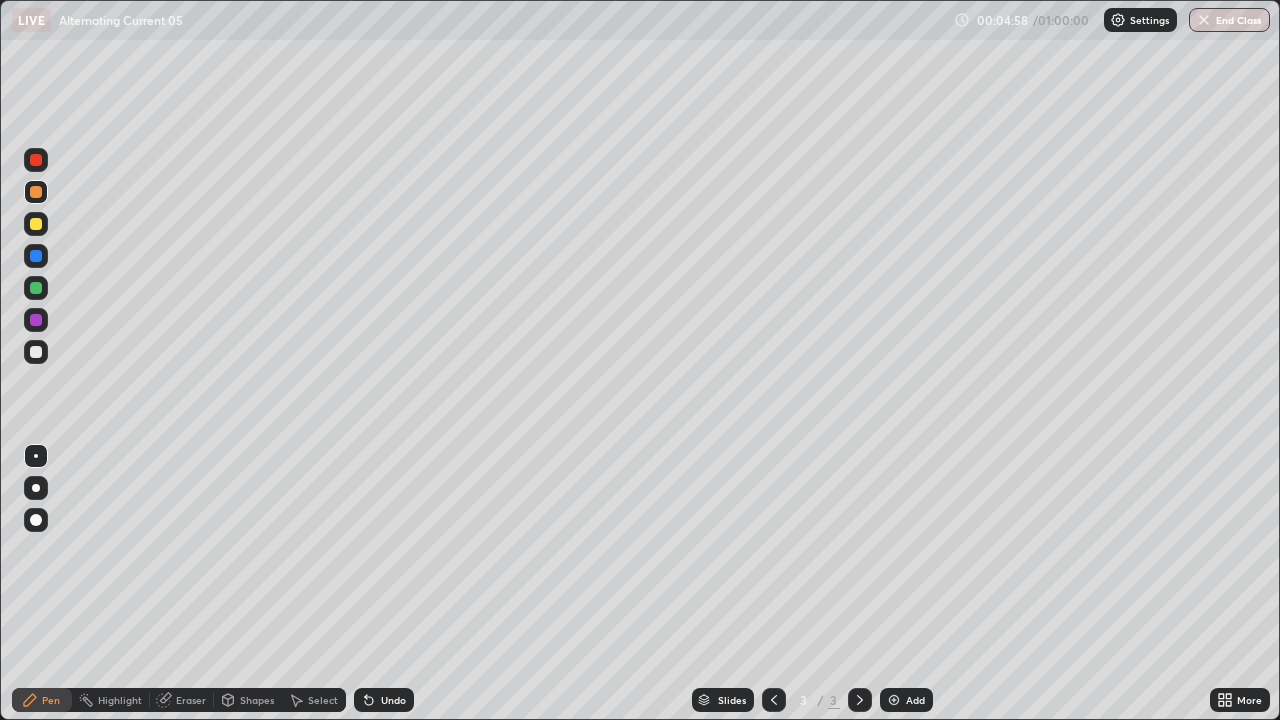 click at bounding box center (36, 352) 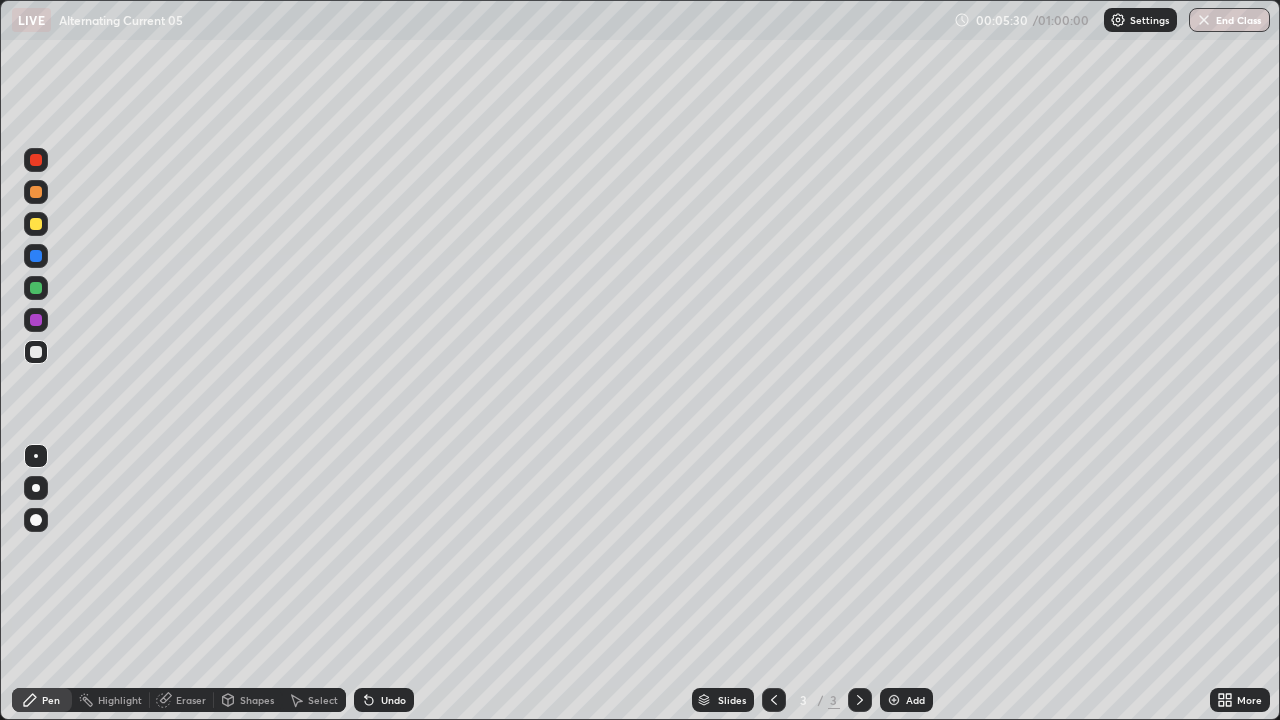 click at bounding box center [36, 224] 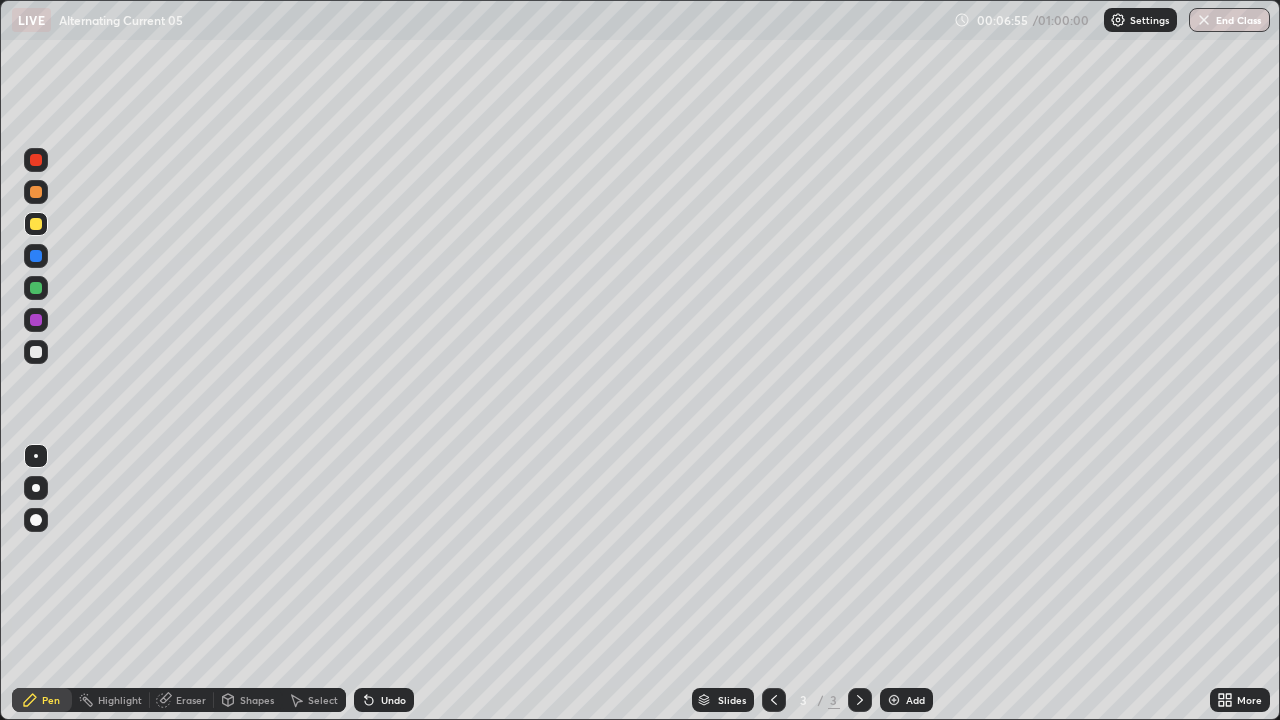 click on "Undo" at bounding box center [393, 700] 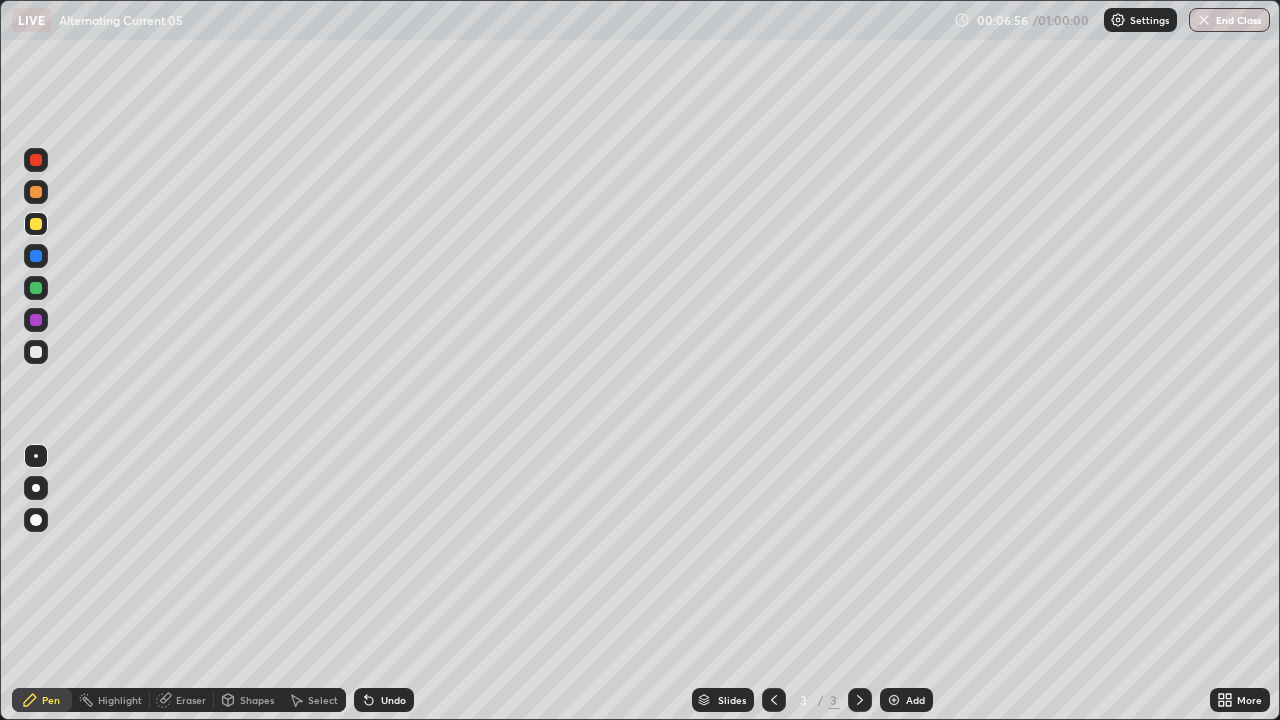 click 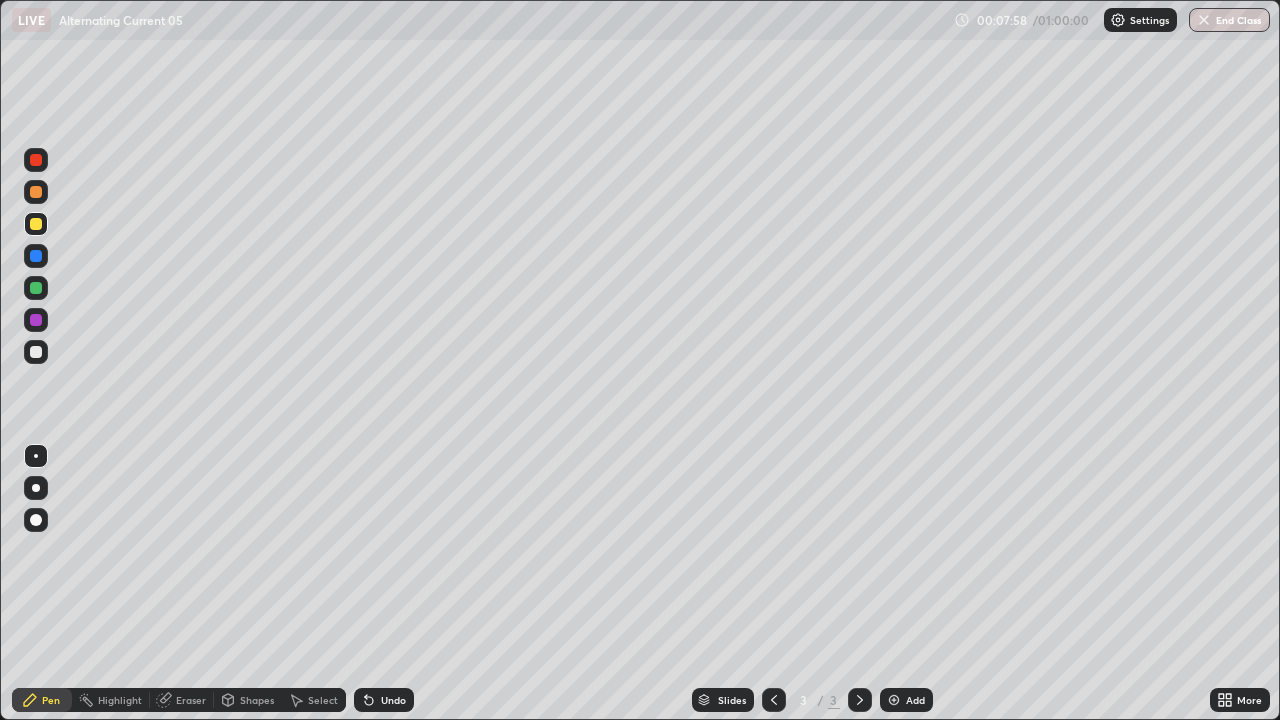 click at bounding box center (36, 352) 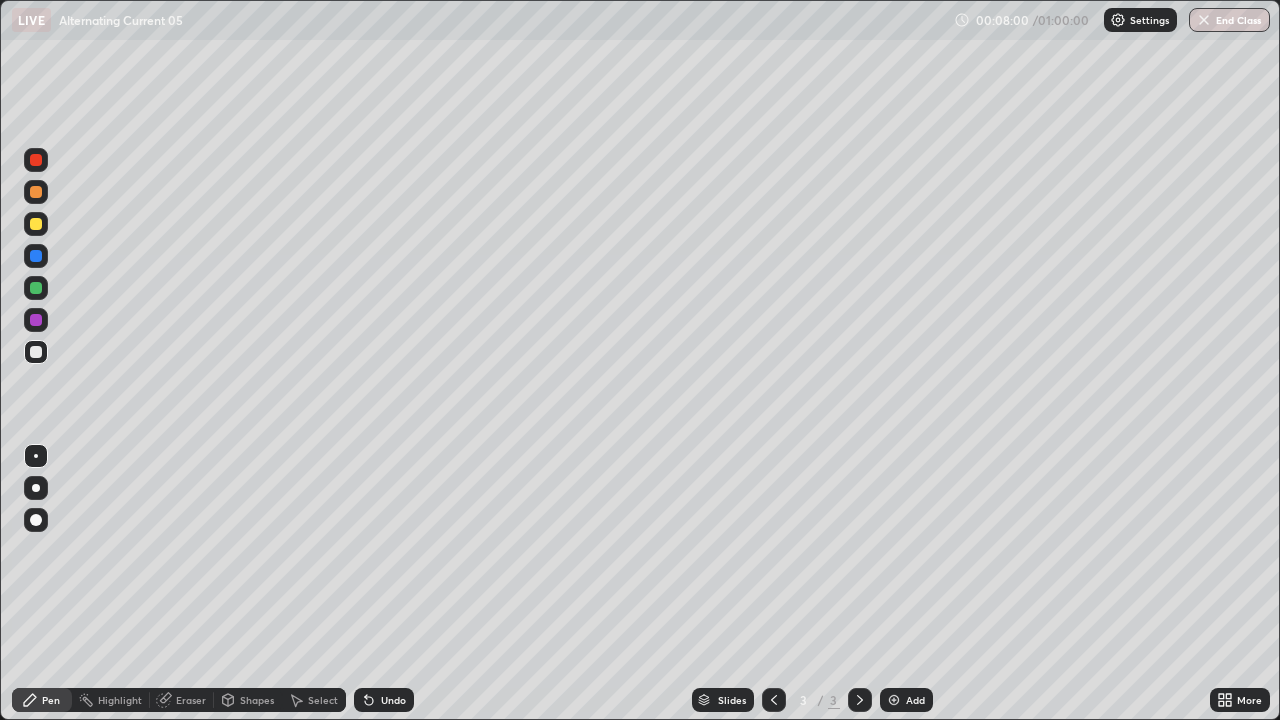 click at bounding box center (36, 352) 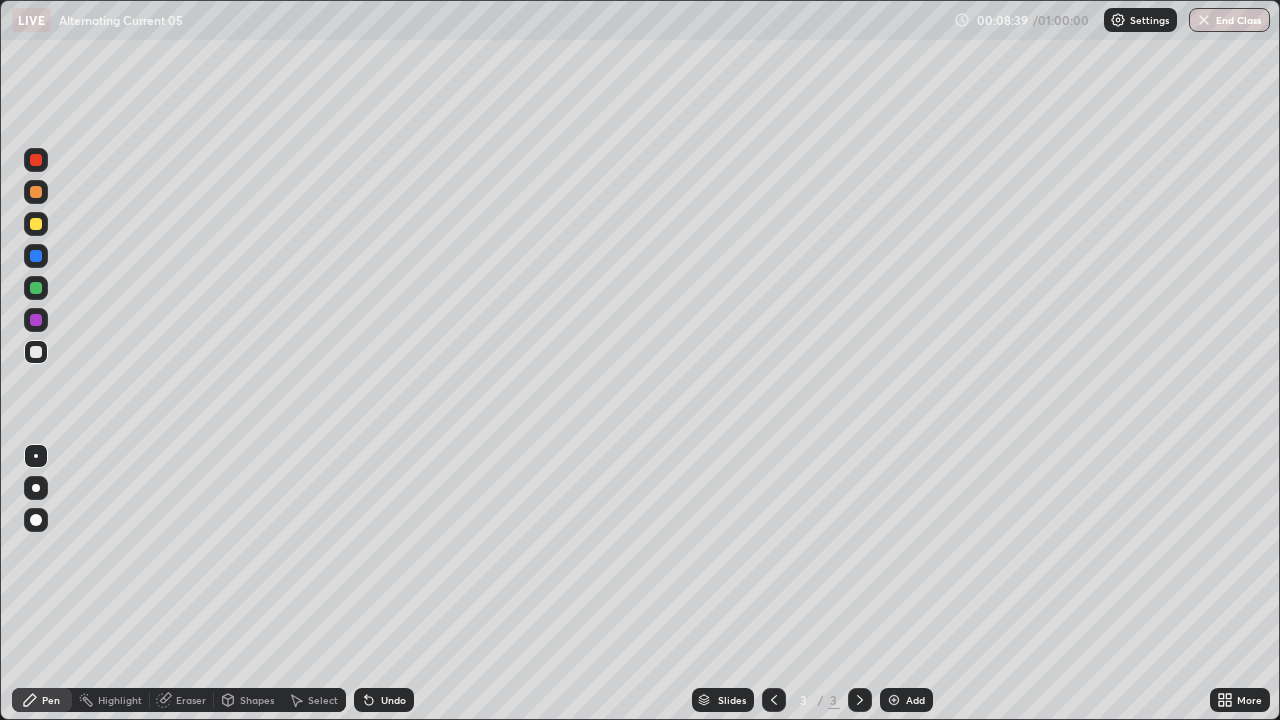 click on "Add" at bounding box center [906, 700] 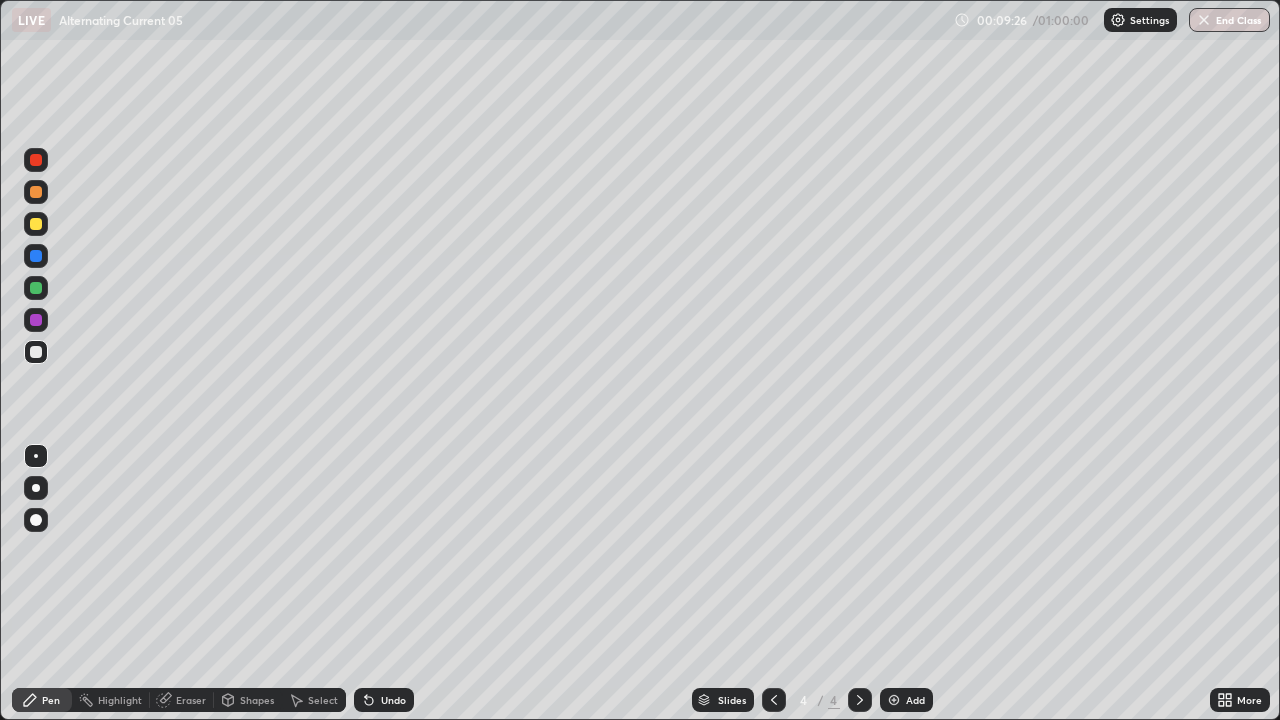 click 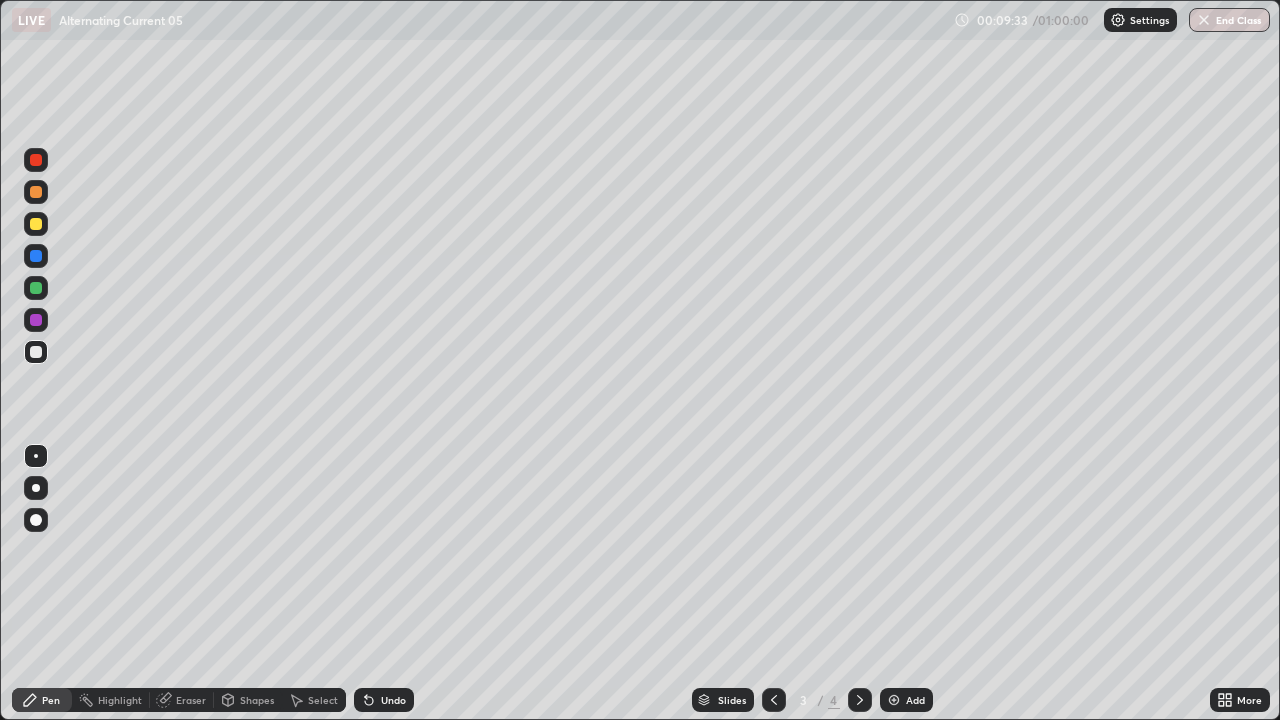 click 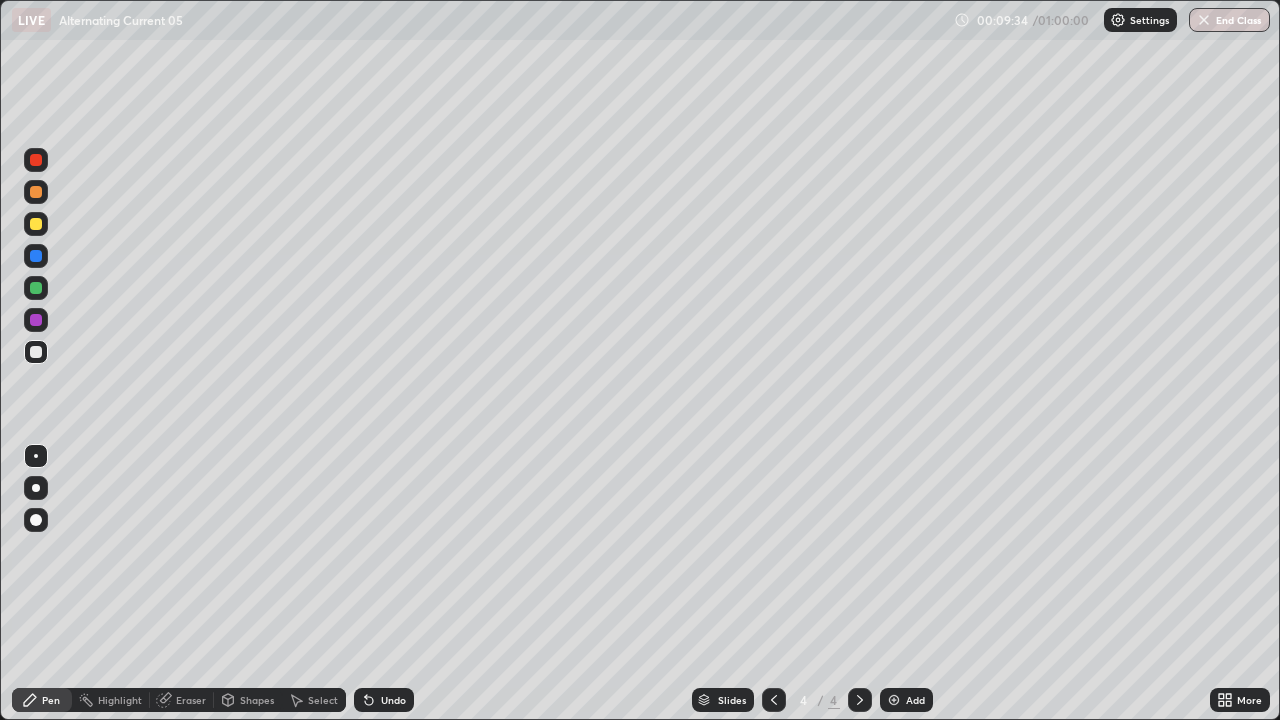 click at bounding box center (36, 352) 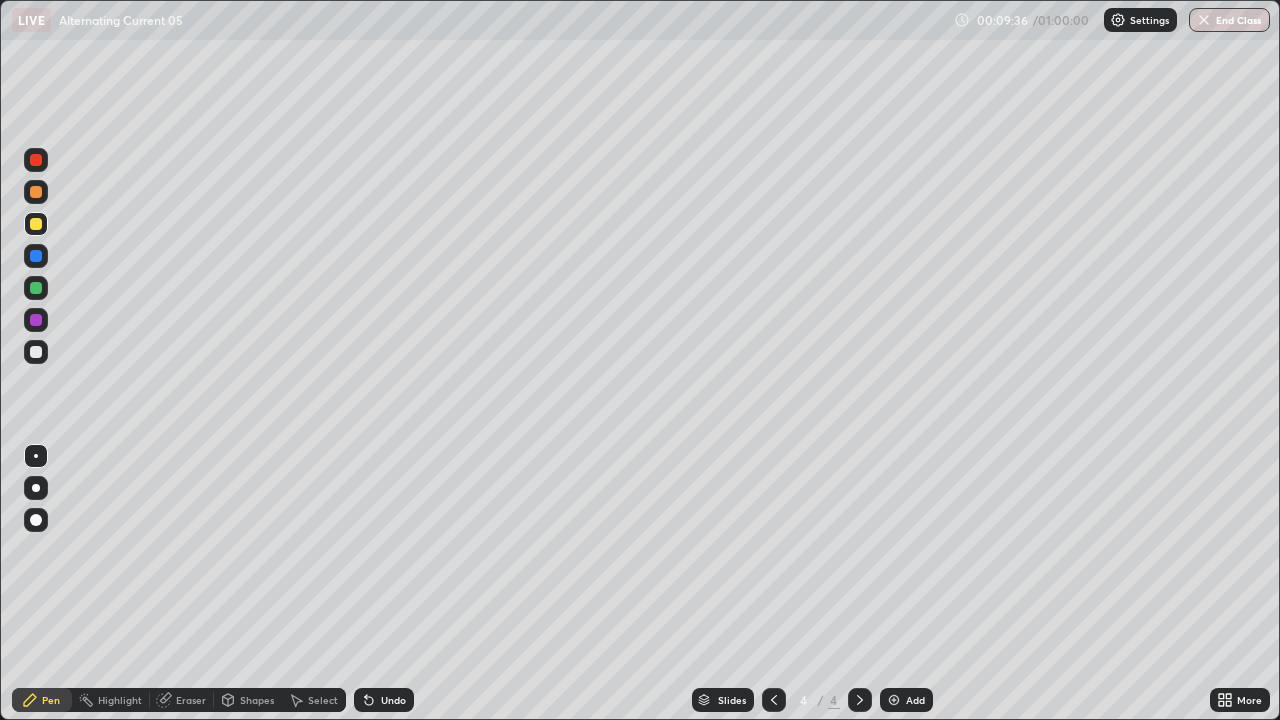 click on "Undo" at bounding box center (393, 700) 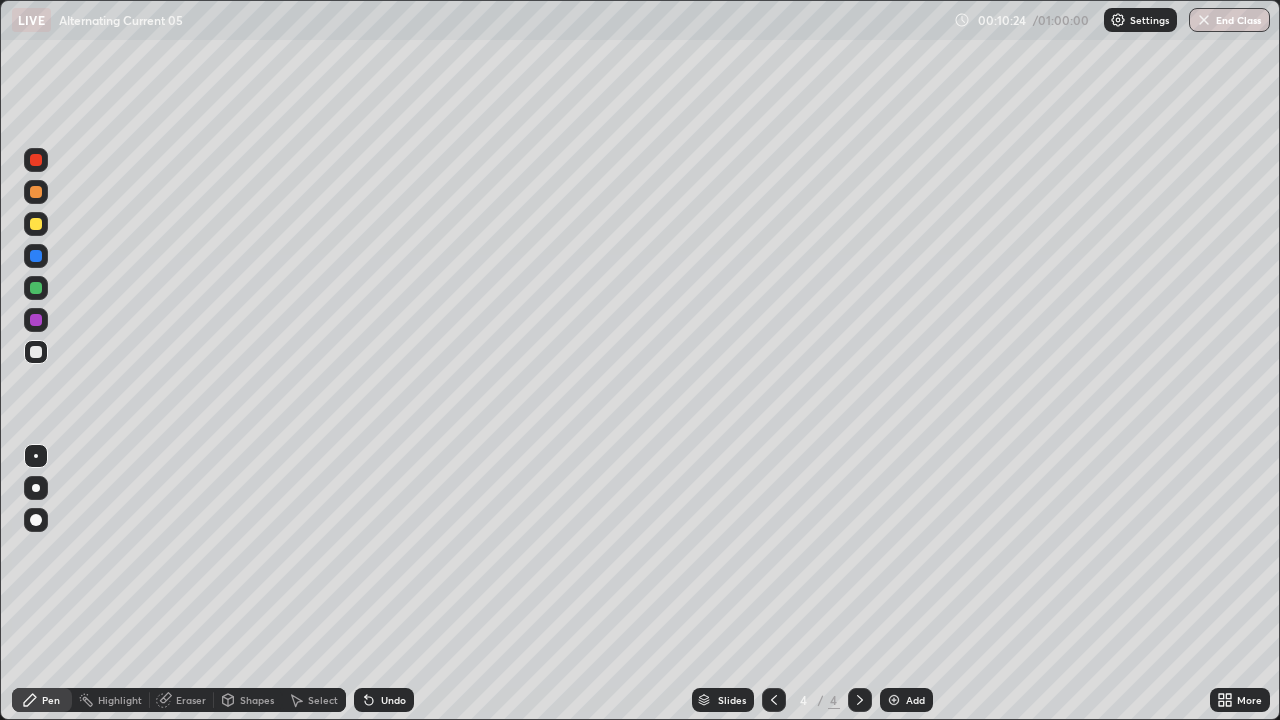 click 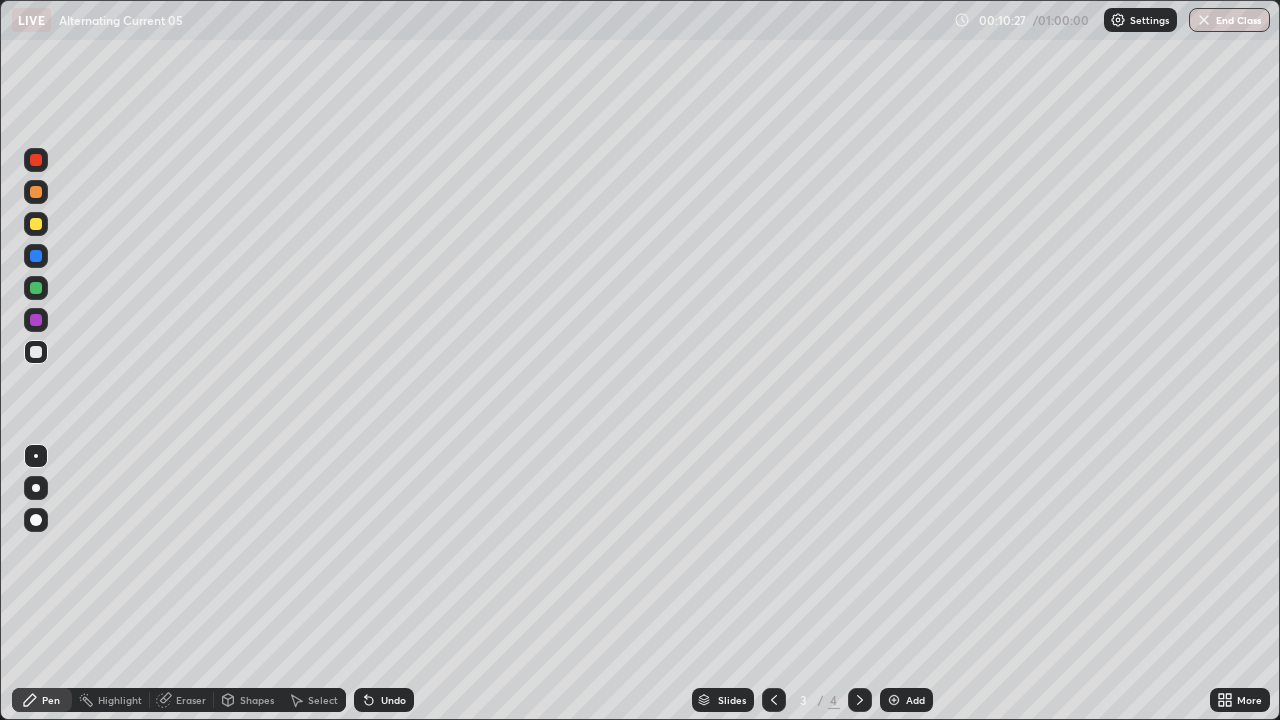 click 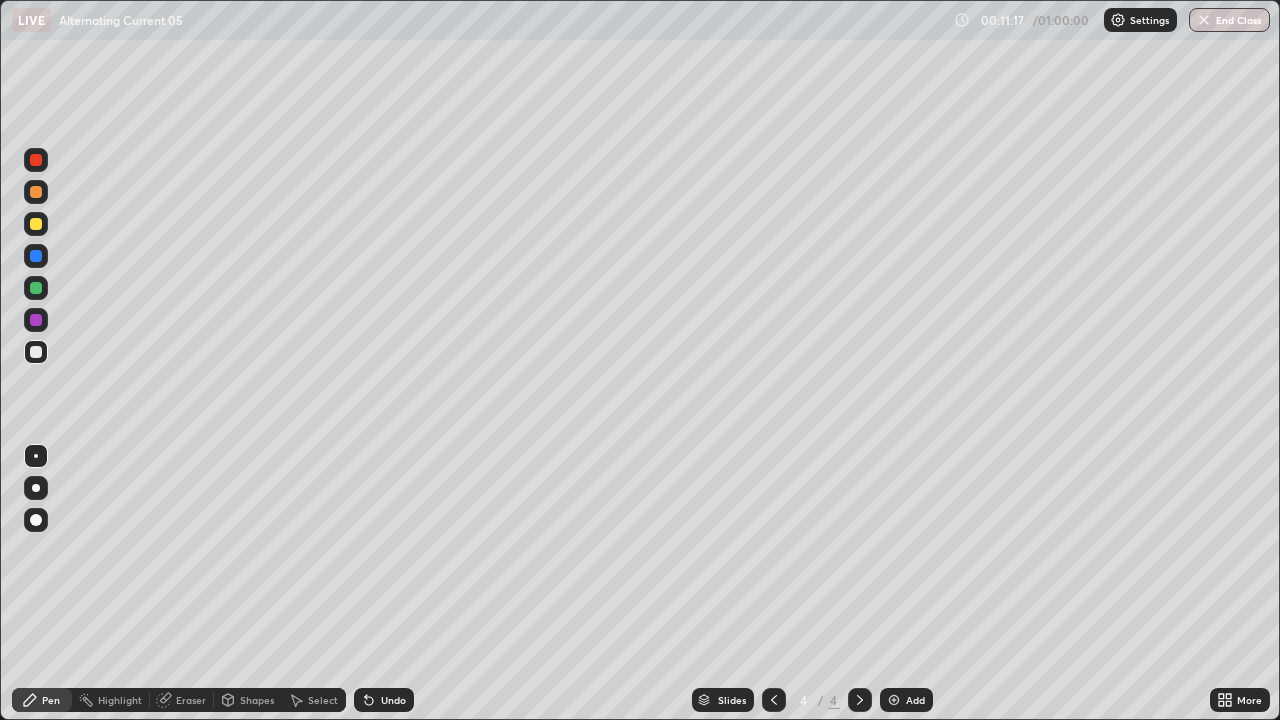 click 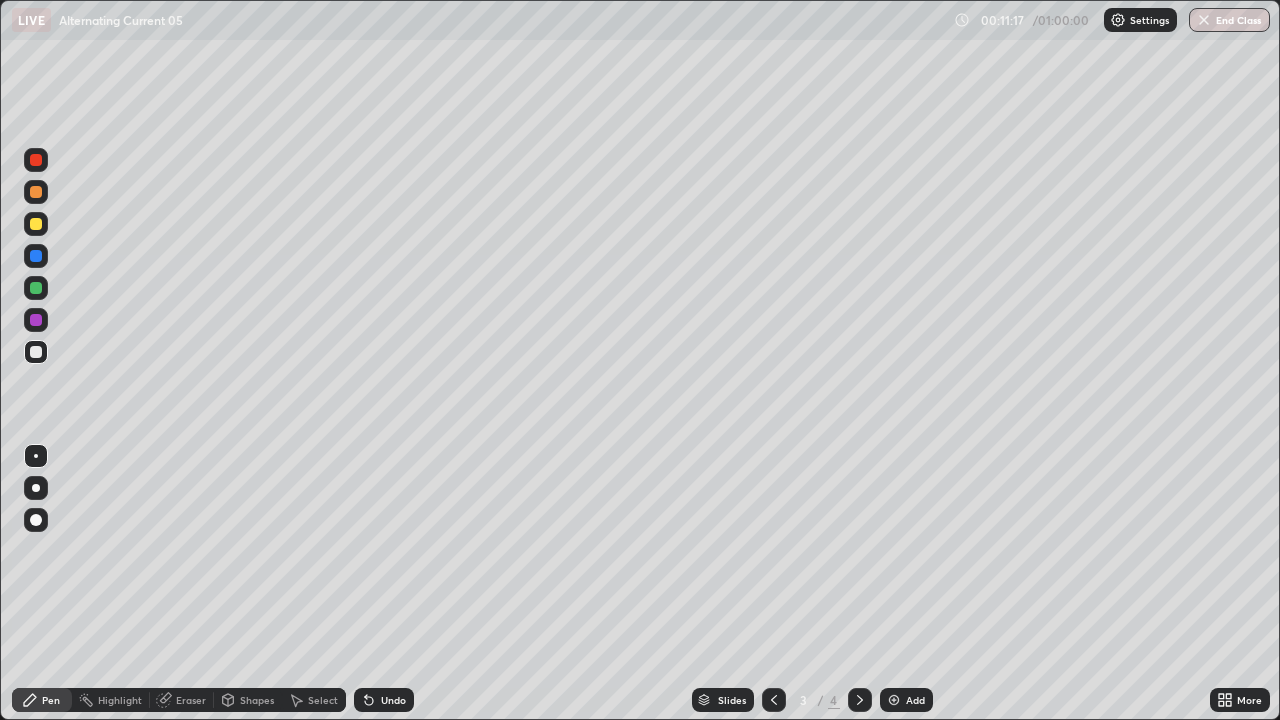 click 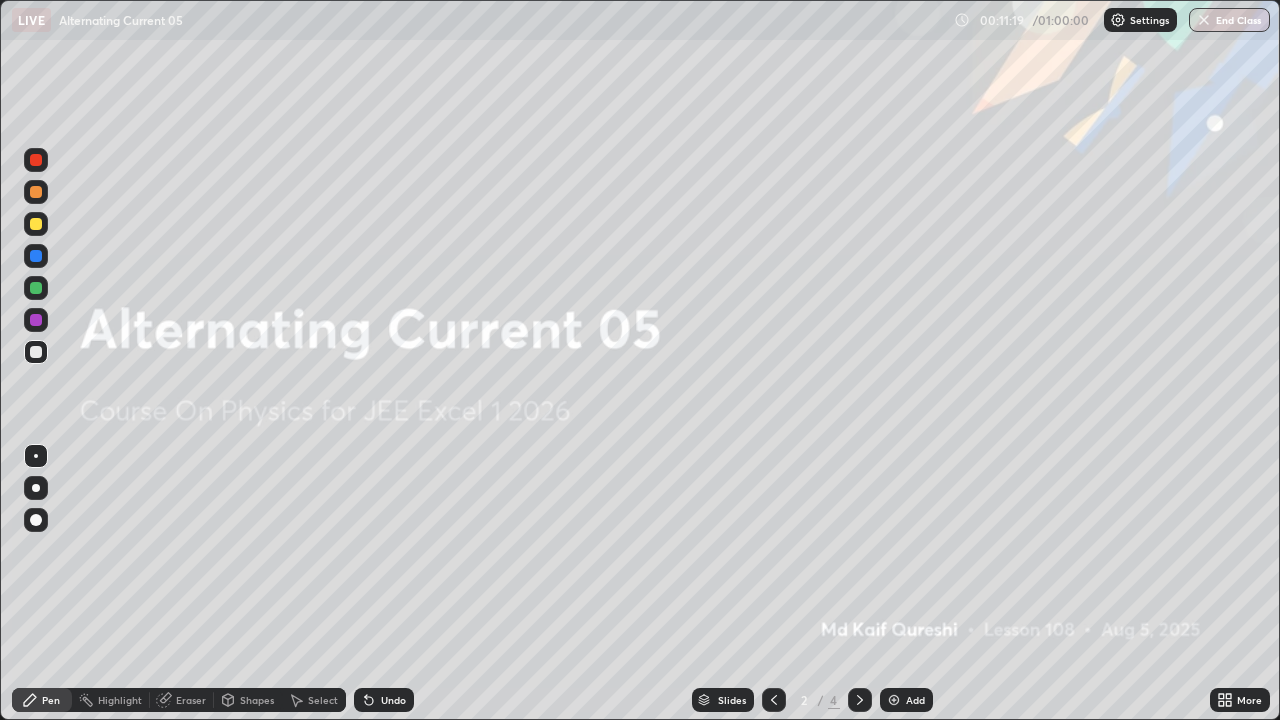 click 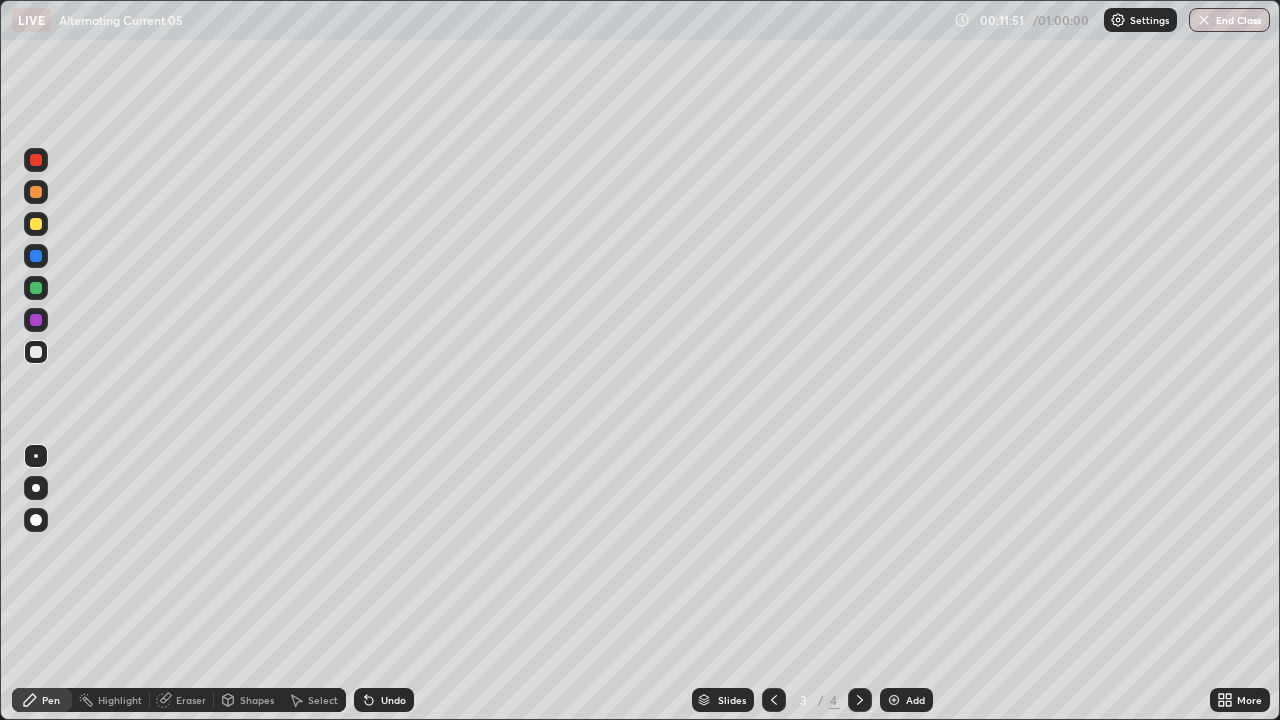click 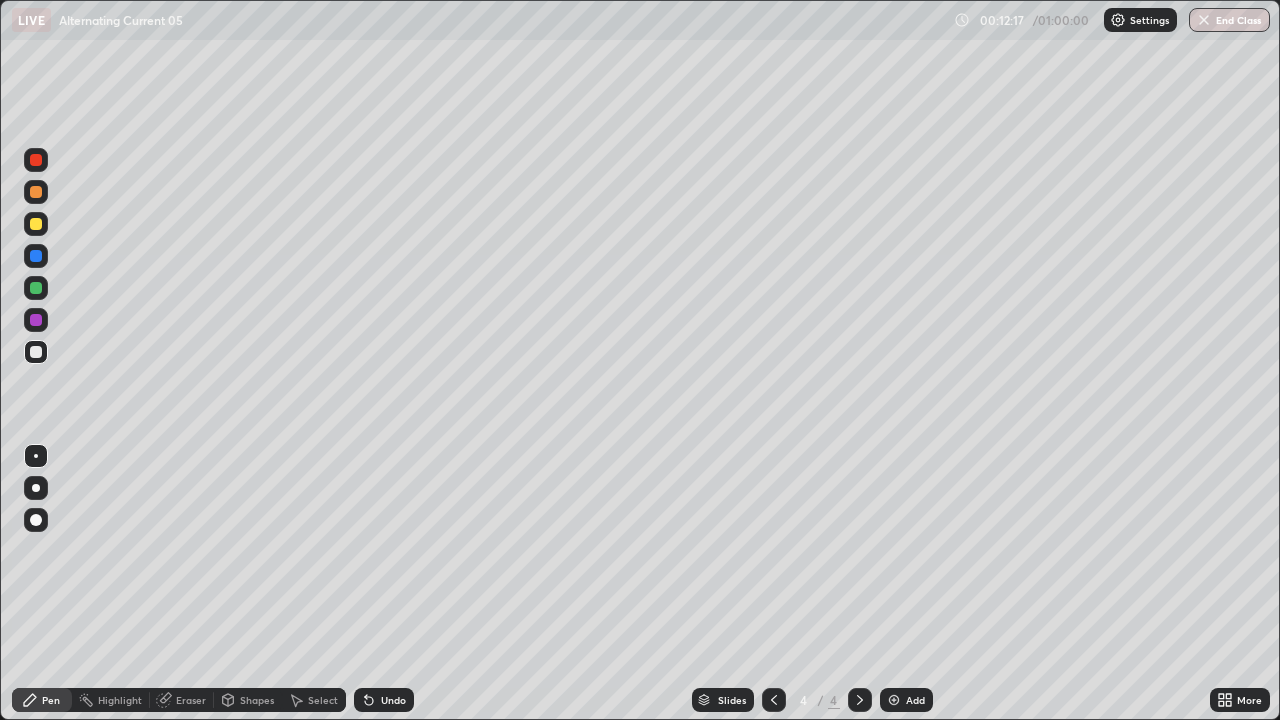 click on "Shapes" at bounding box center (248, 700) 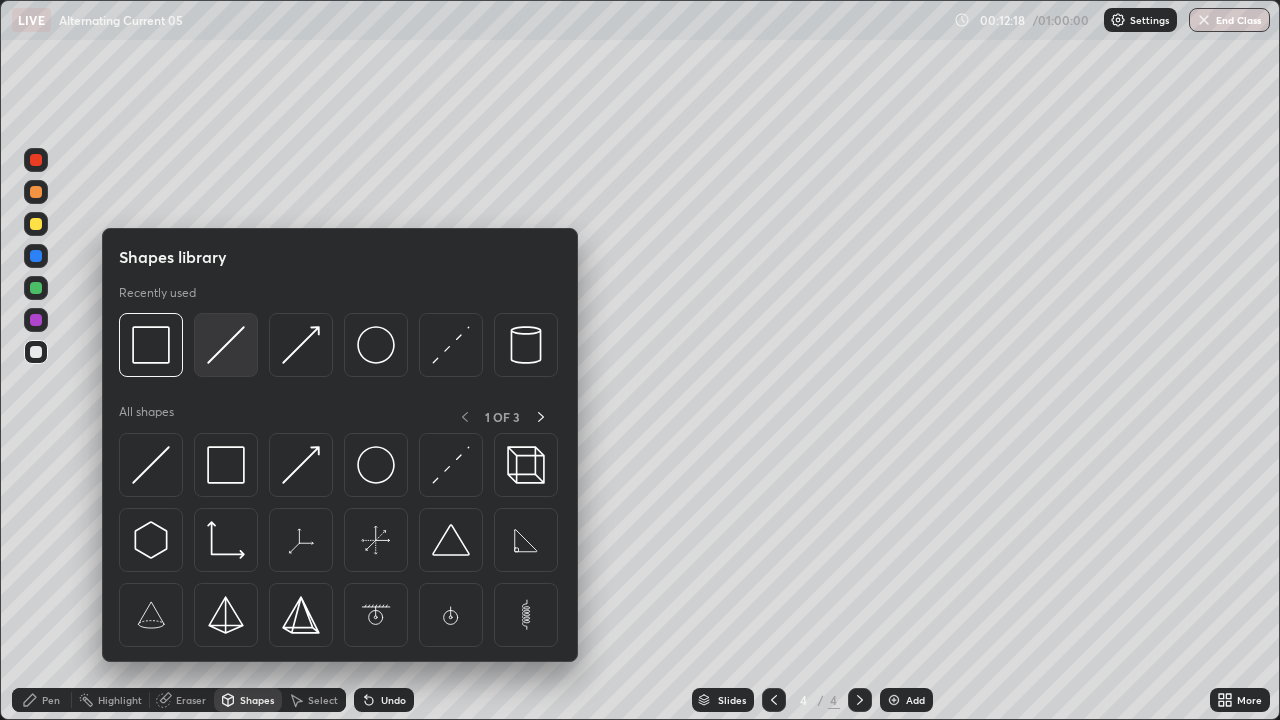 click at bounding box center (226, 345) 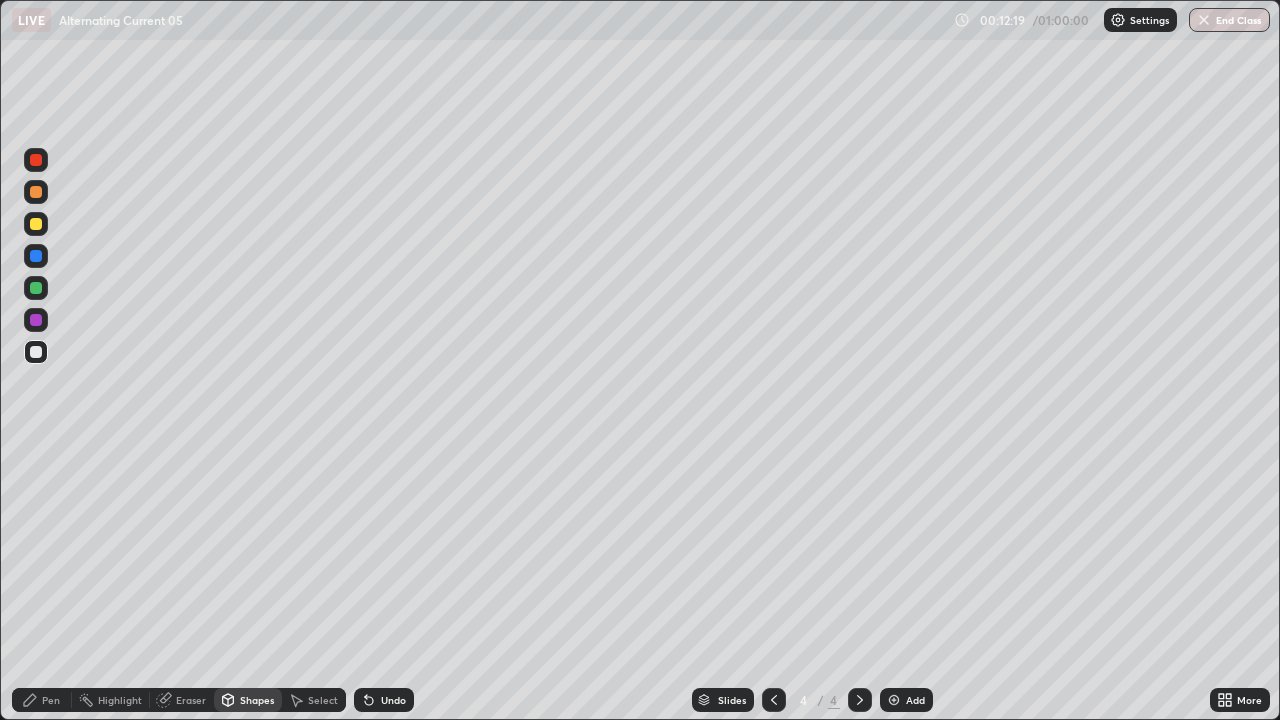 click at bounding box center (36, 224) 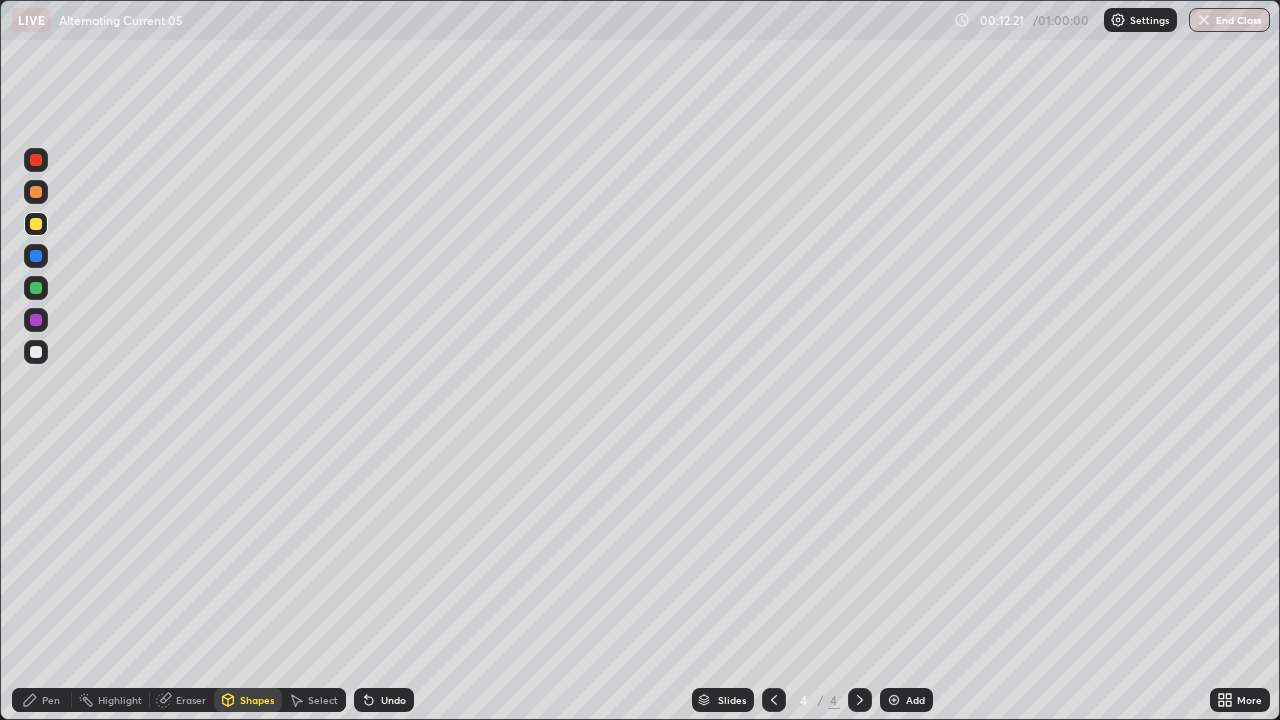 click on "Pen" at bounding box center (51, 700) 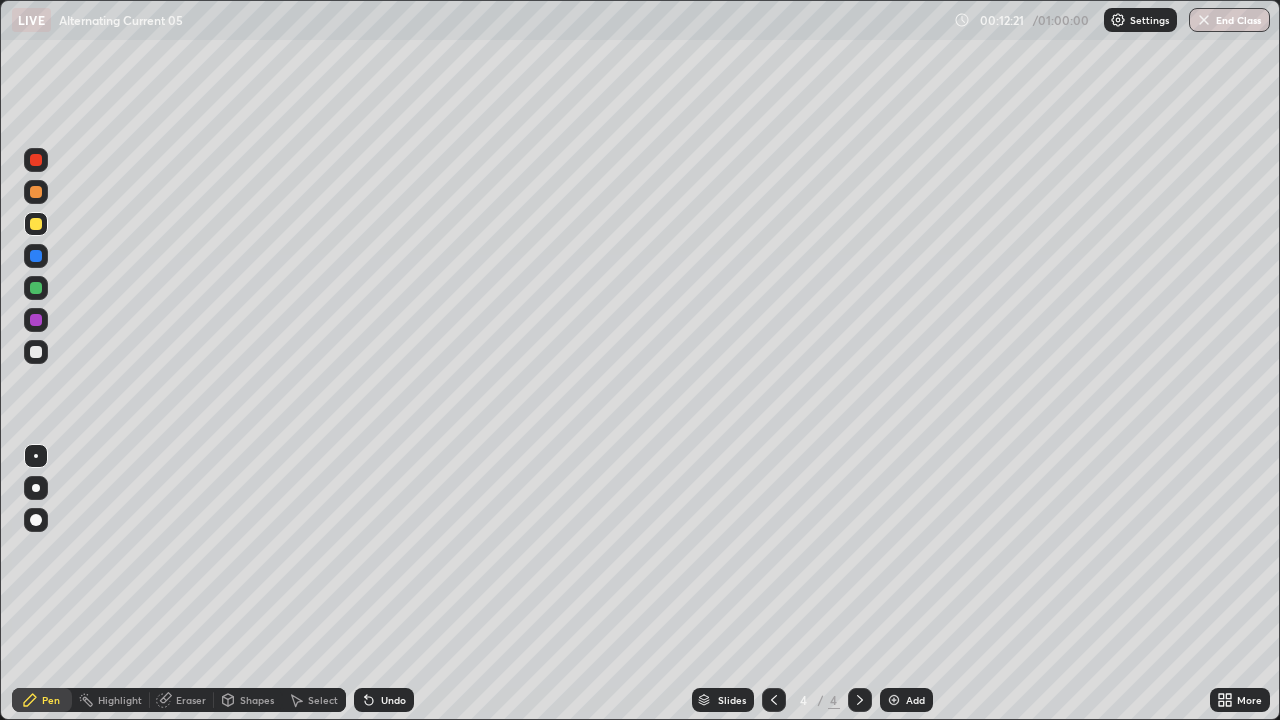 click at bounding box center [36, 224] 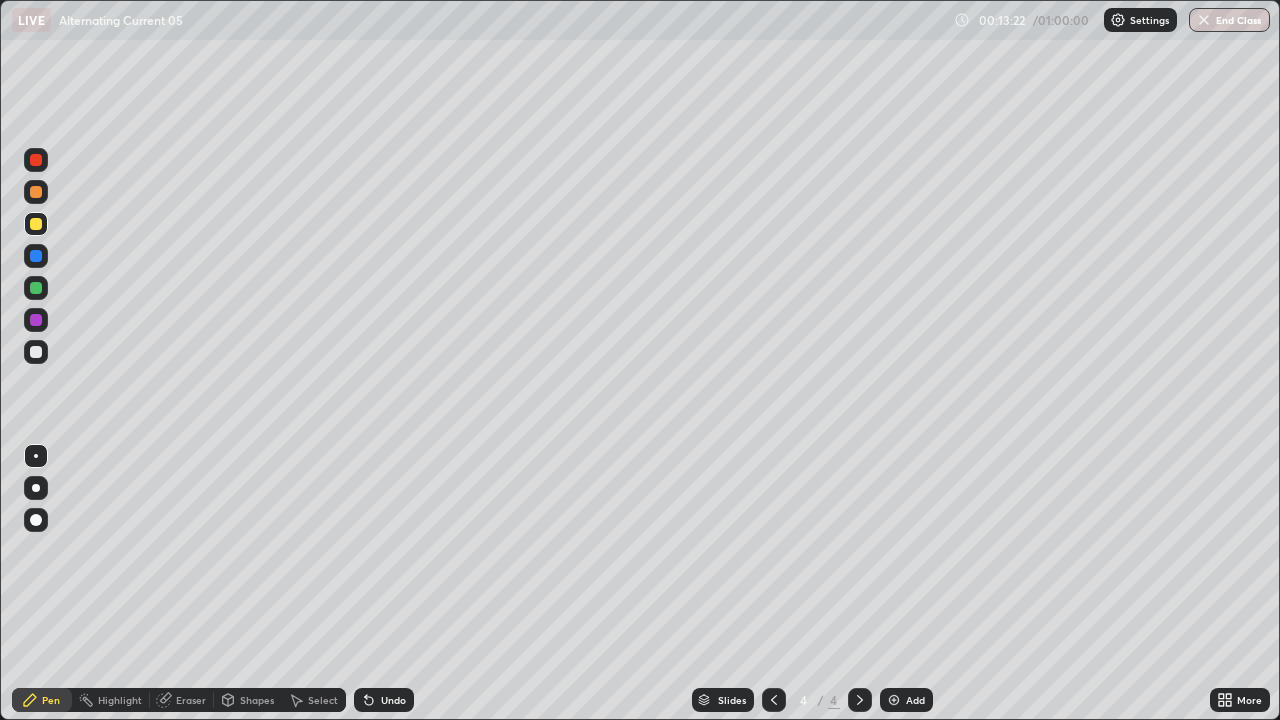 click at bounding box center [36, 352] 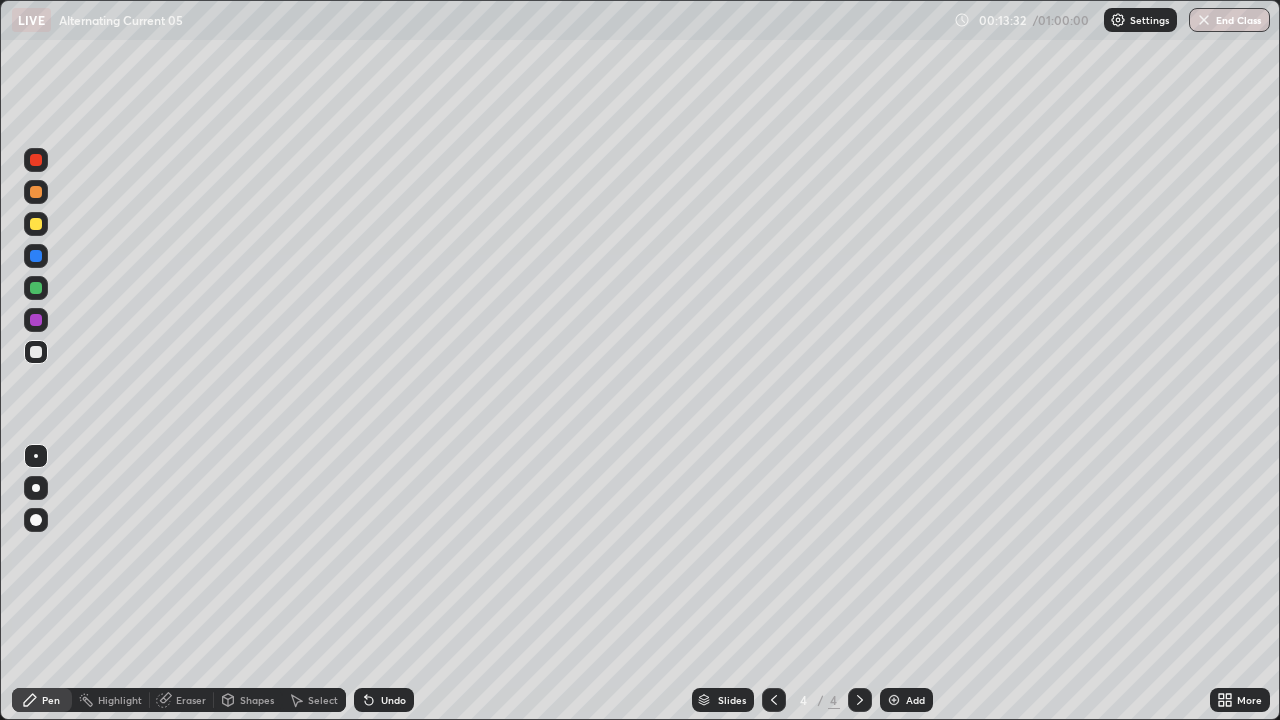 click at bounding box center [36, 352] 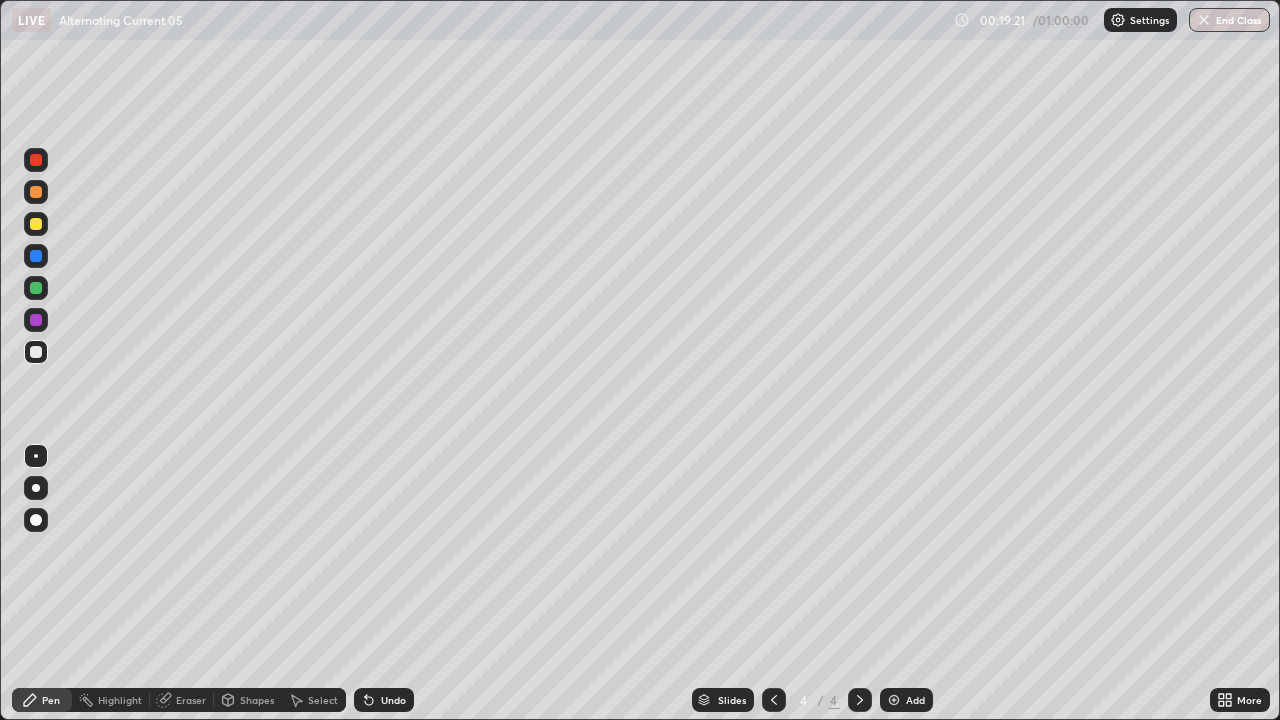 click on "Shapes" at bounding box center (257, 700) 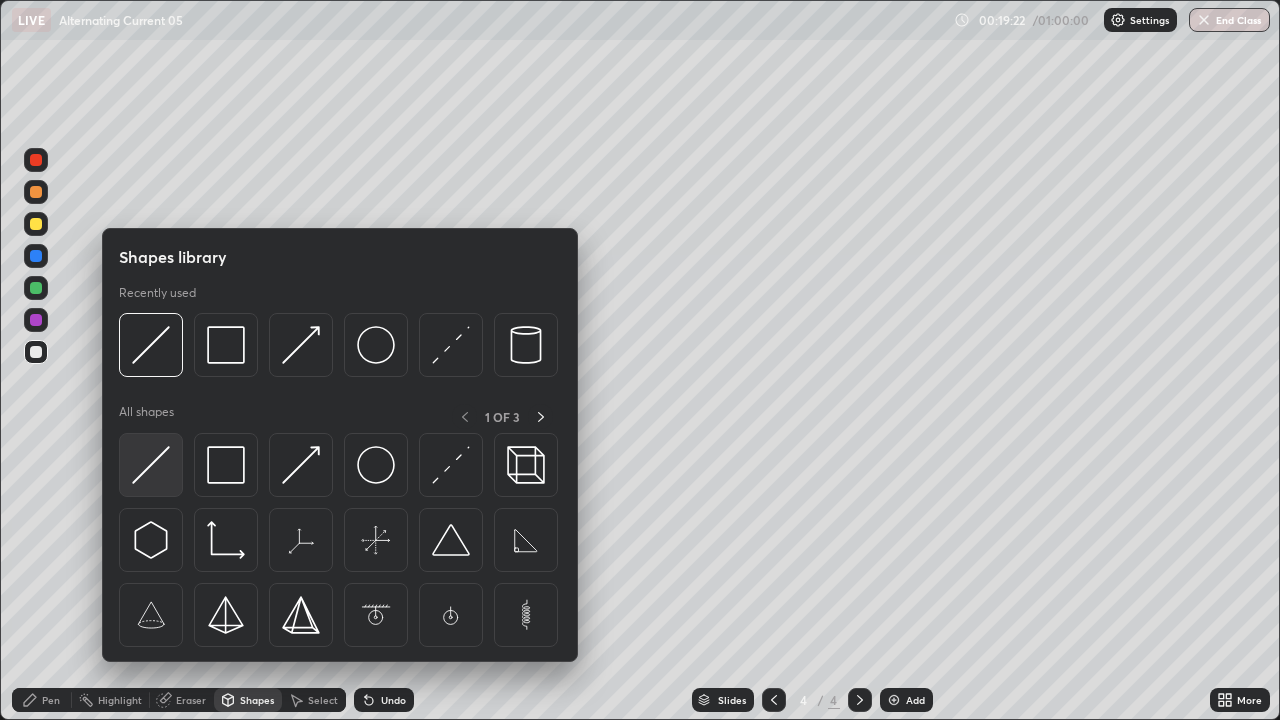 click at bounding box center (151, 465) 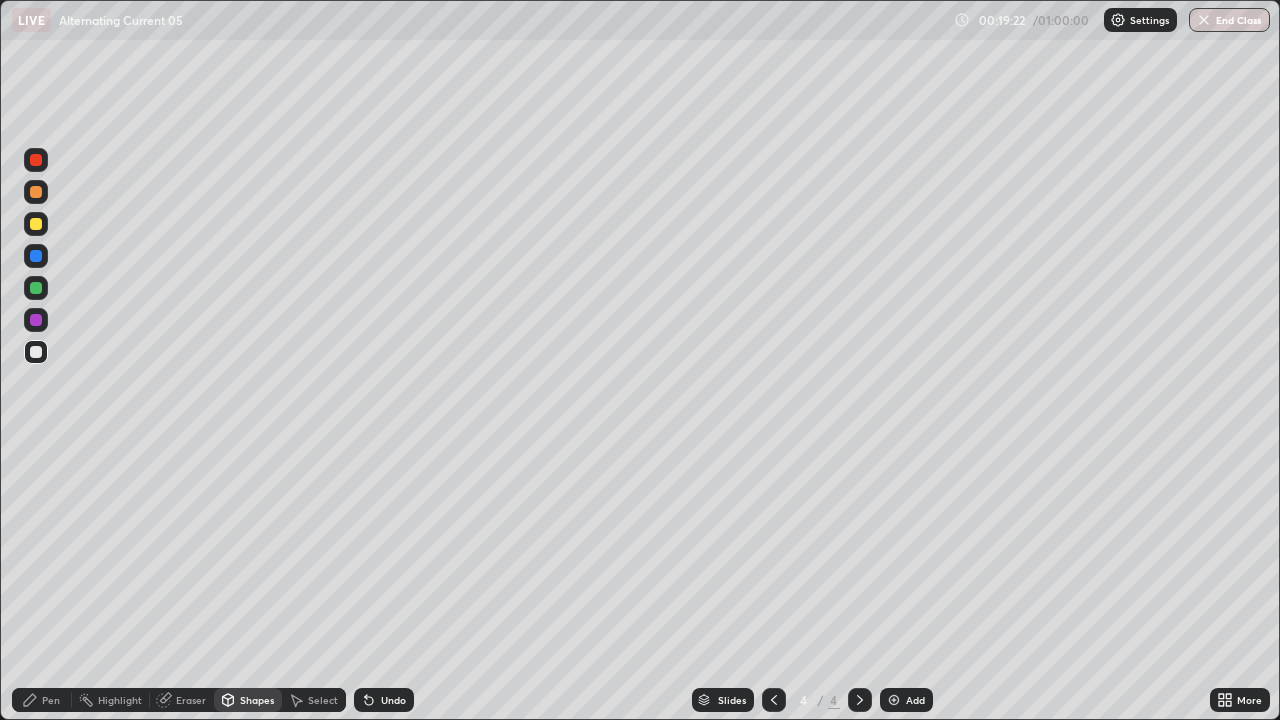 click at bounding box center (36, 352) 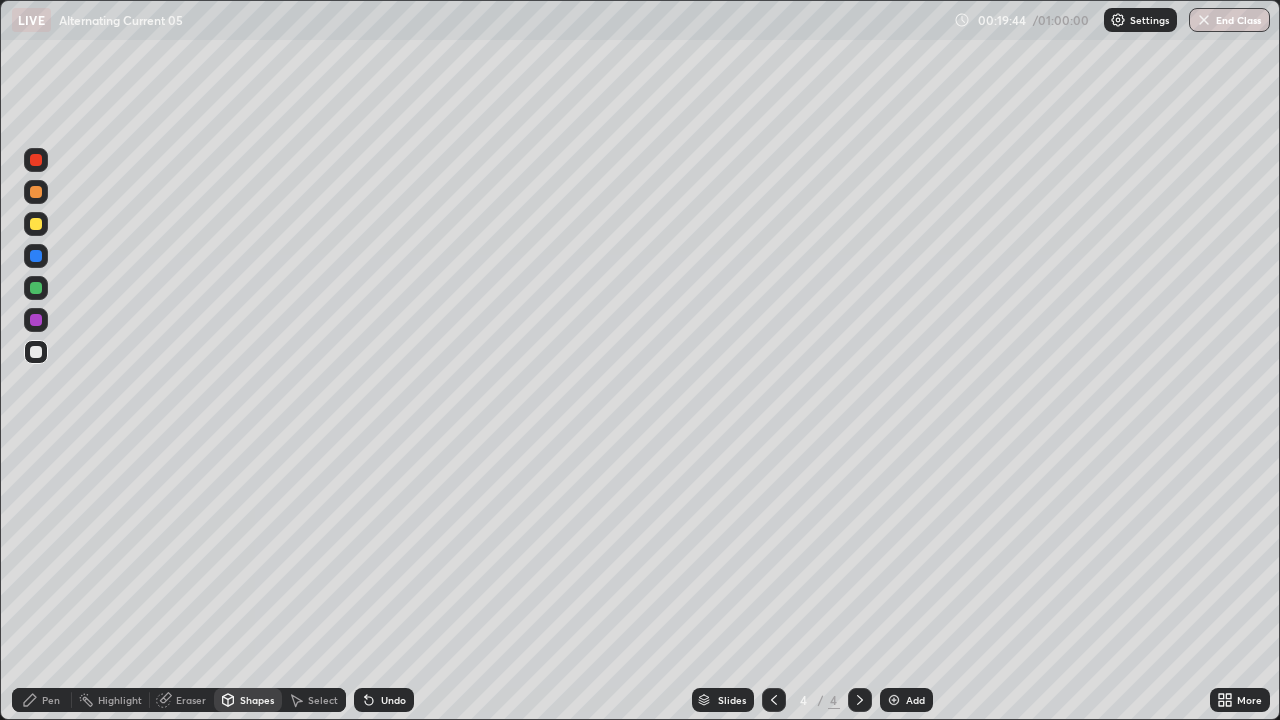 click on "Add" at bounding box center [915, 700] 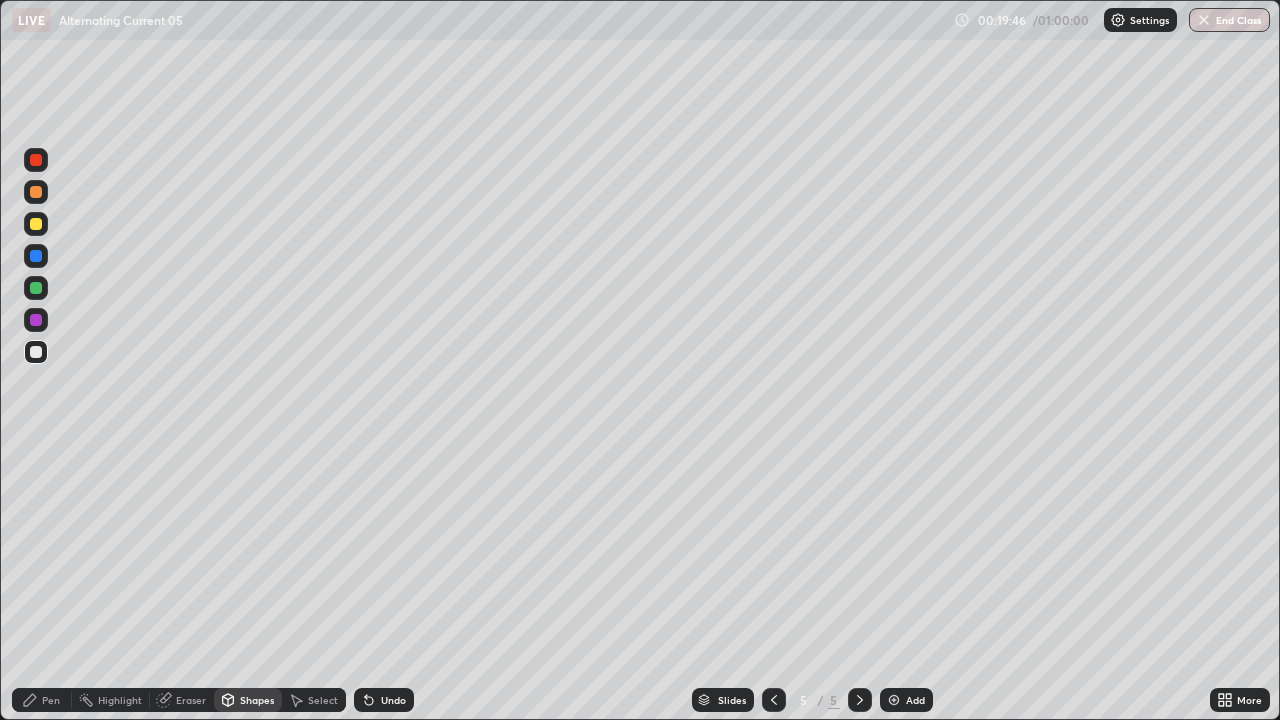 click at bounding box center [36, 224] 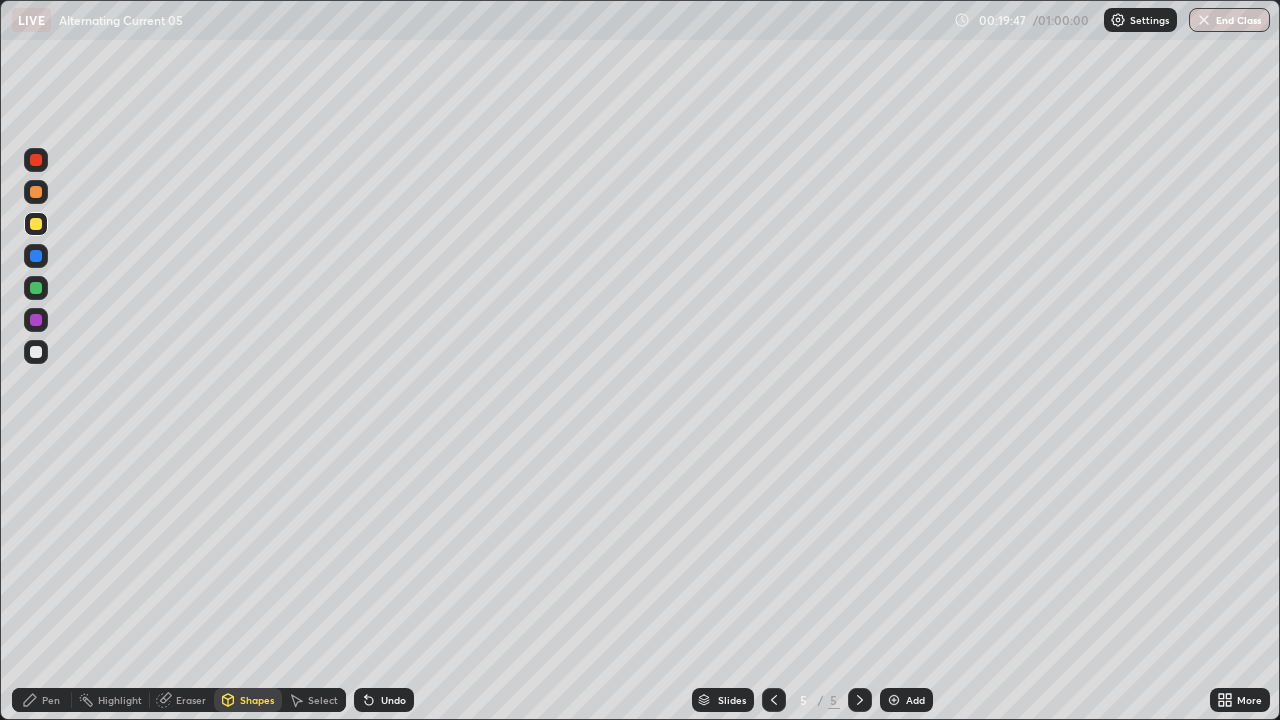 click 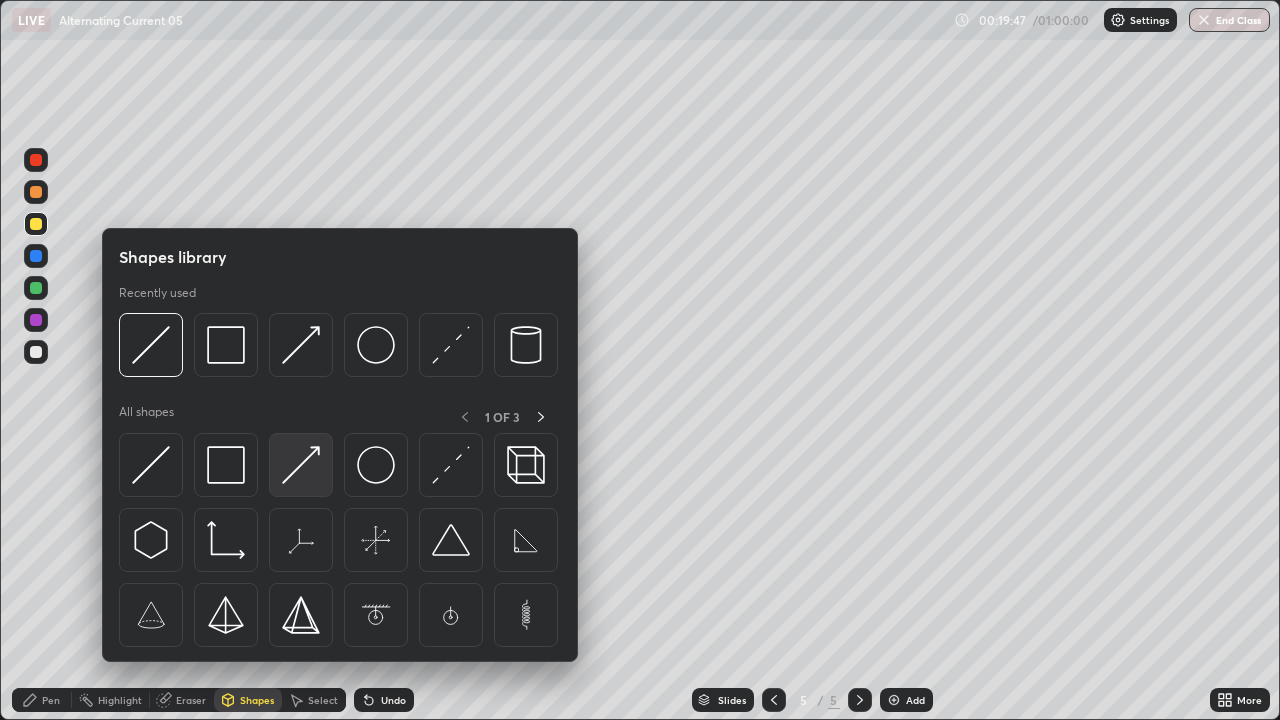 click at bounding box center (301, 465) 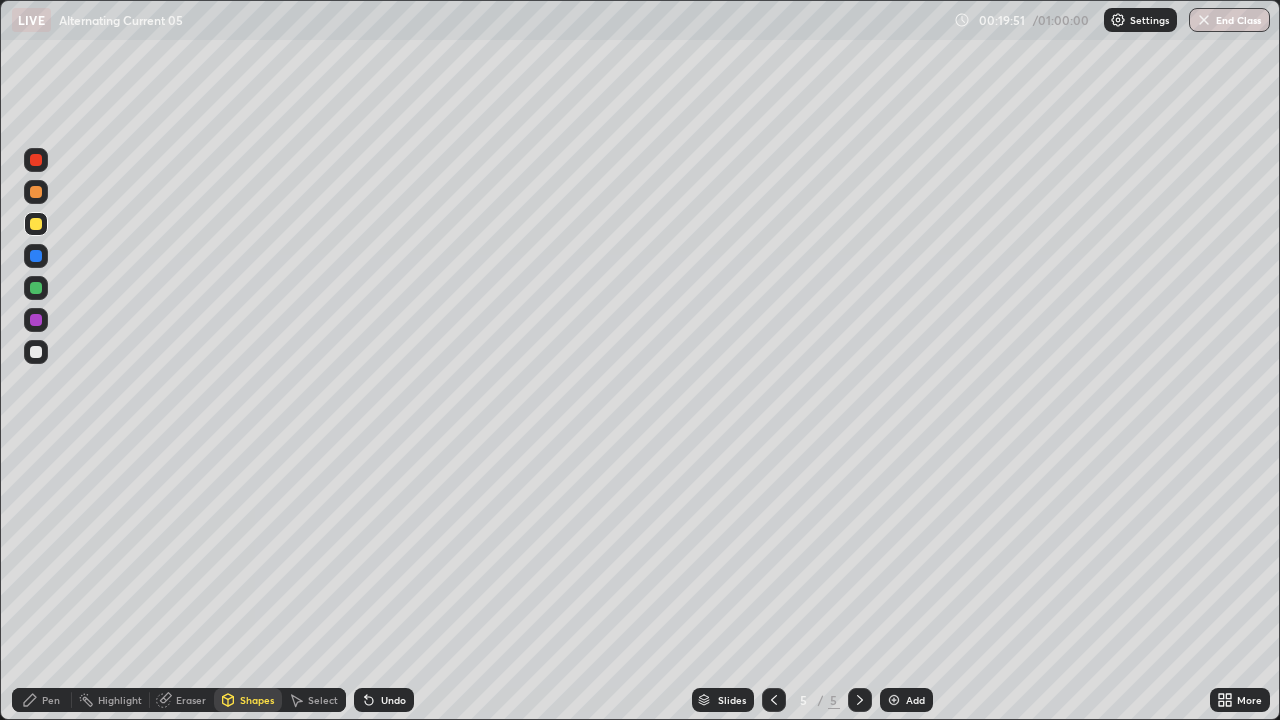click on "Pen" at bounding box center (51, 700) 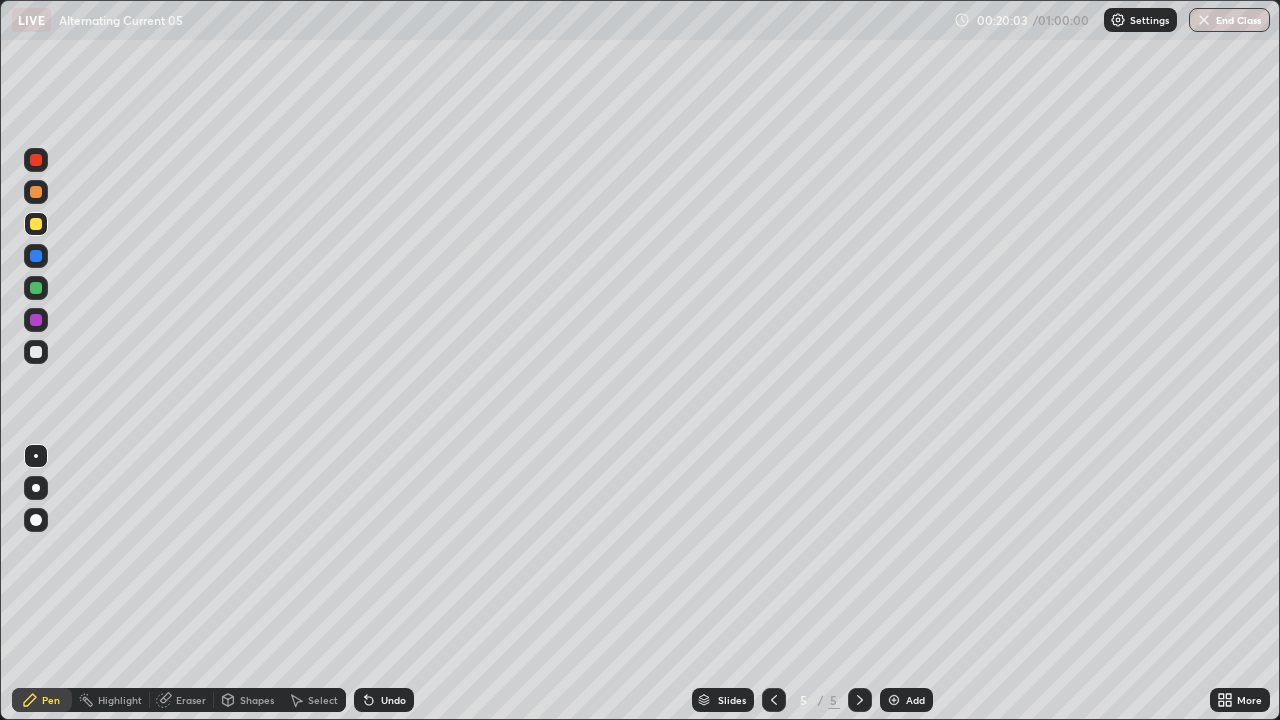 click at bounding box center [774, 700] 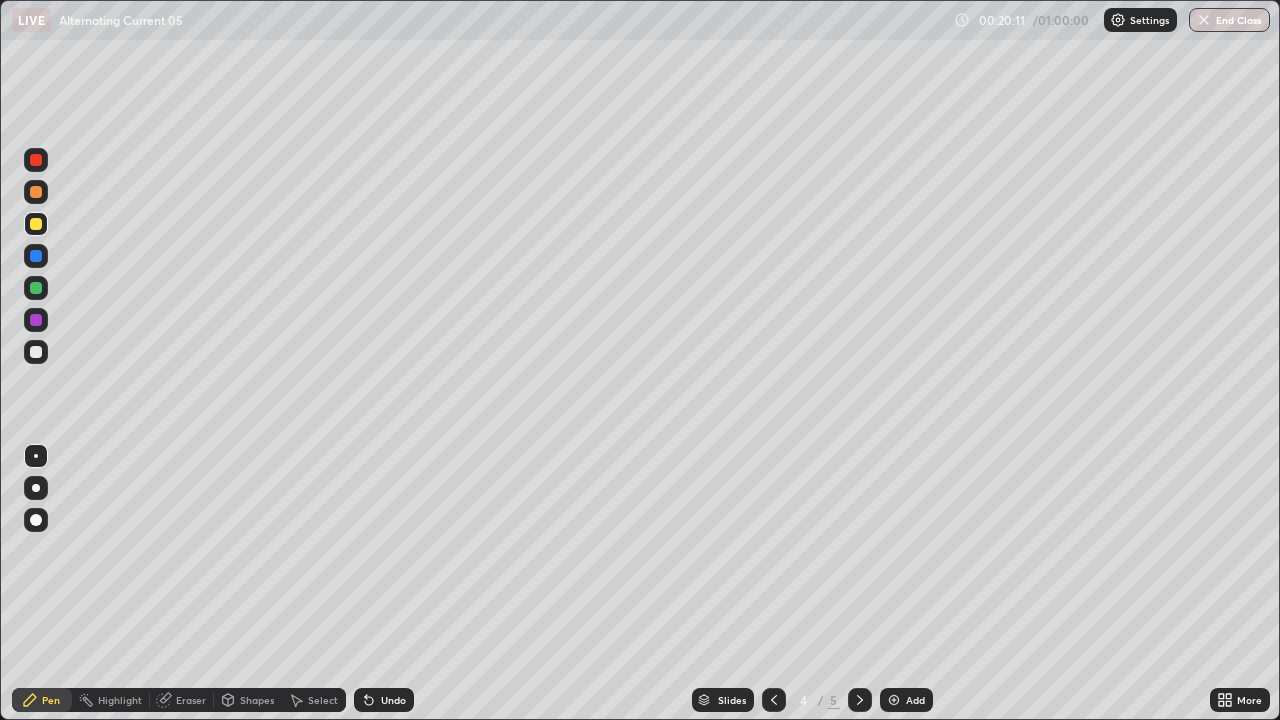 click at bounding box center (860, 700) 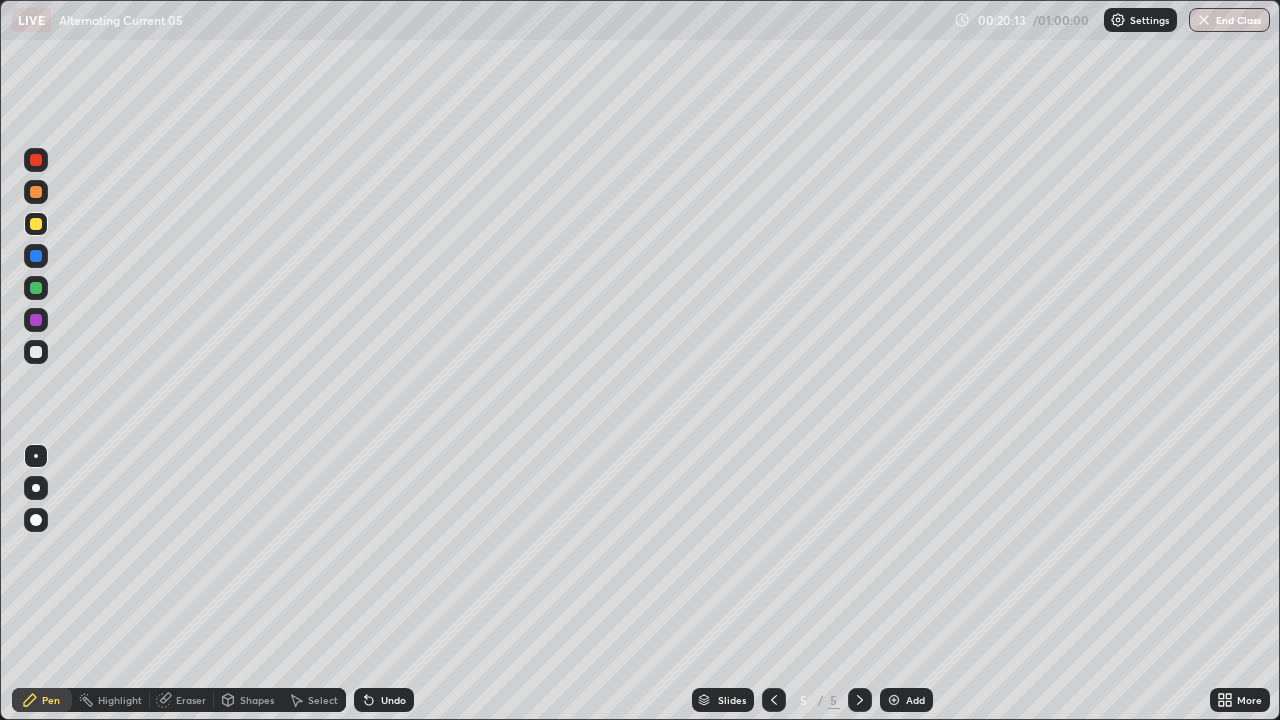 click at bounding box center [36, 352] 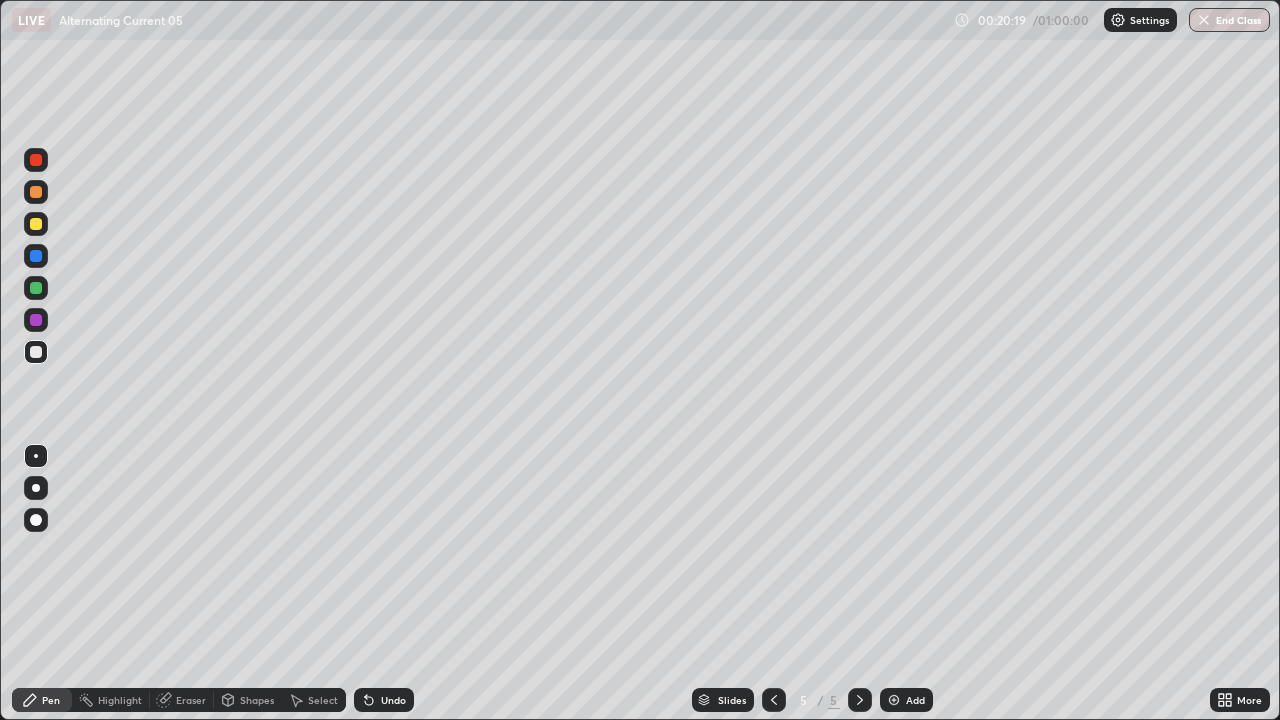 click at bounding box center [774, 700] 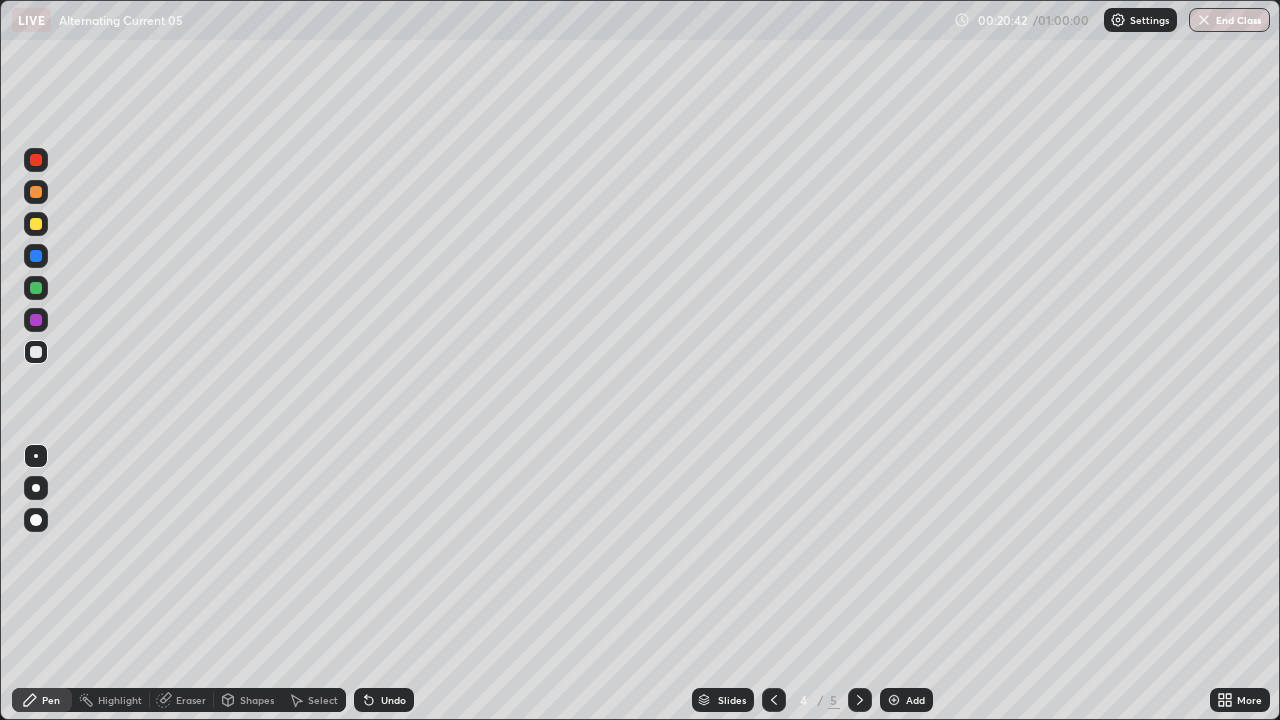 click 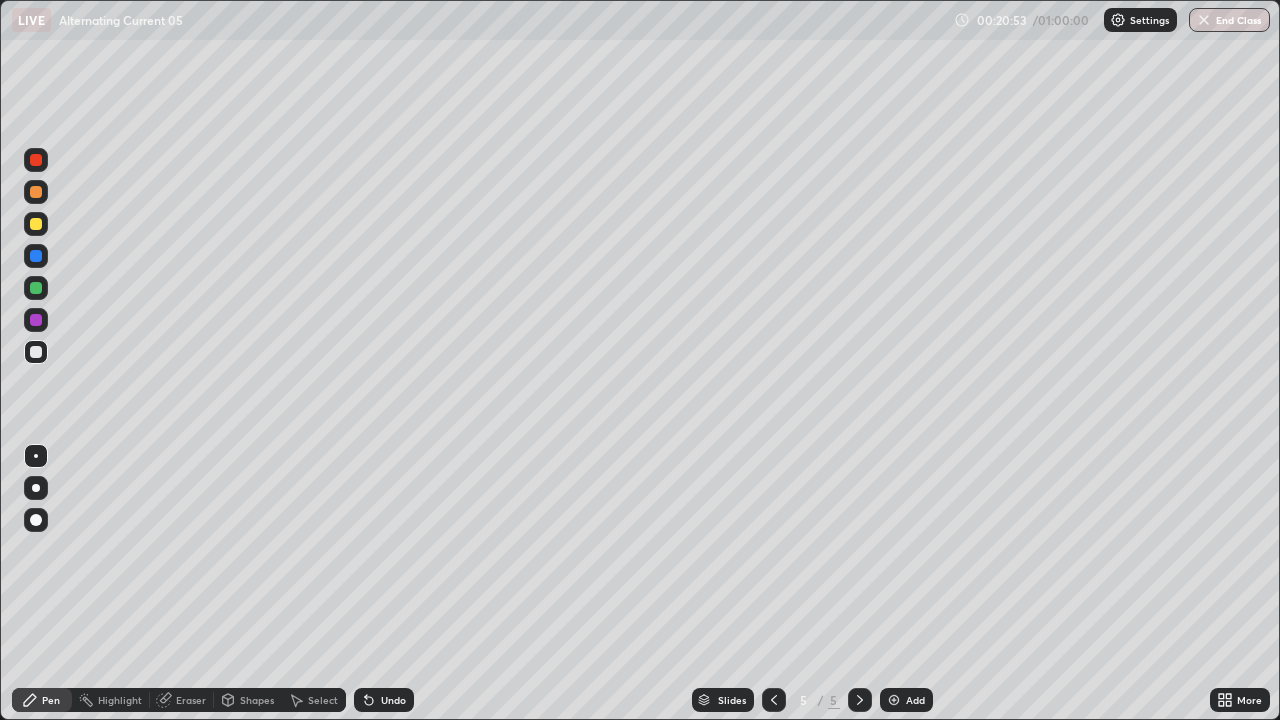 click on "Undo" at bounding box center [393, 700] 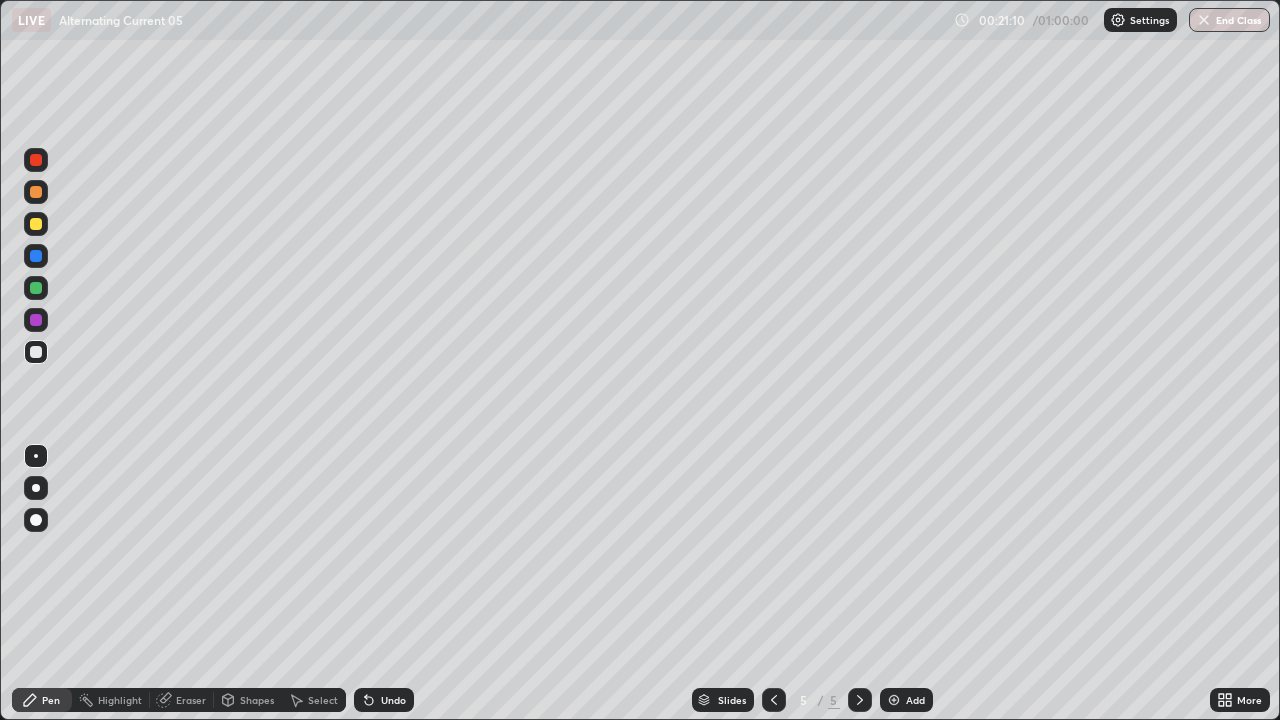 click 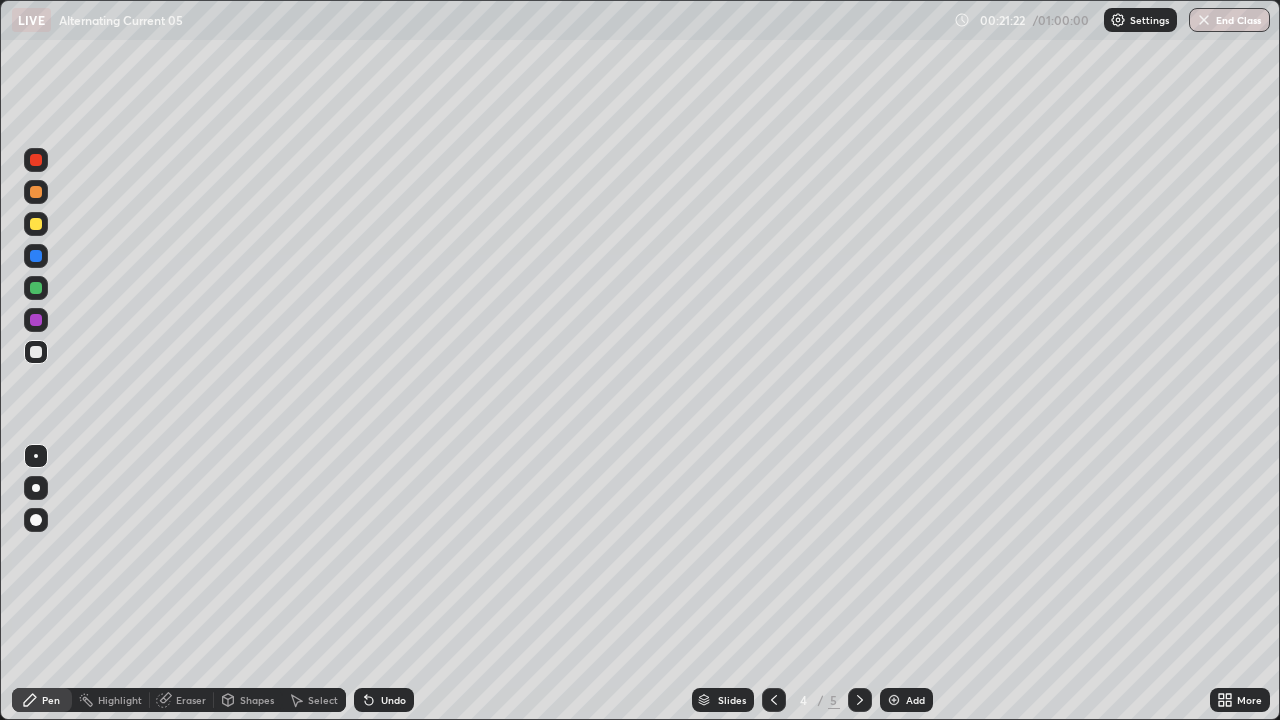 click 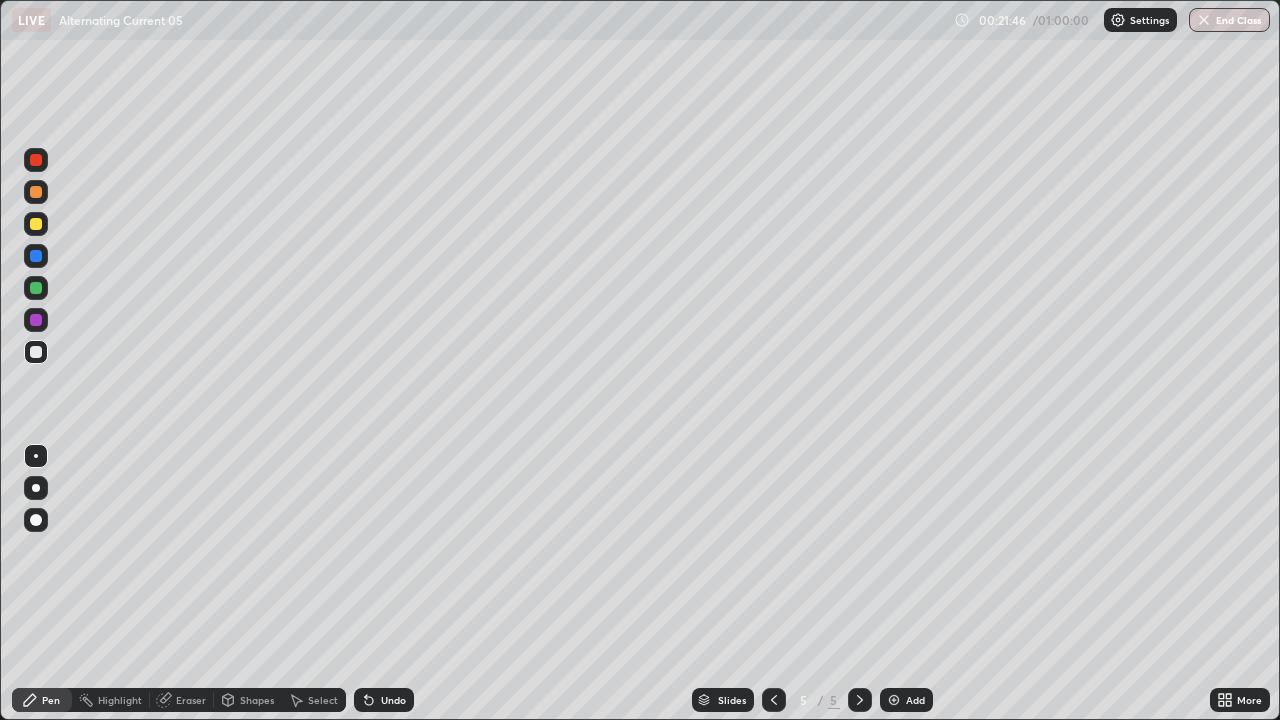 click at bounding box center [36, 352] 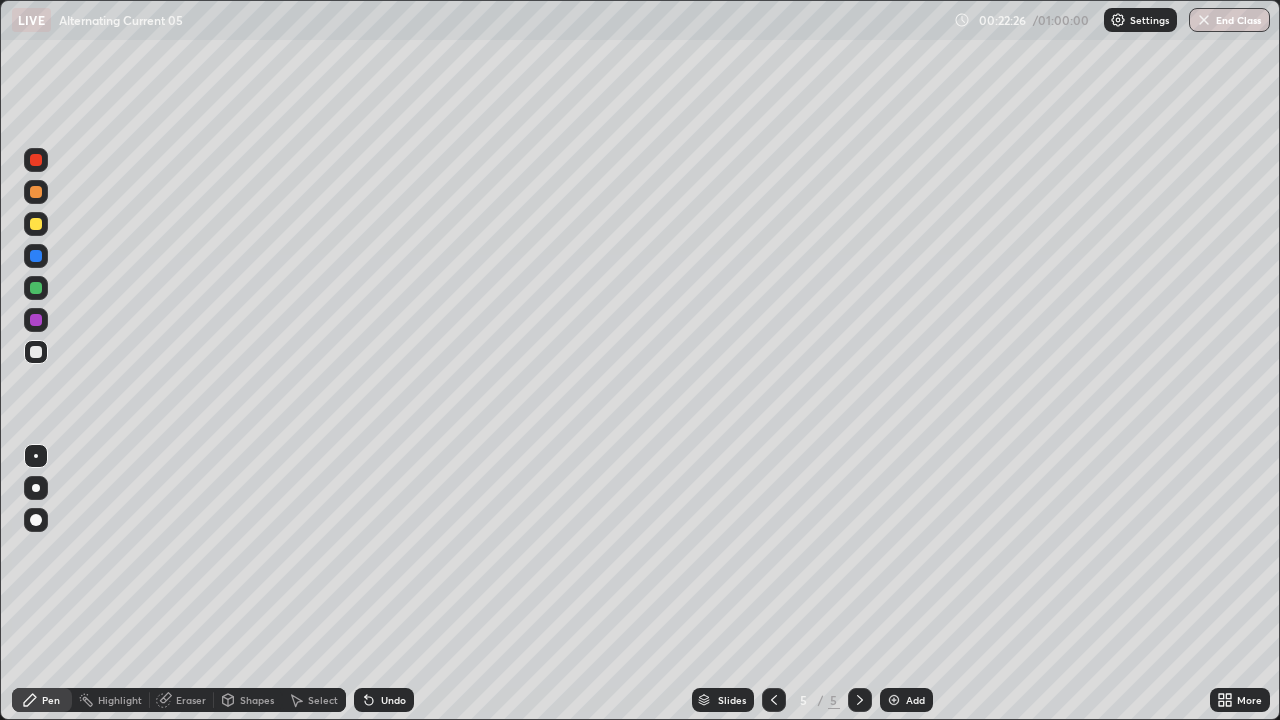 click 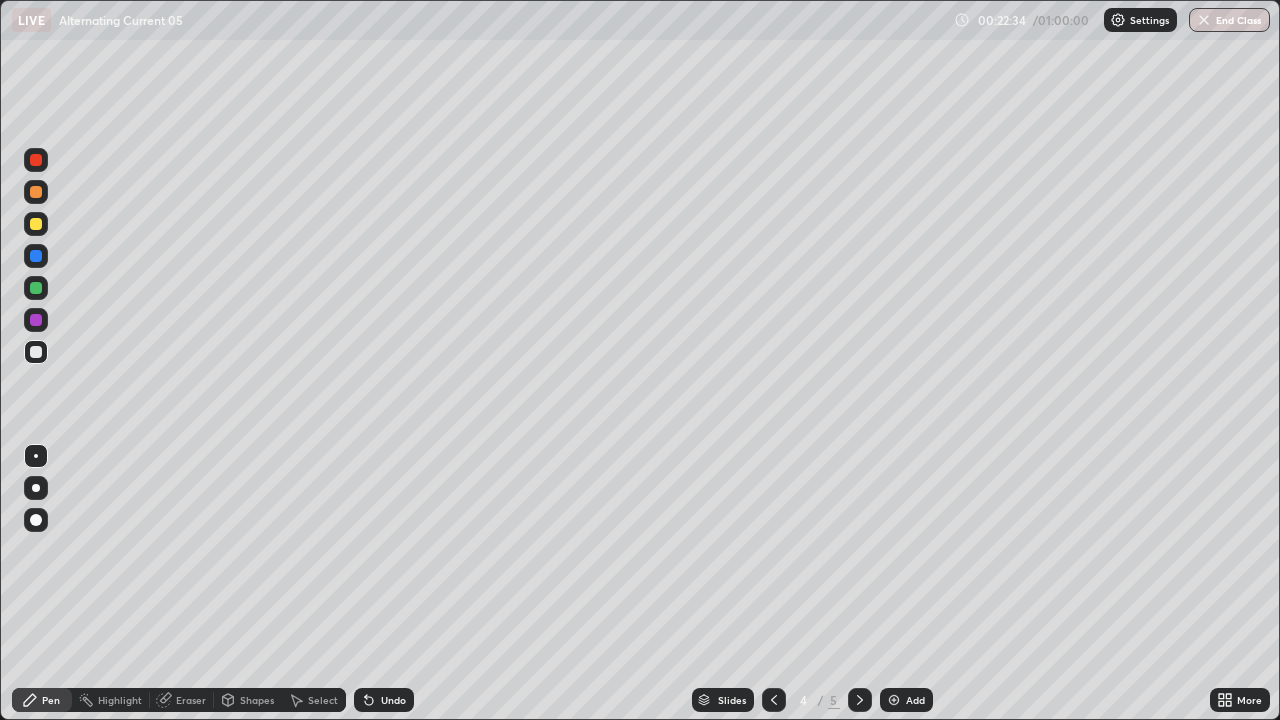 click 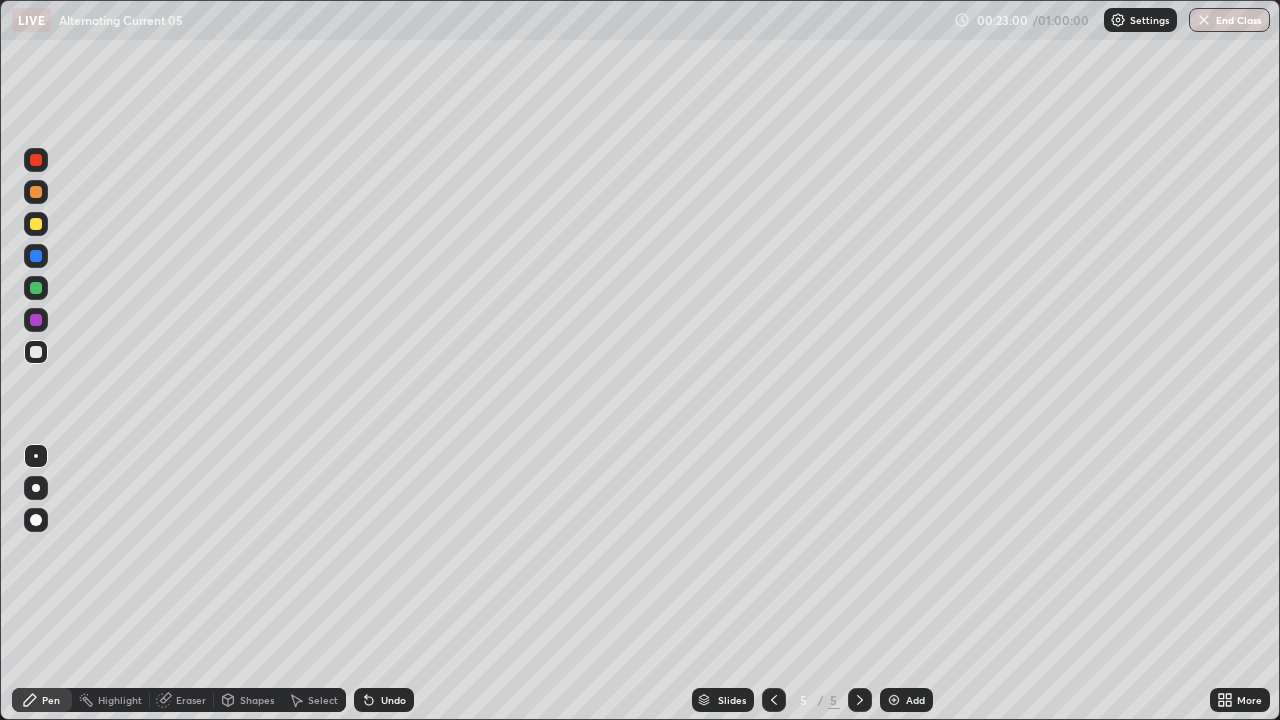 click on "Shapes" at bounding box center [257, 700] 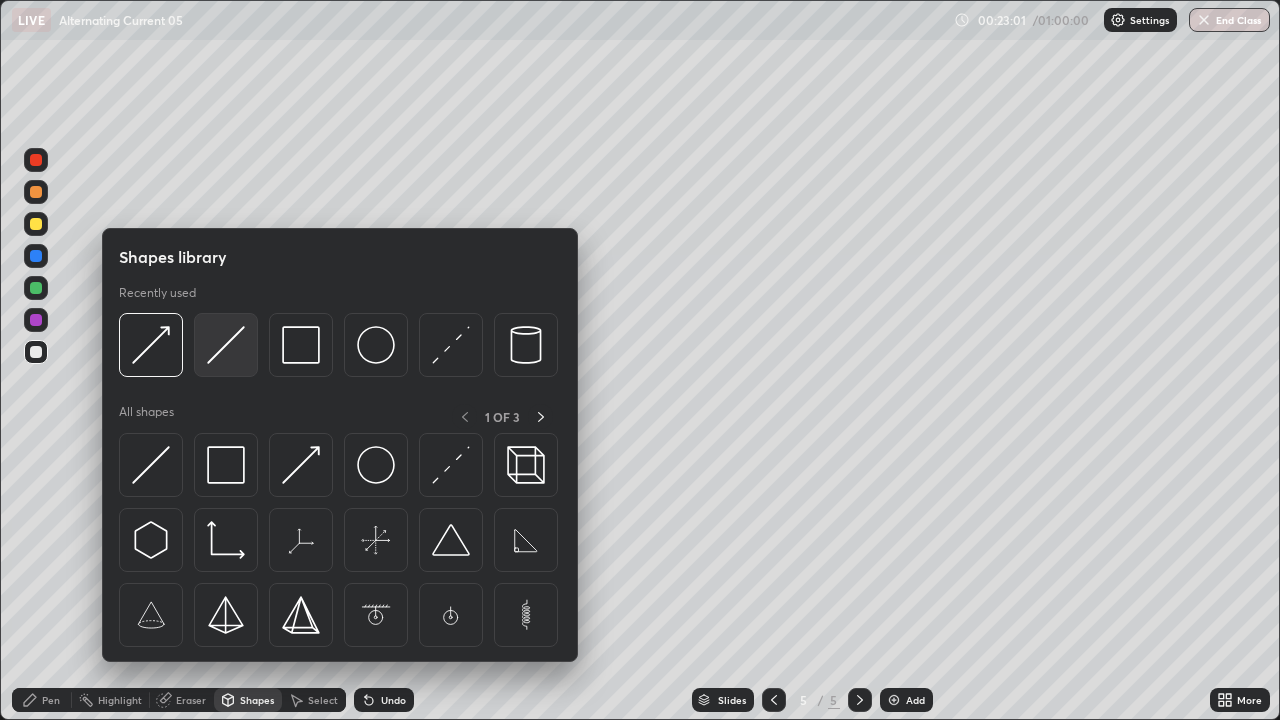 click at bounding box center (226, 345) 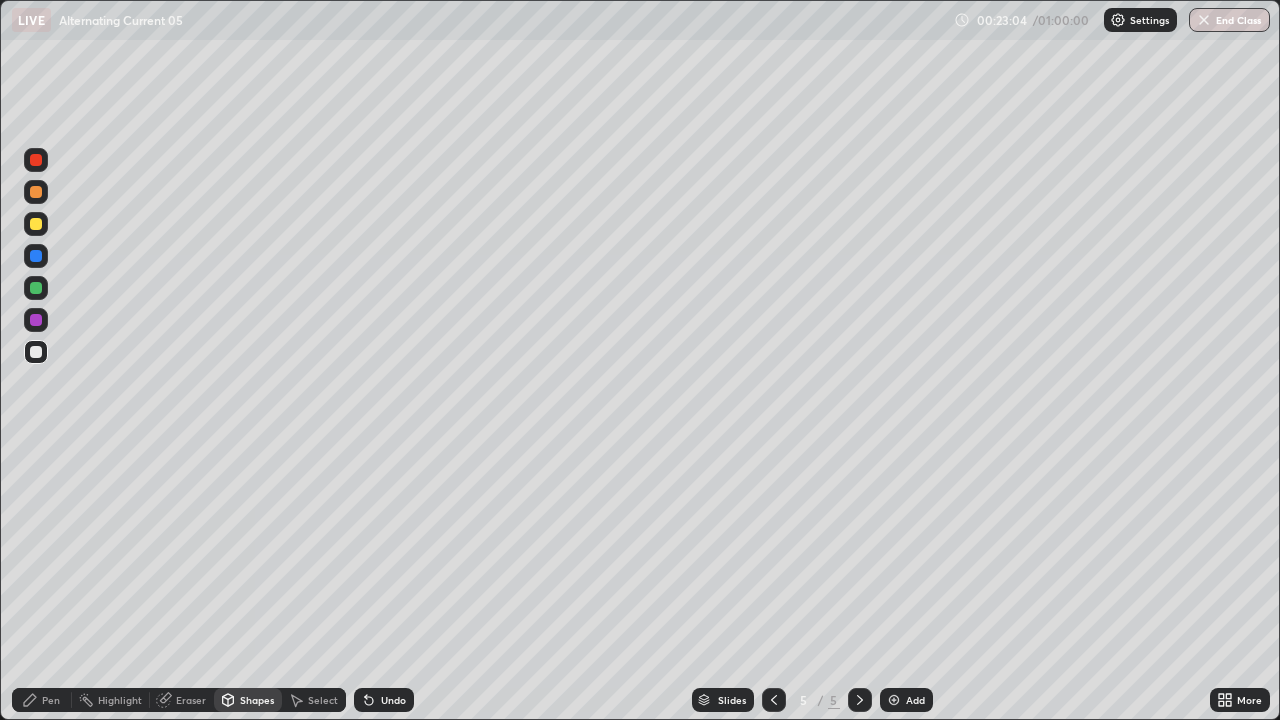 click on "Shapes" at bounding box center [257, 700] 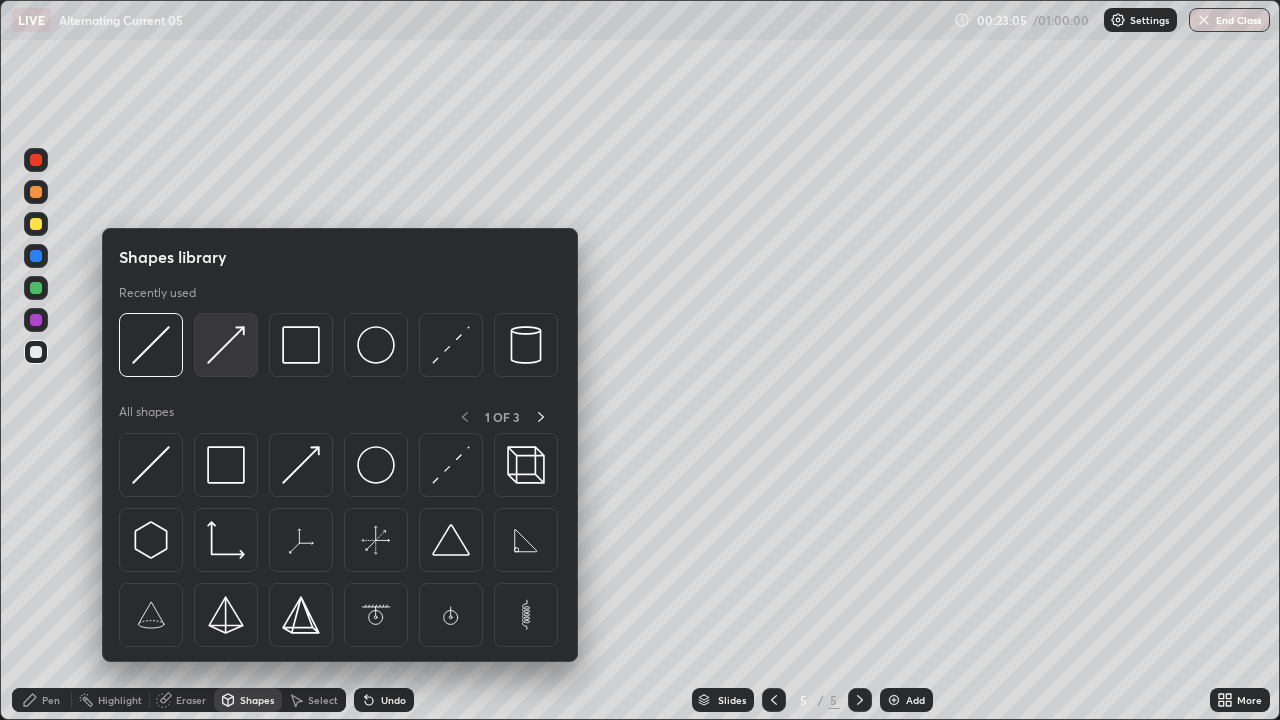 click at bounding box center [226, 345] 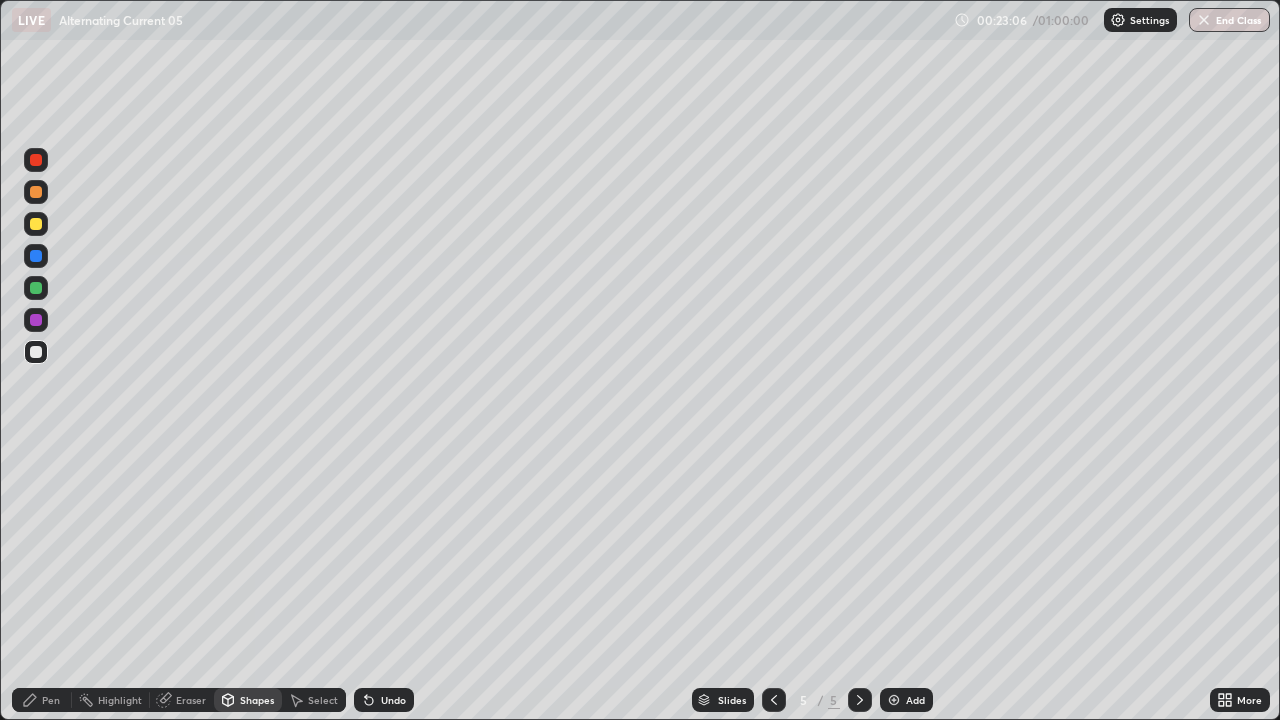click at bounding box center (36, 224) 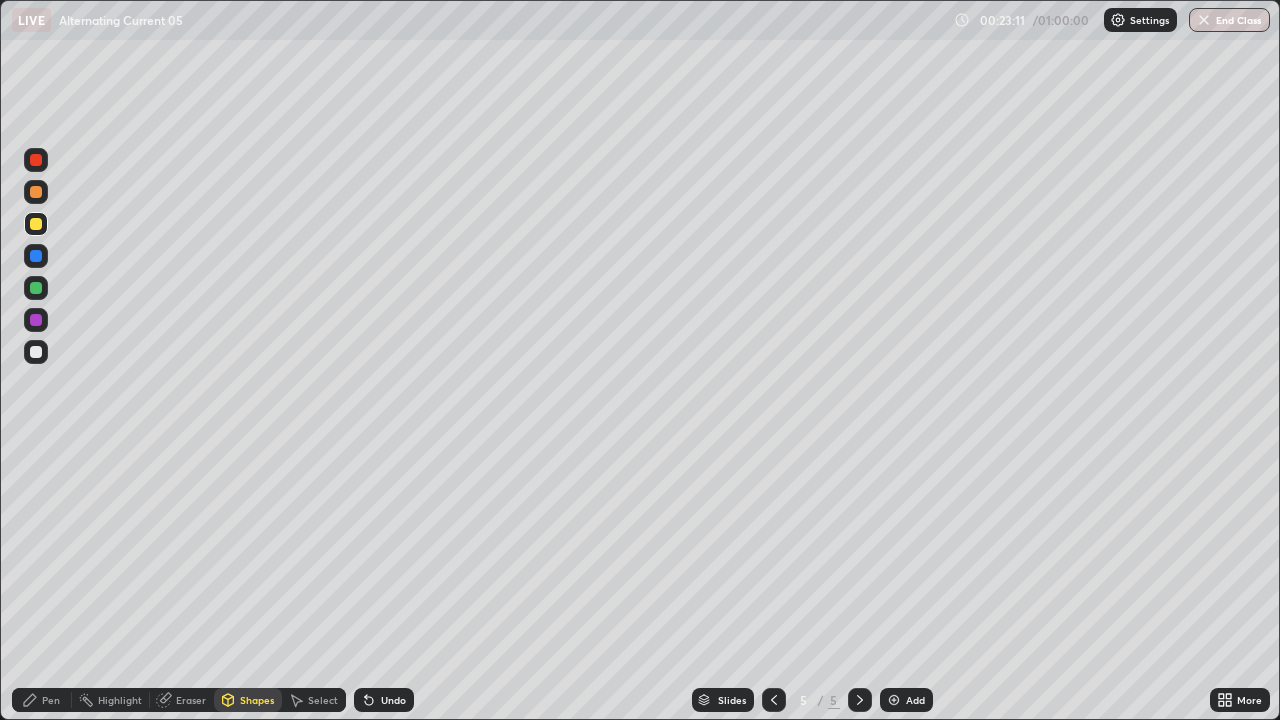 click on "Pen" at bounding box center (42, 700) 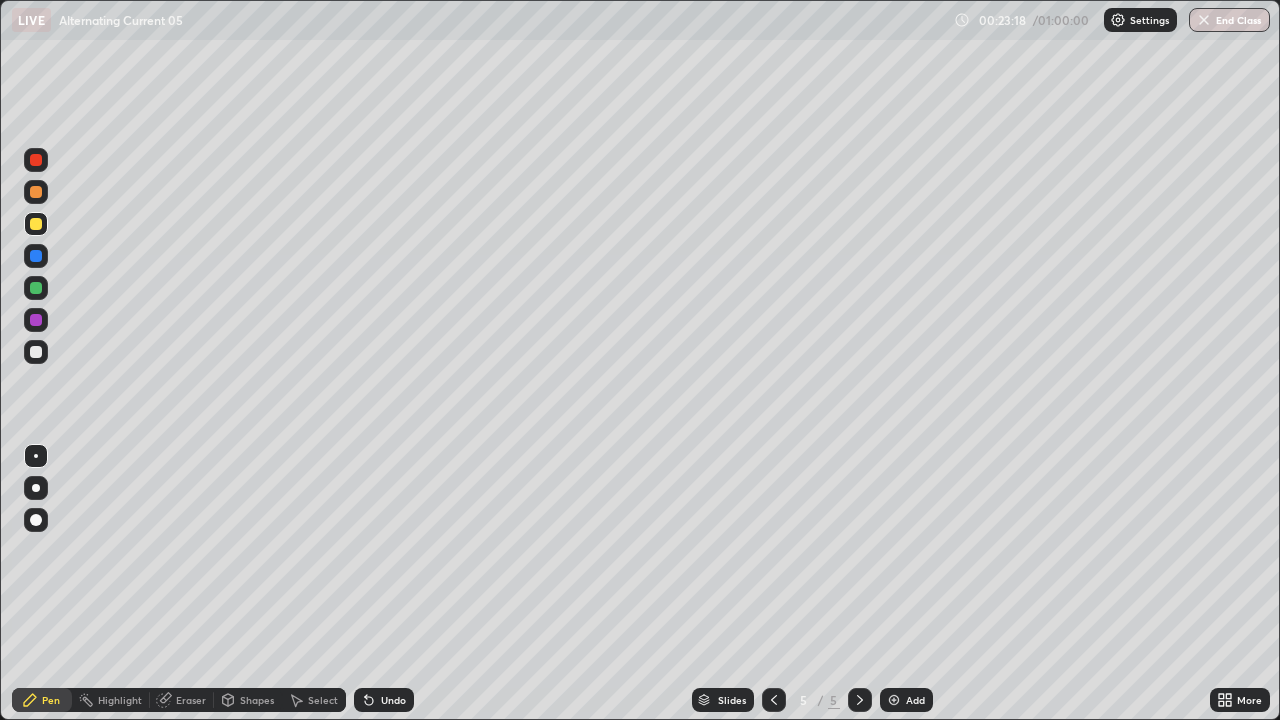 click on "Shapes" at bounding box center (257, 700) 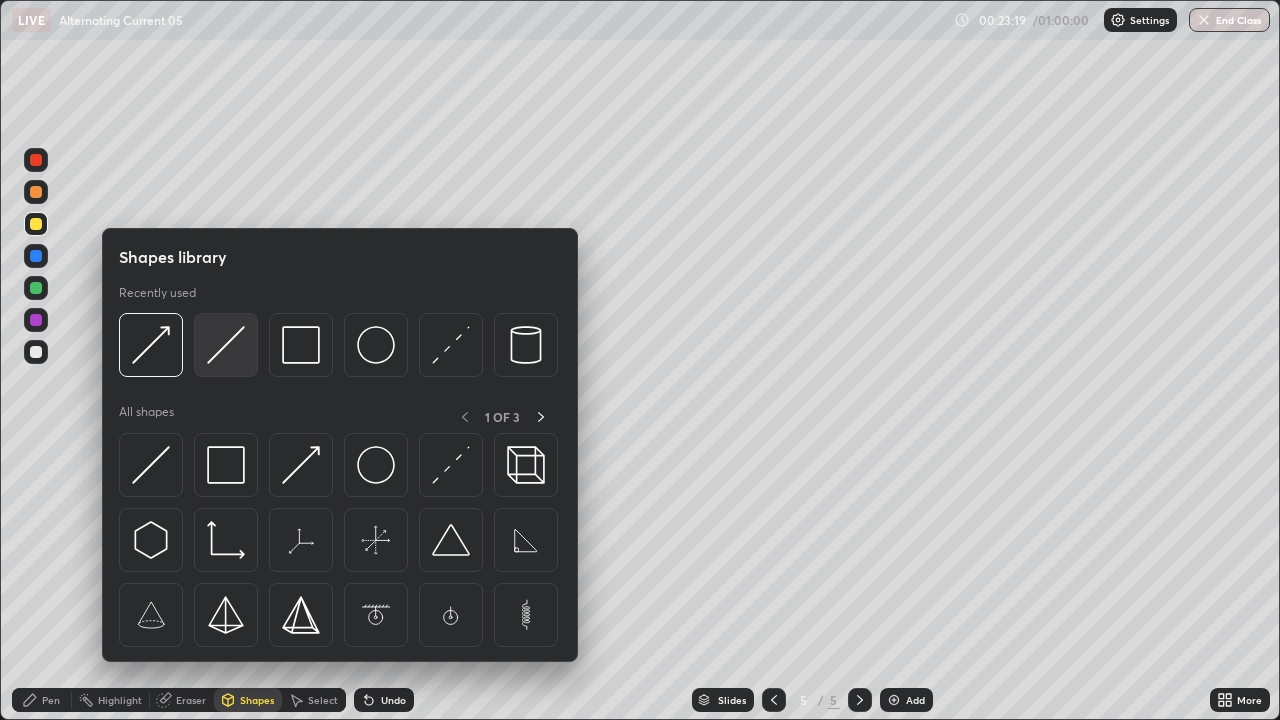 click at bounding box center [226, 345] 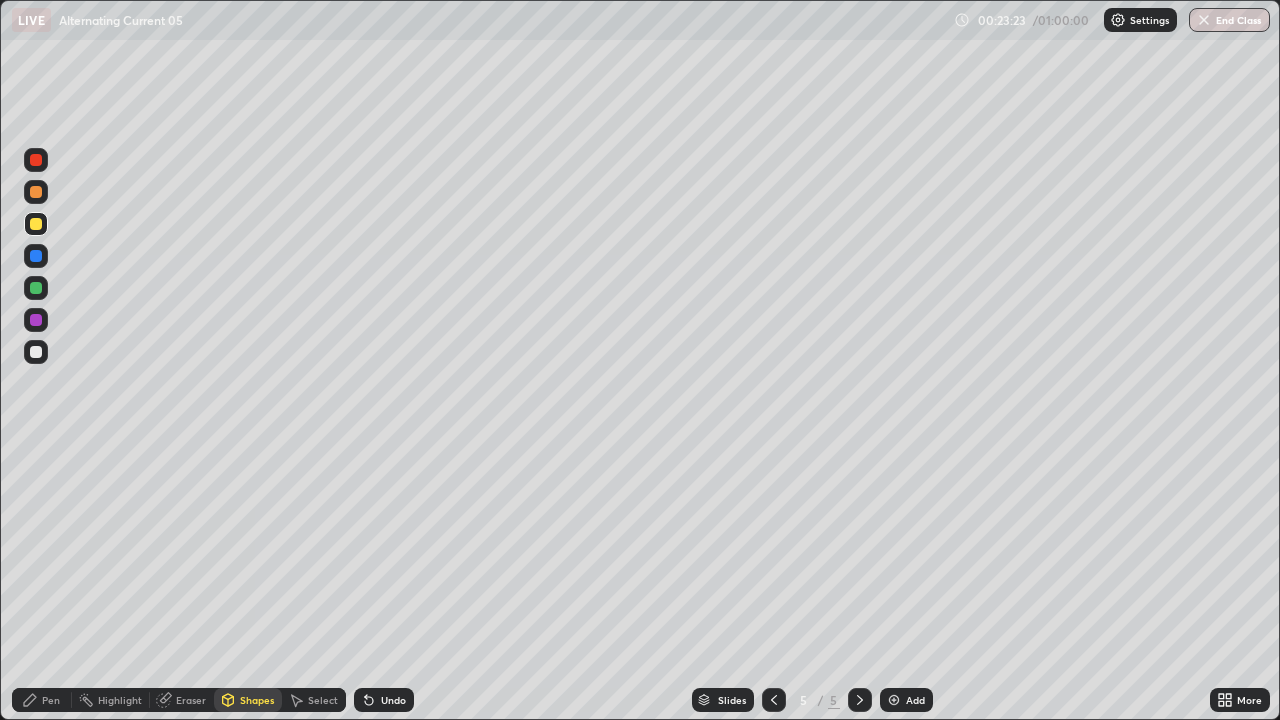 click 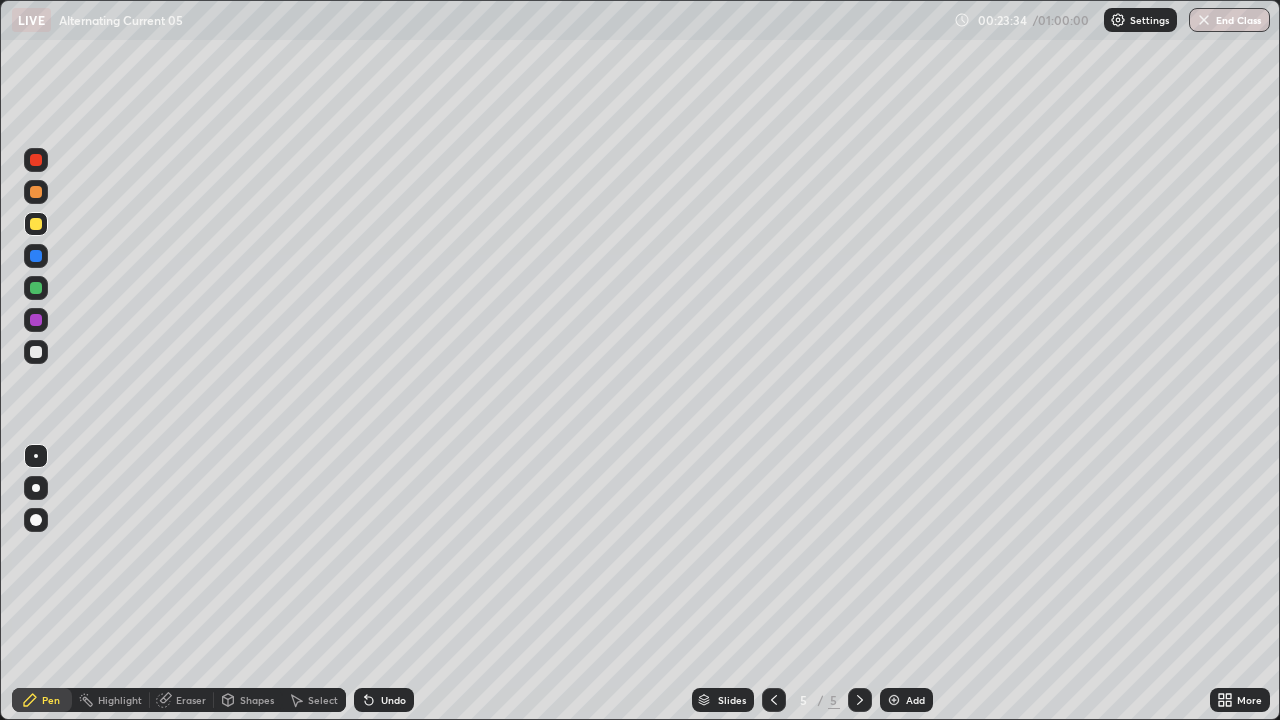 click at bounding box center (36, 352) 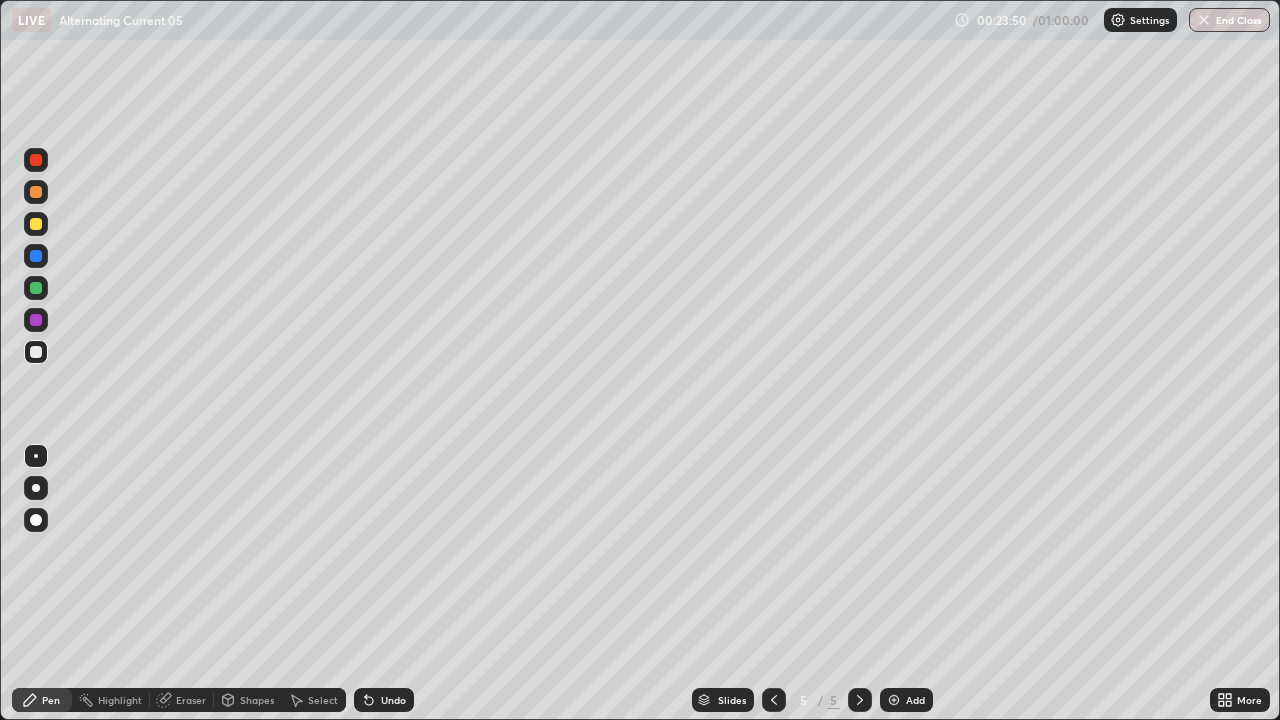 click on "Undo" at bounding box center [384, 700] 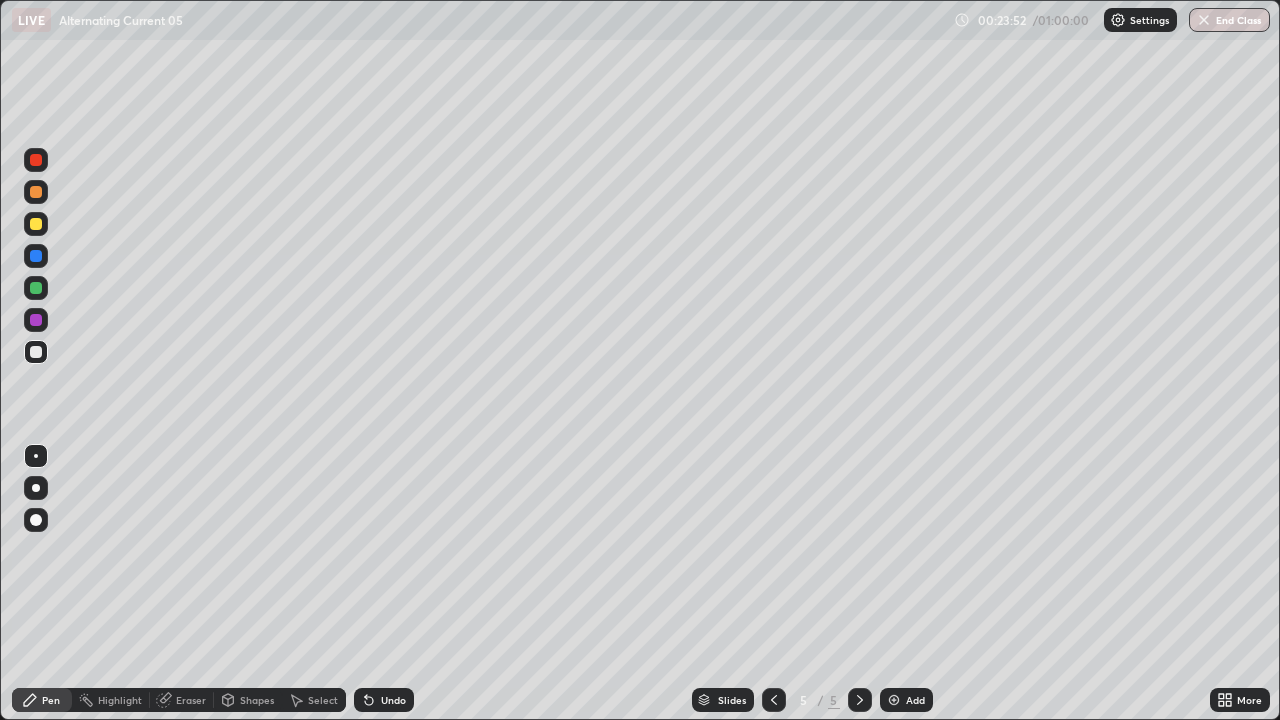 click on "Select" at bounding box center (323, 700) 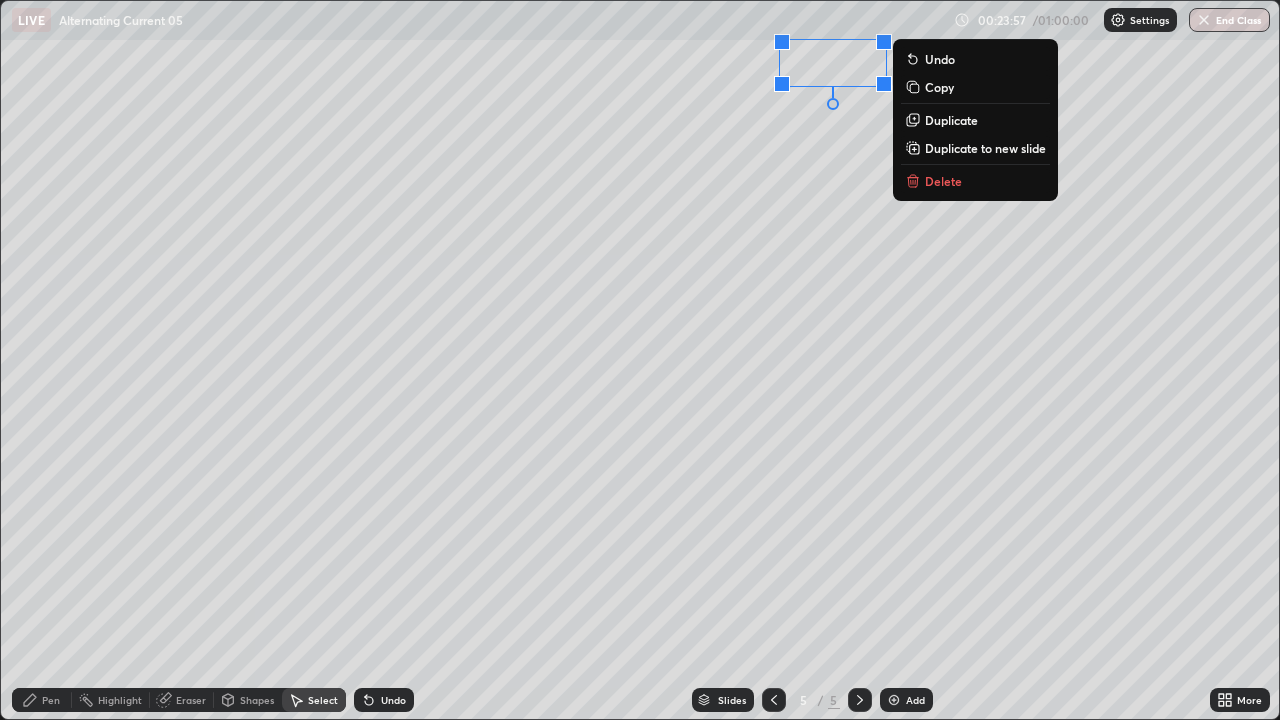 click on "0 ° Undo Copy Duplicate Duplicate to new slide Delete" at bounding box center [640, 360] 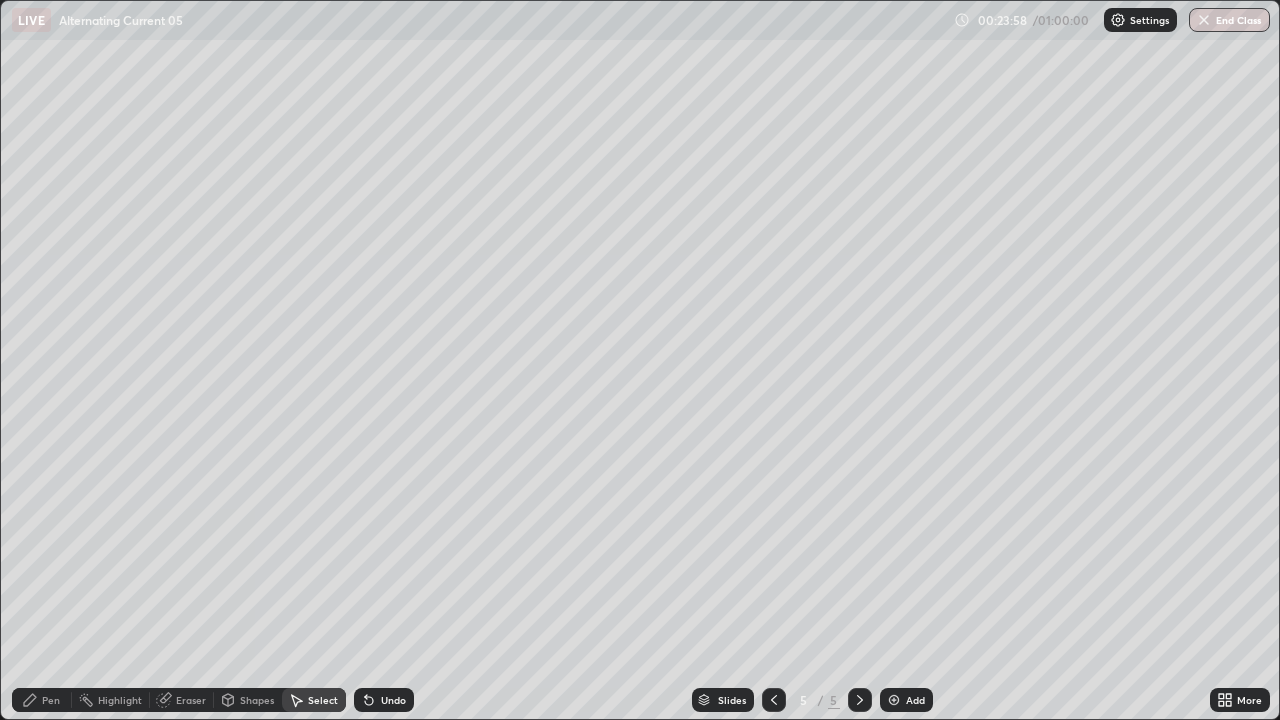 click 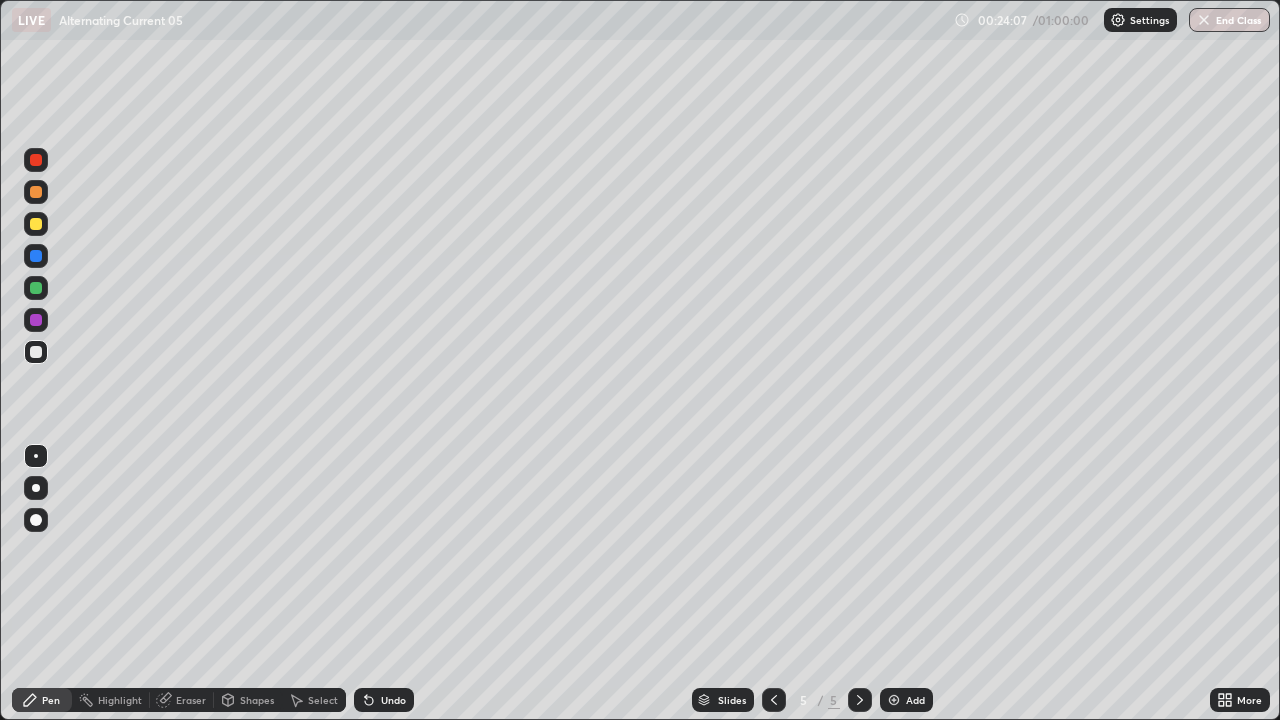 click 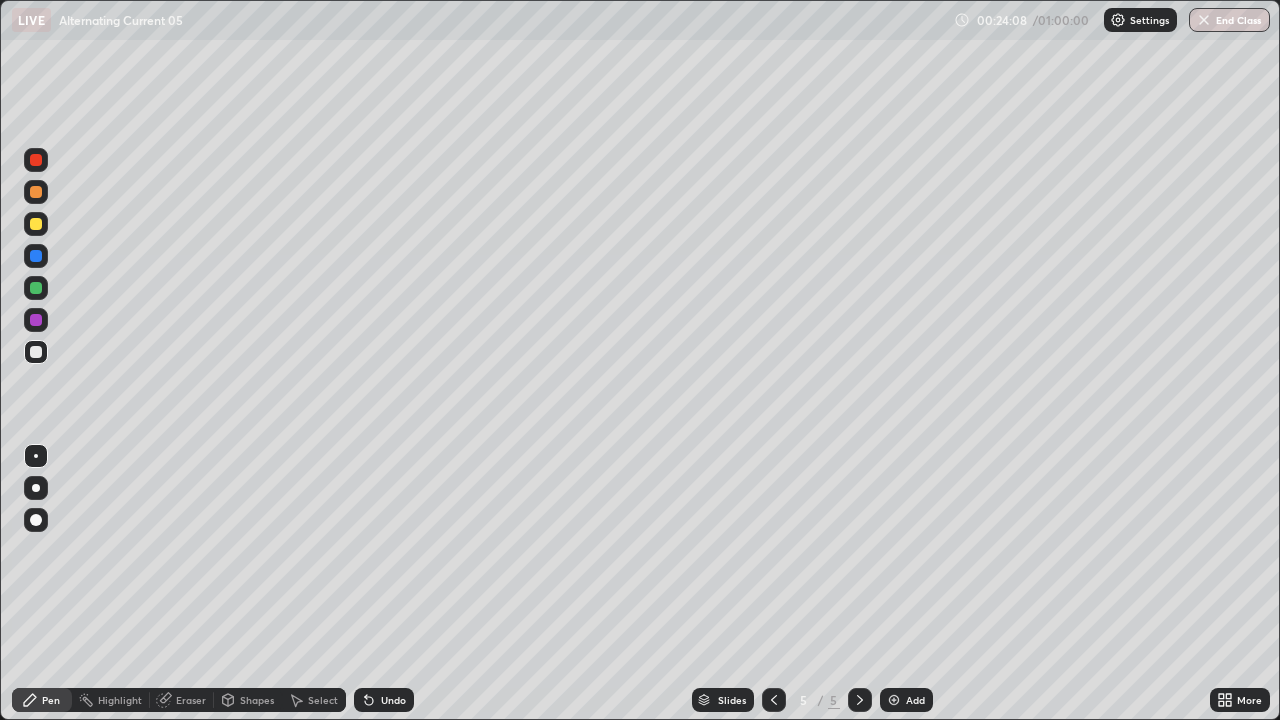 click 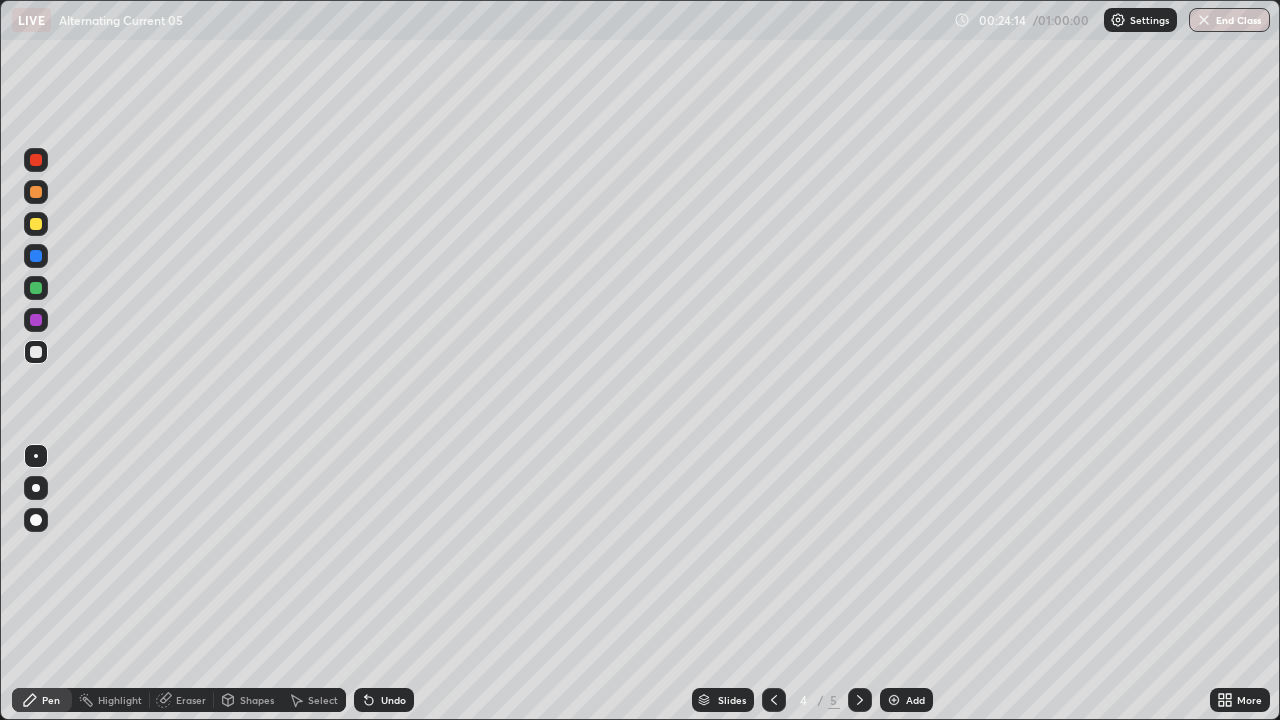 click 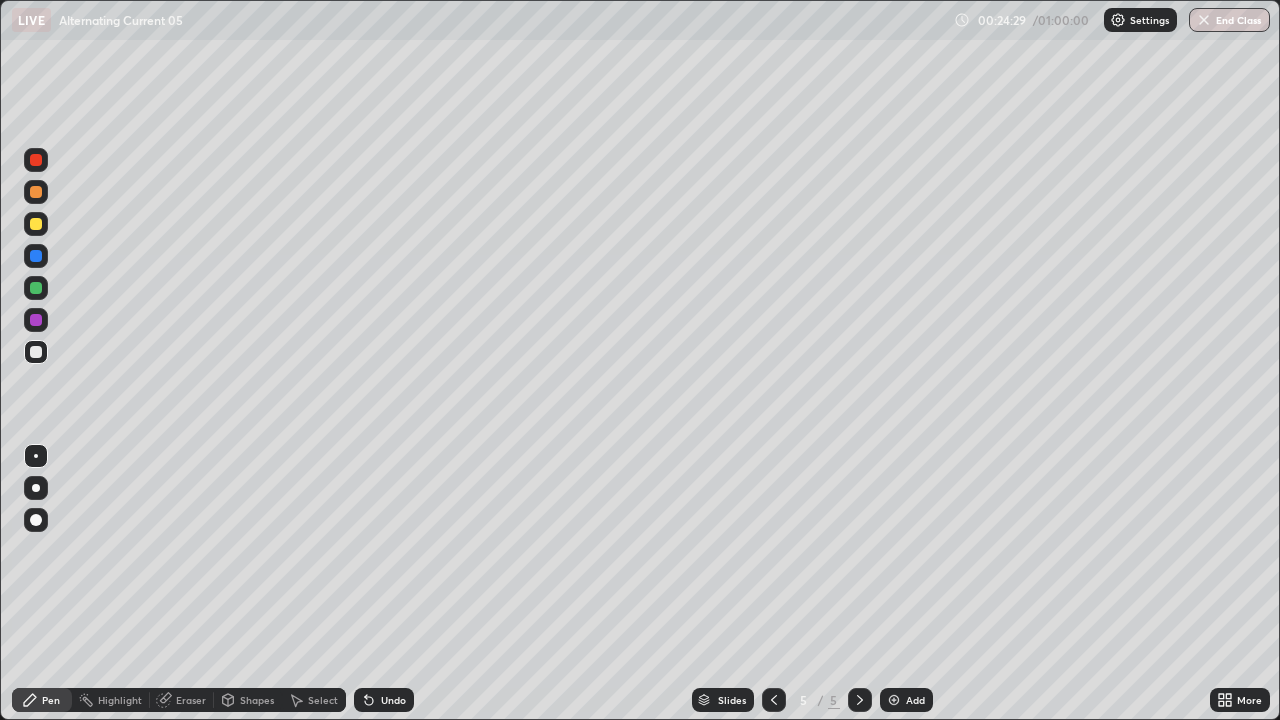 click 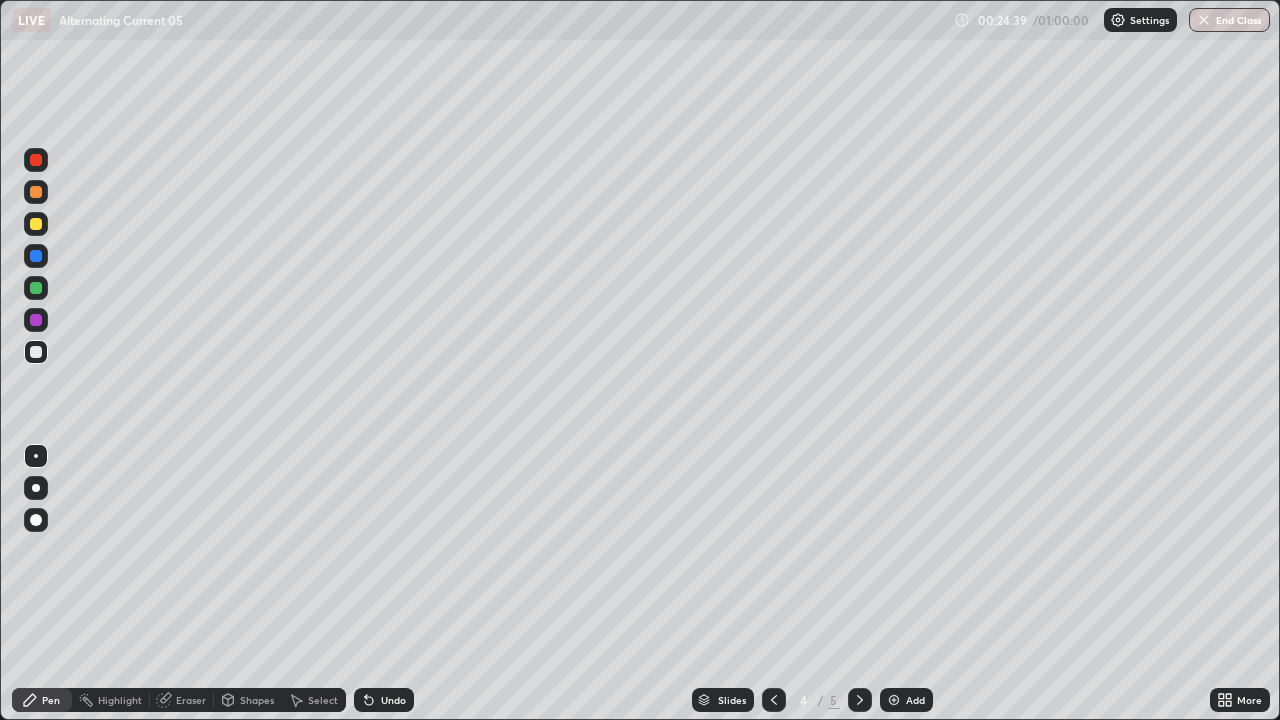click at bounding box center (860, 700) 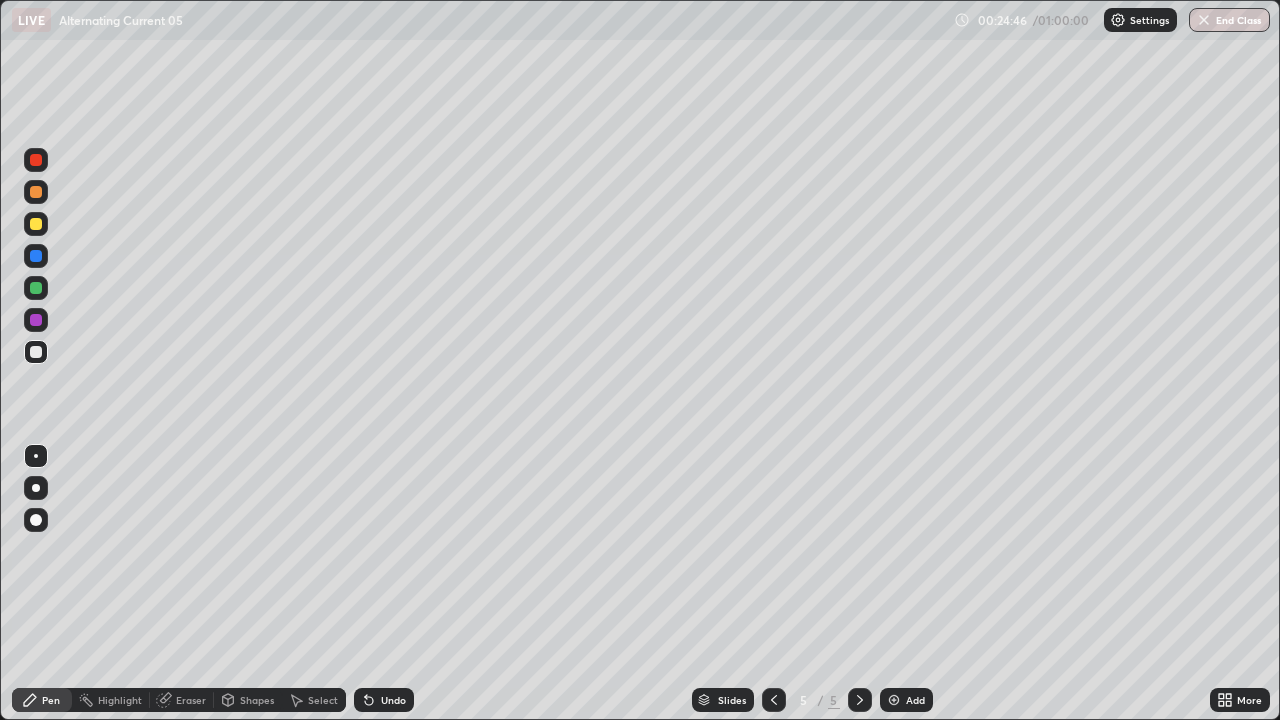 click at bounding box center (36, 352) 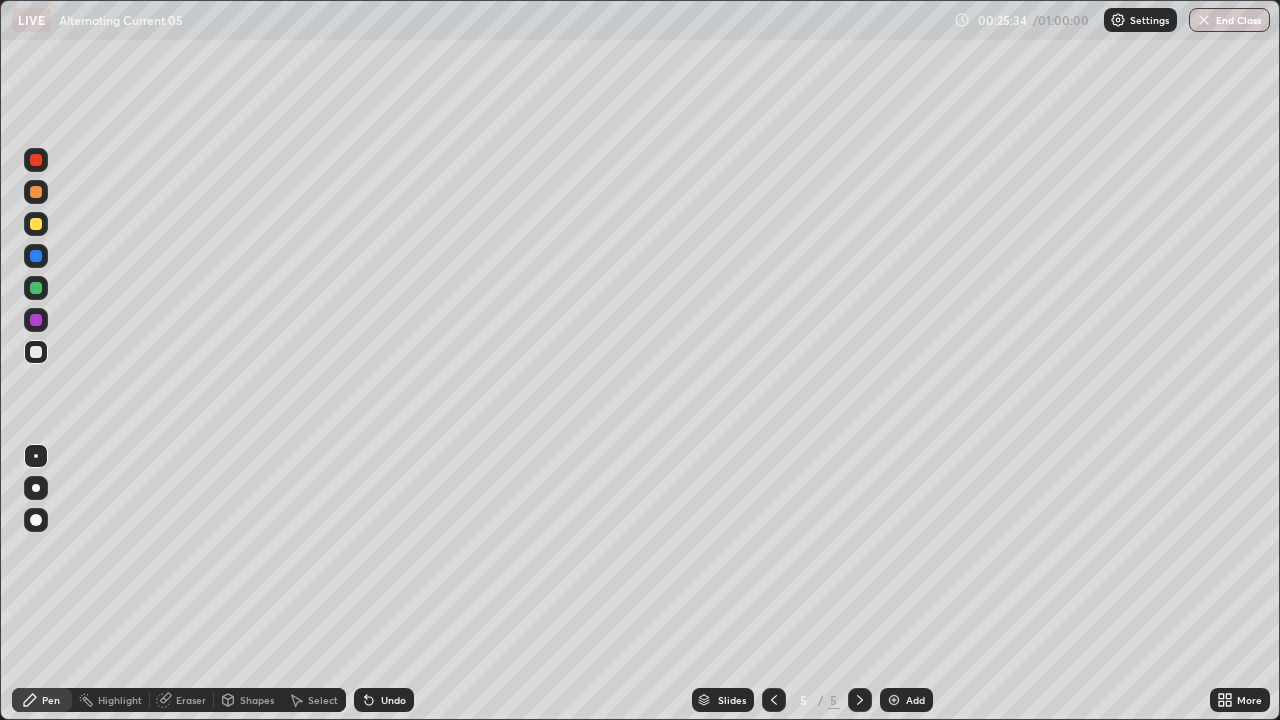 click 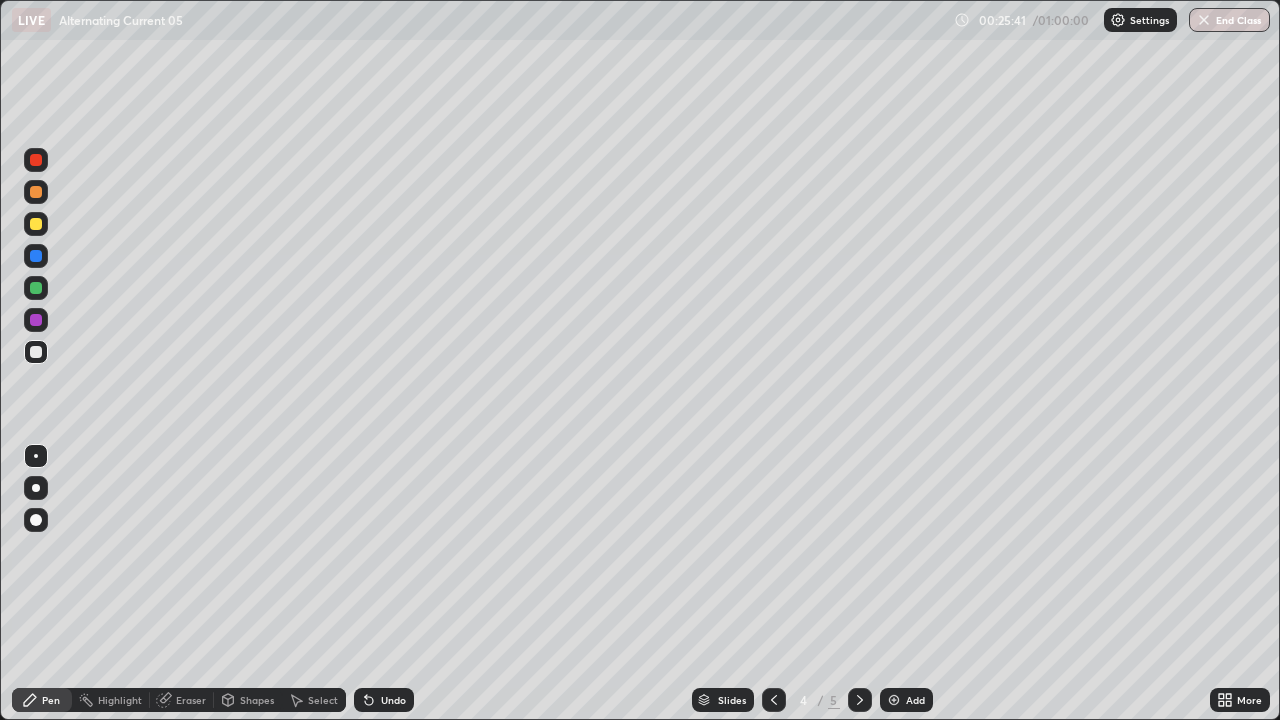 click at bounding box center [860, 700] 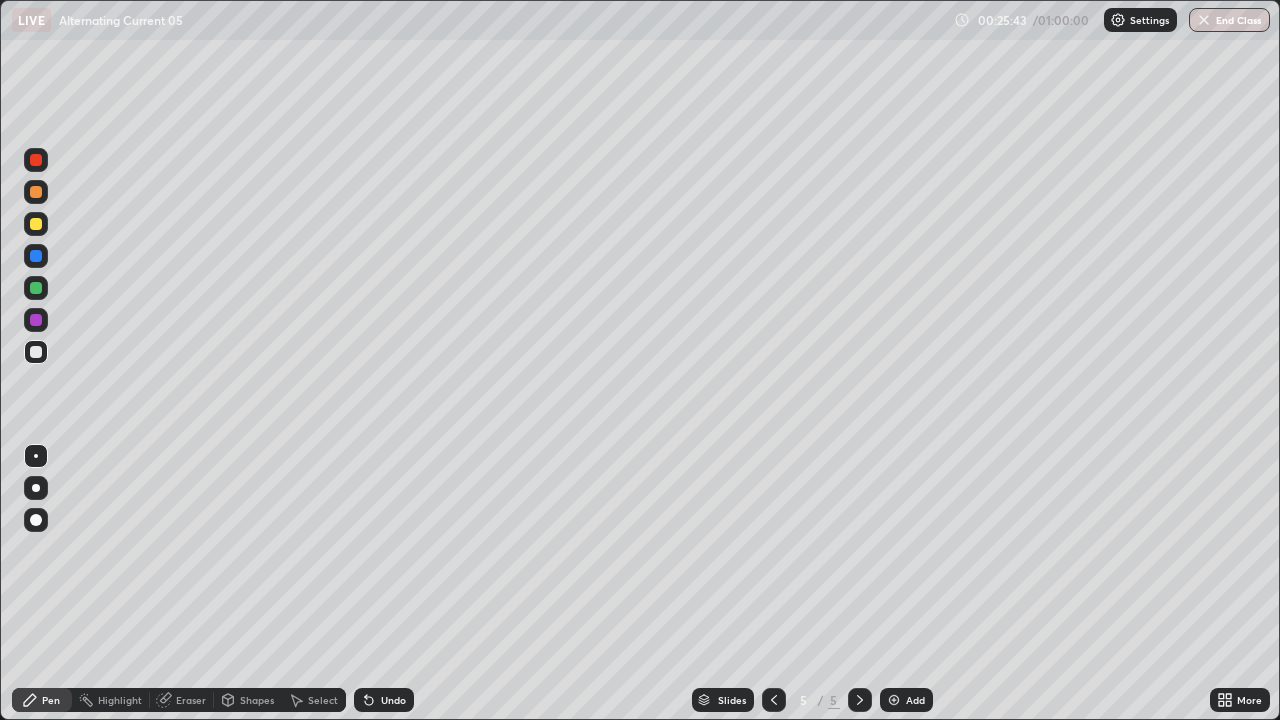 click at bounding box center (36, 352) 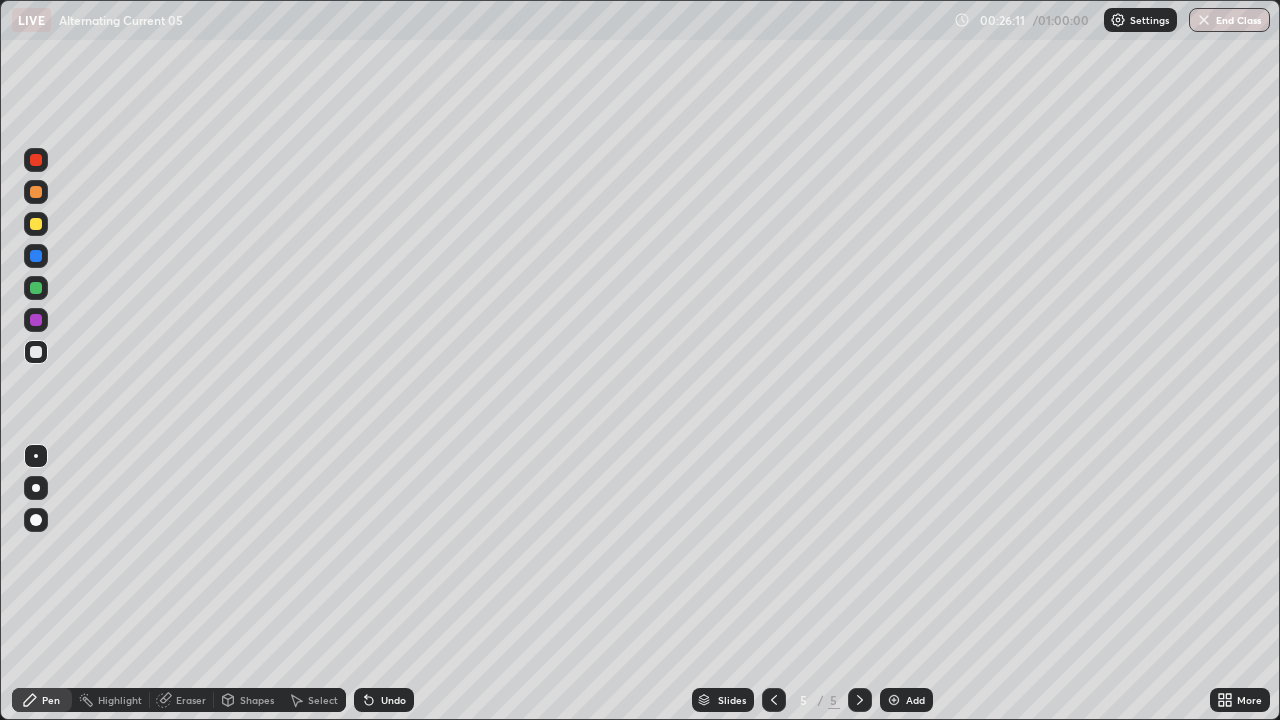 click on "Shapes" at bounding box center [257, 700] 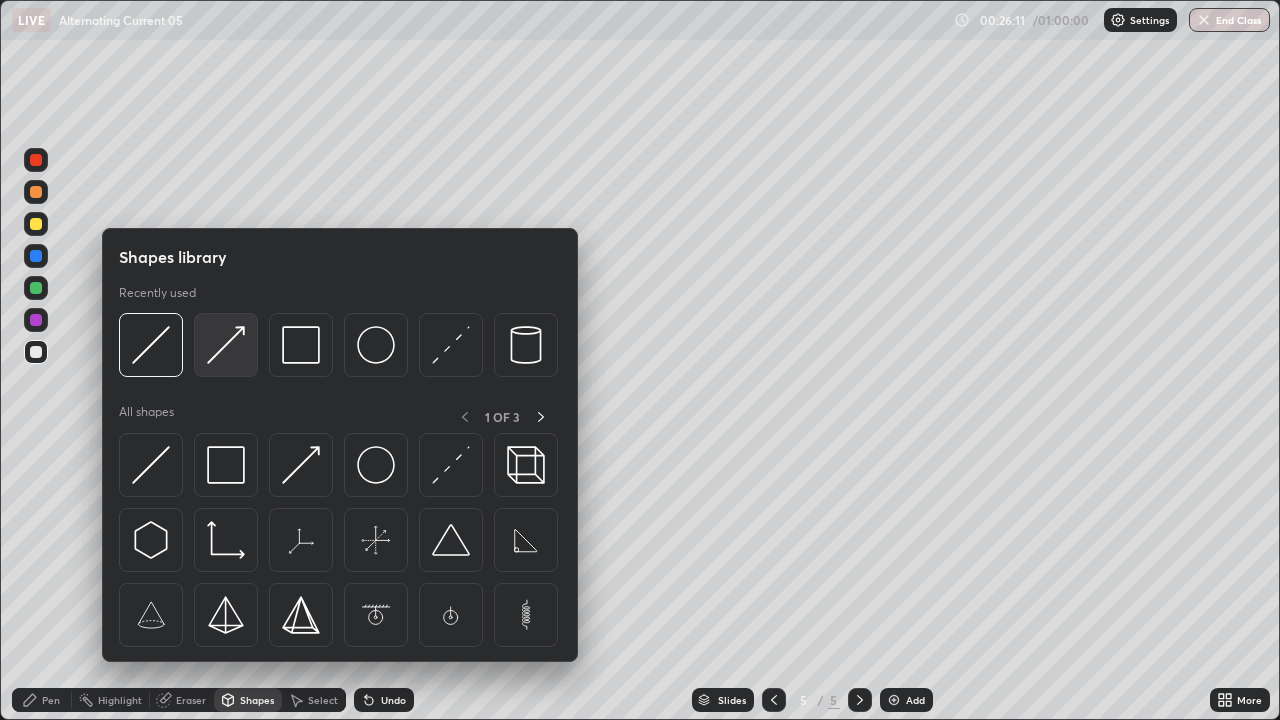 click at bounding box center [226, 345] 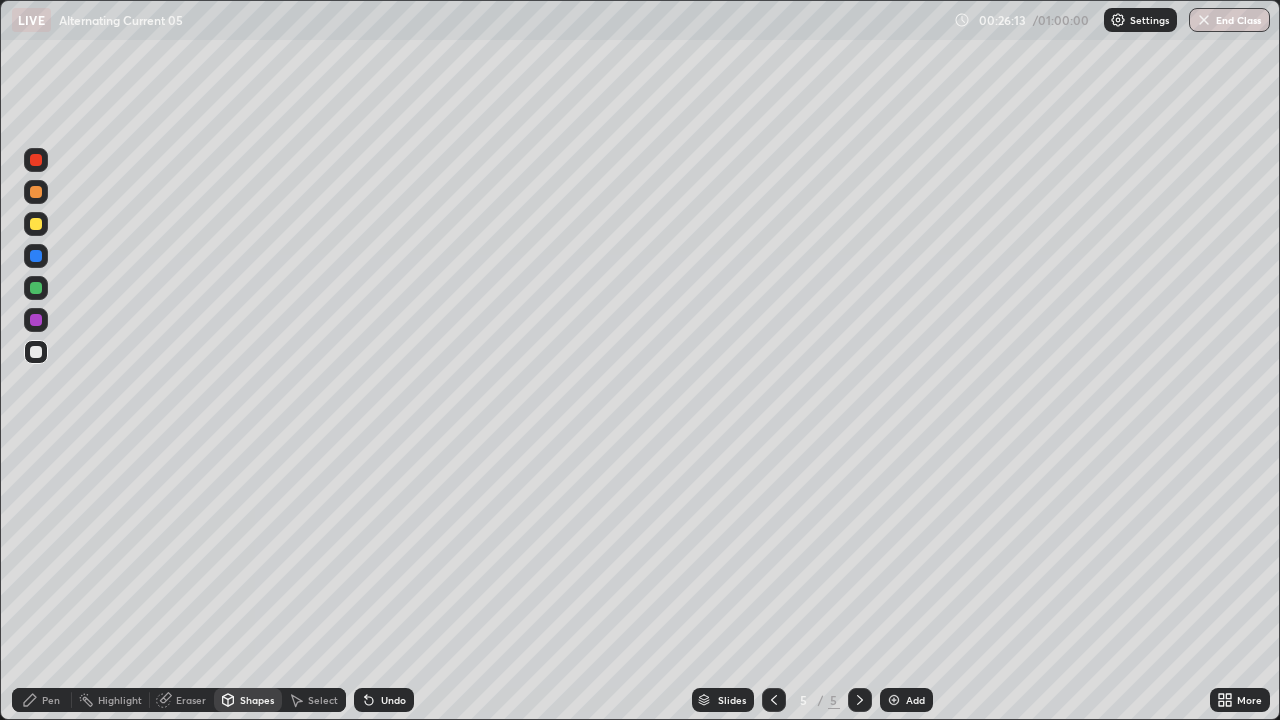click on "Undo" at bounding box center [393, 700] 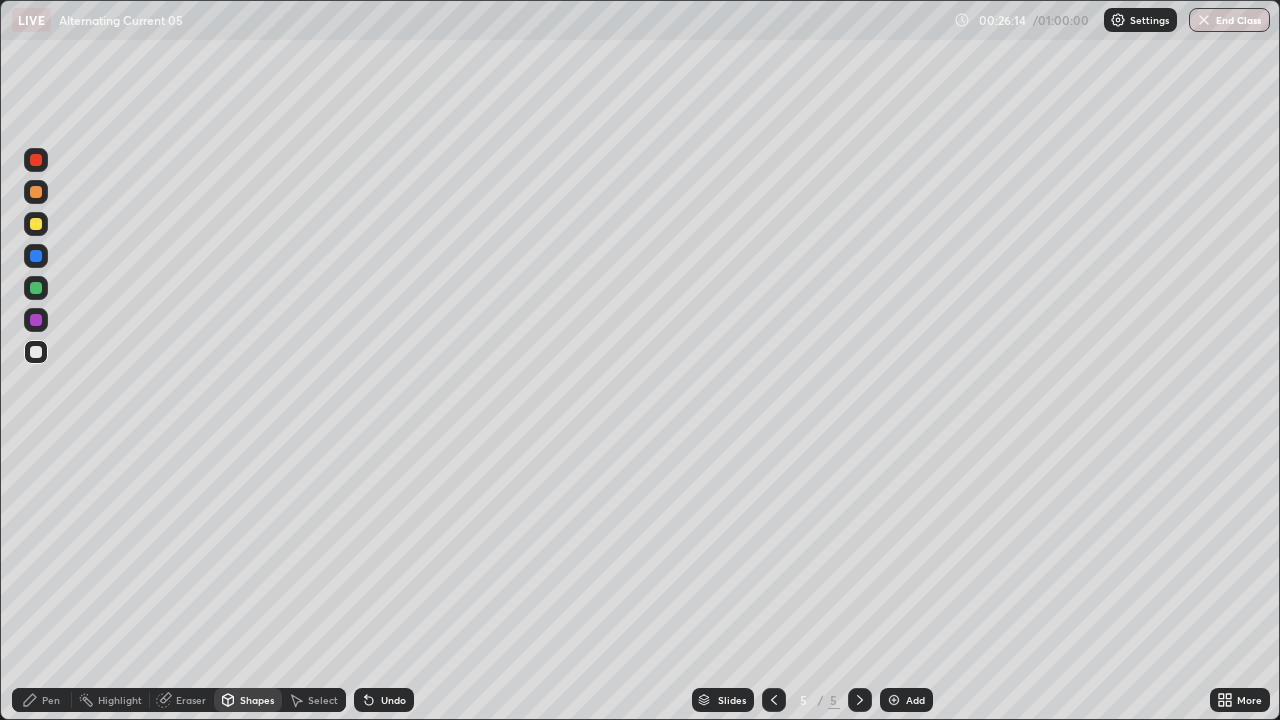 click on "Shapes" at bounding box center [257, 700] 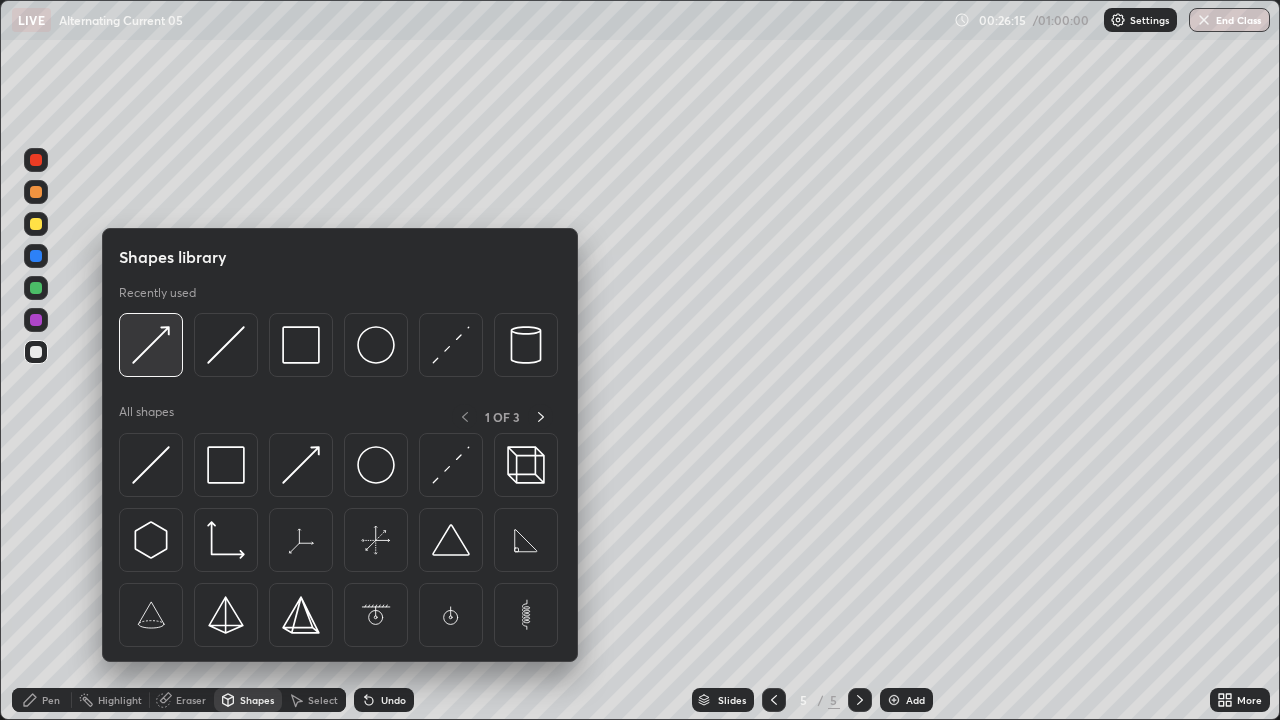 click at bounding box center [151, 345] 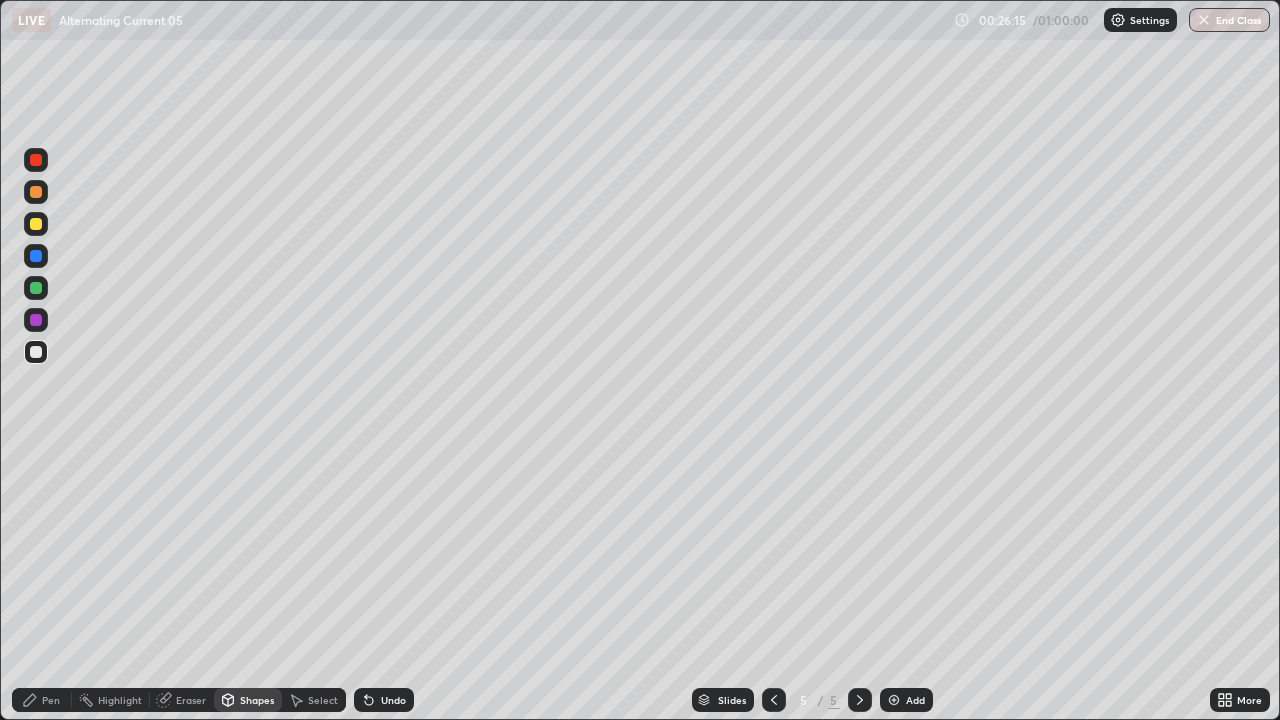 click at bounding box center (36, 224) 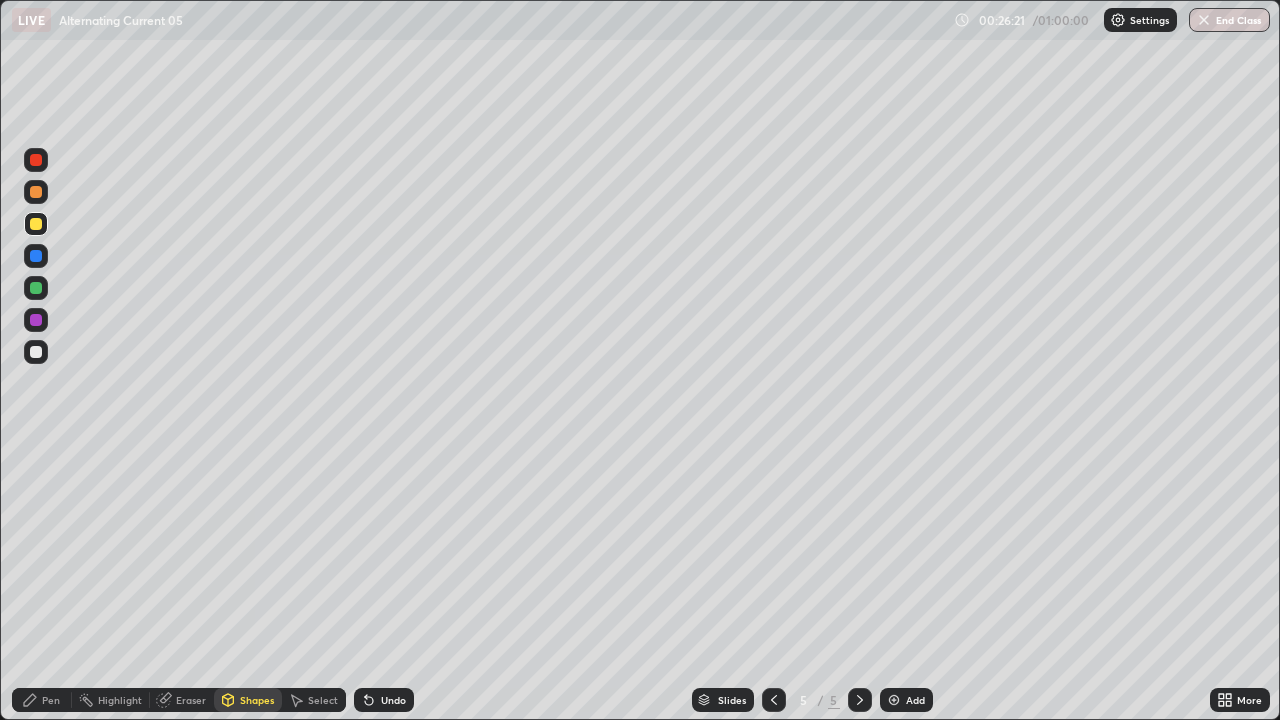 click on "Pen" at bounding box center (51, 700) 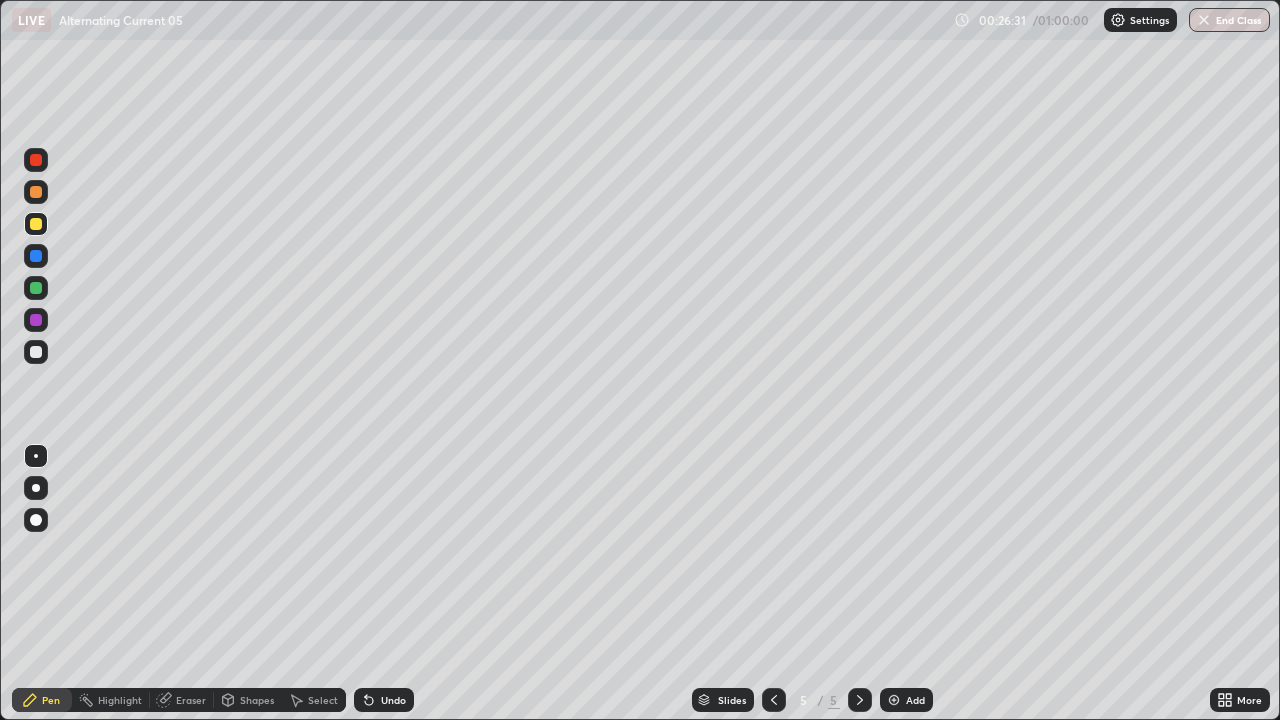 click 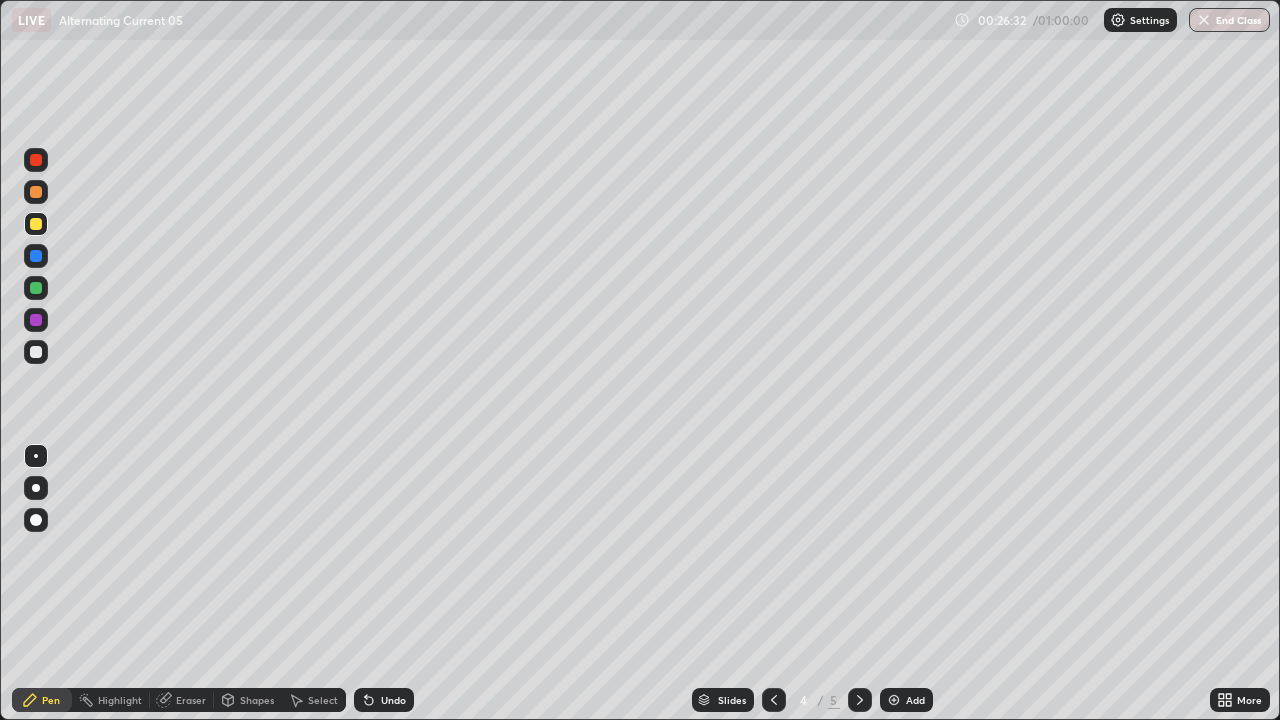 click 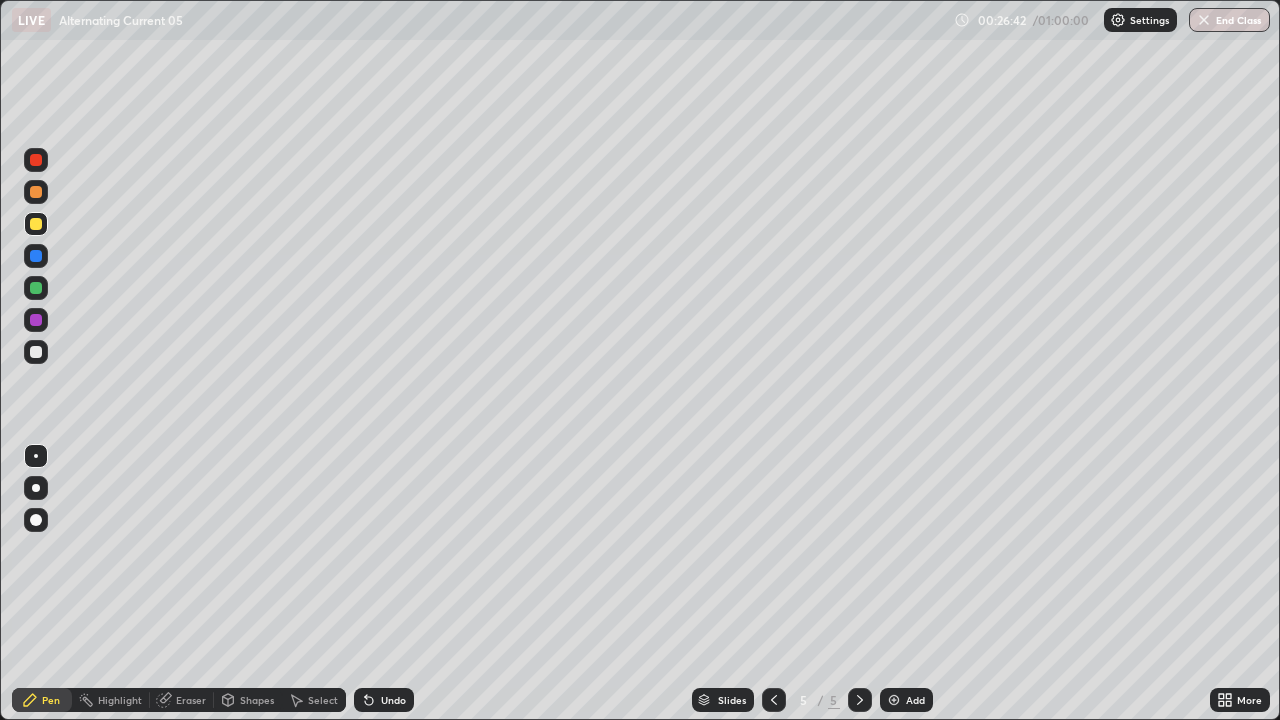 click at bounding box center (36, 352) 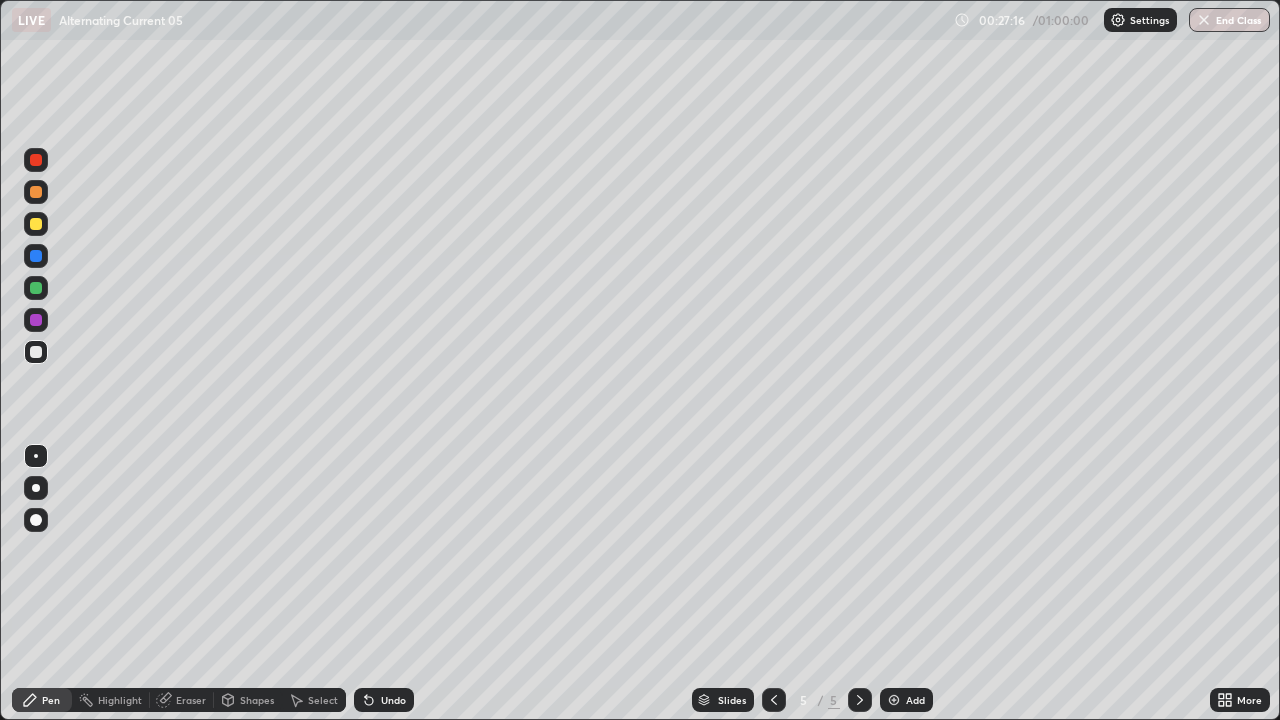 click on "Shapes" at bounding box center [248, 700] 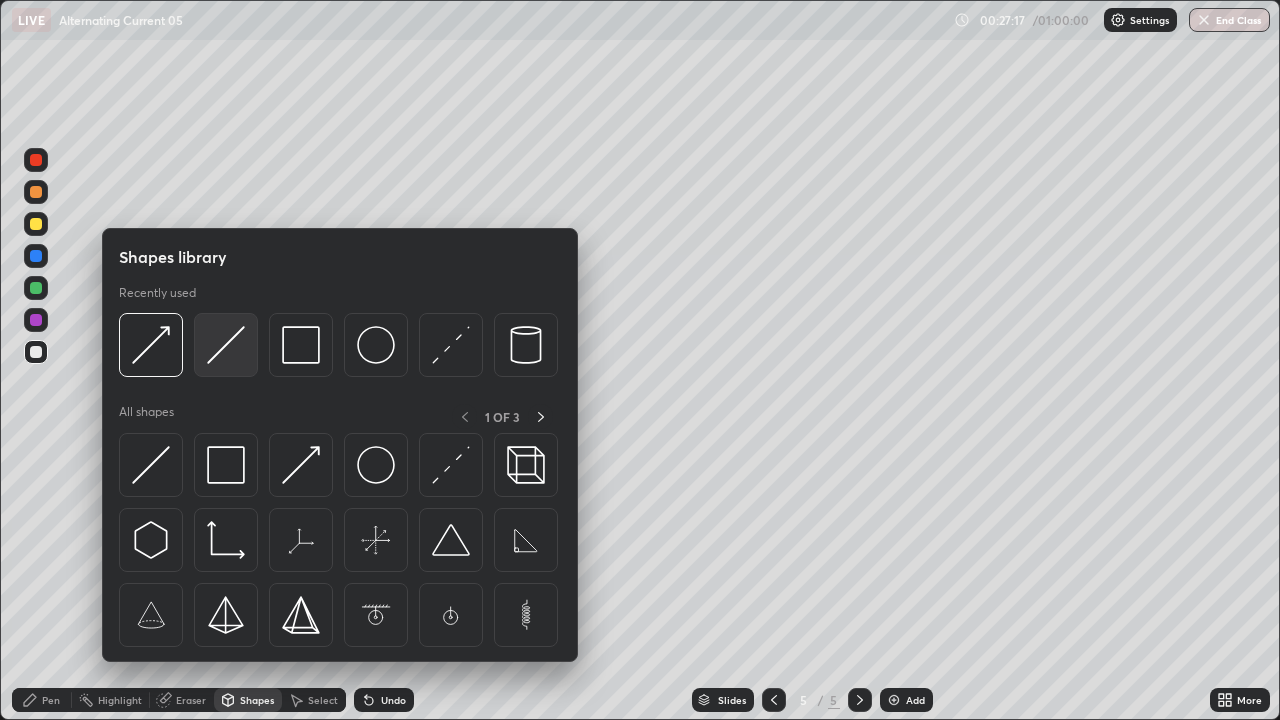 click at bounding box center [226, 345] 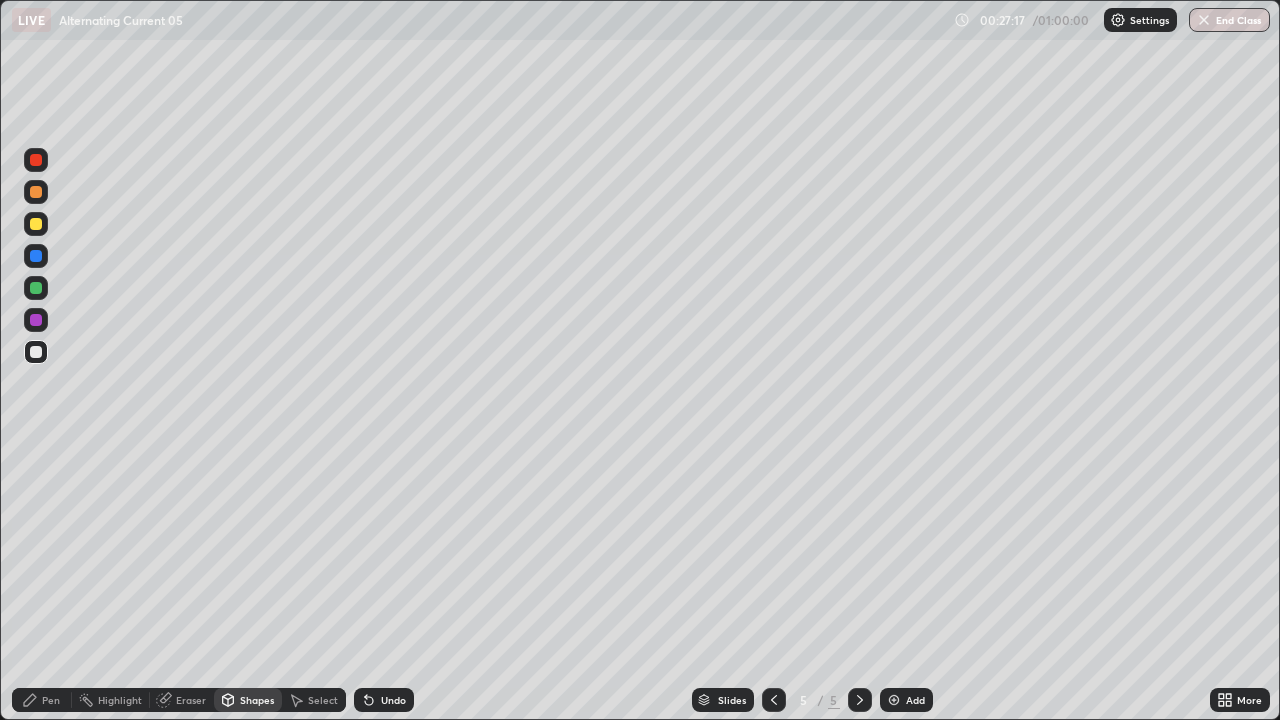 click at bounding box center [36, 352] 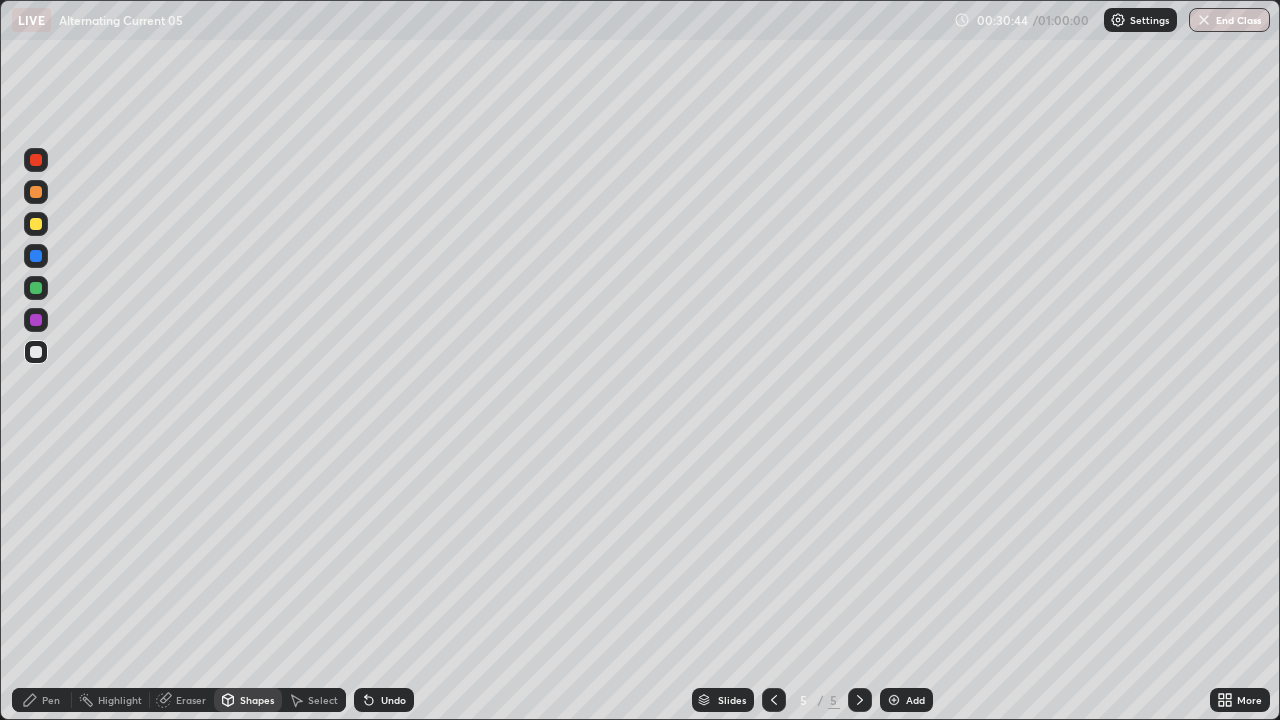 click on "Shapes" at bounding box center [248, 700] 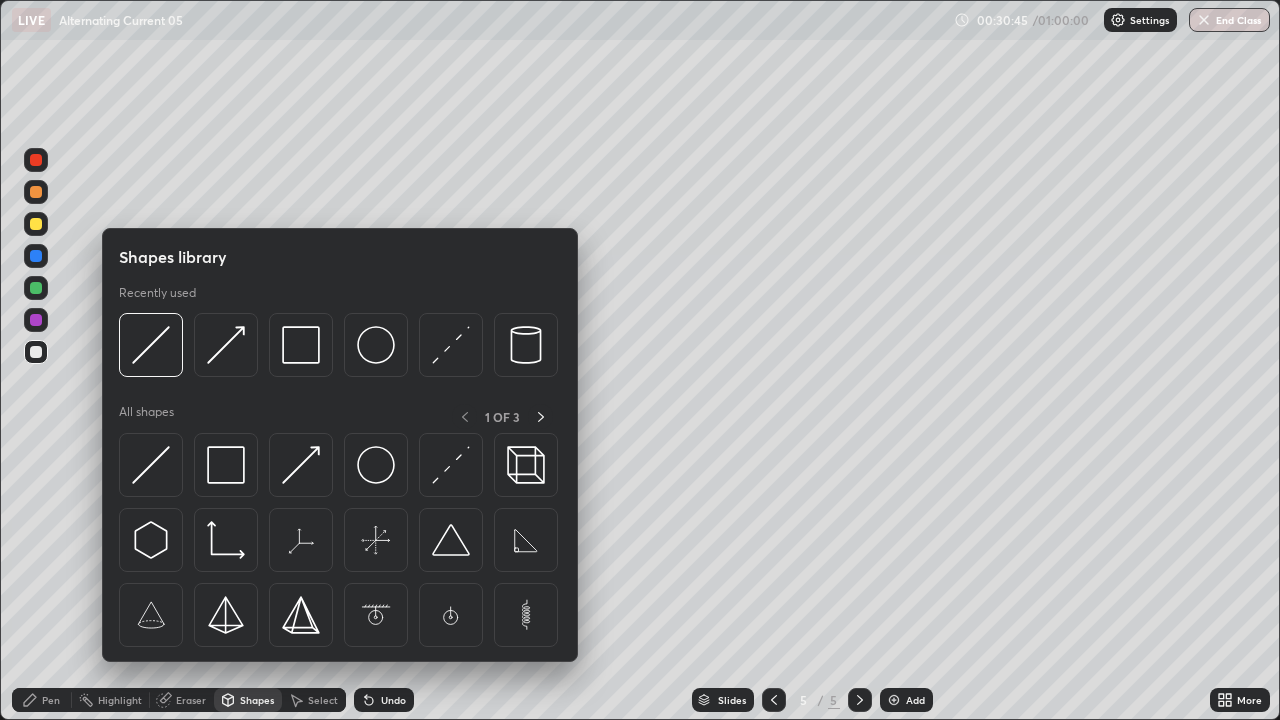 click at bounding box center [36, 224] 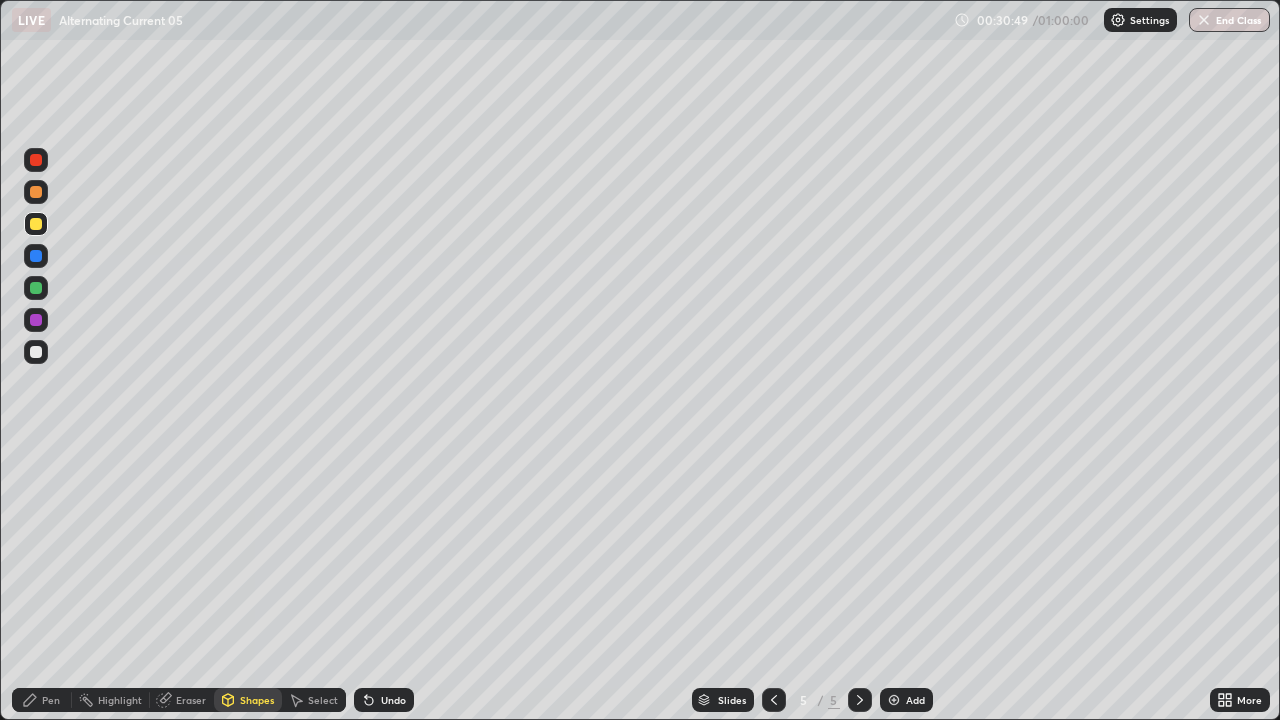 click on "Pen" at bounding box center (51, 700) 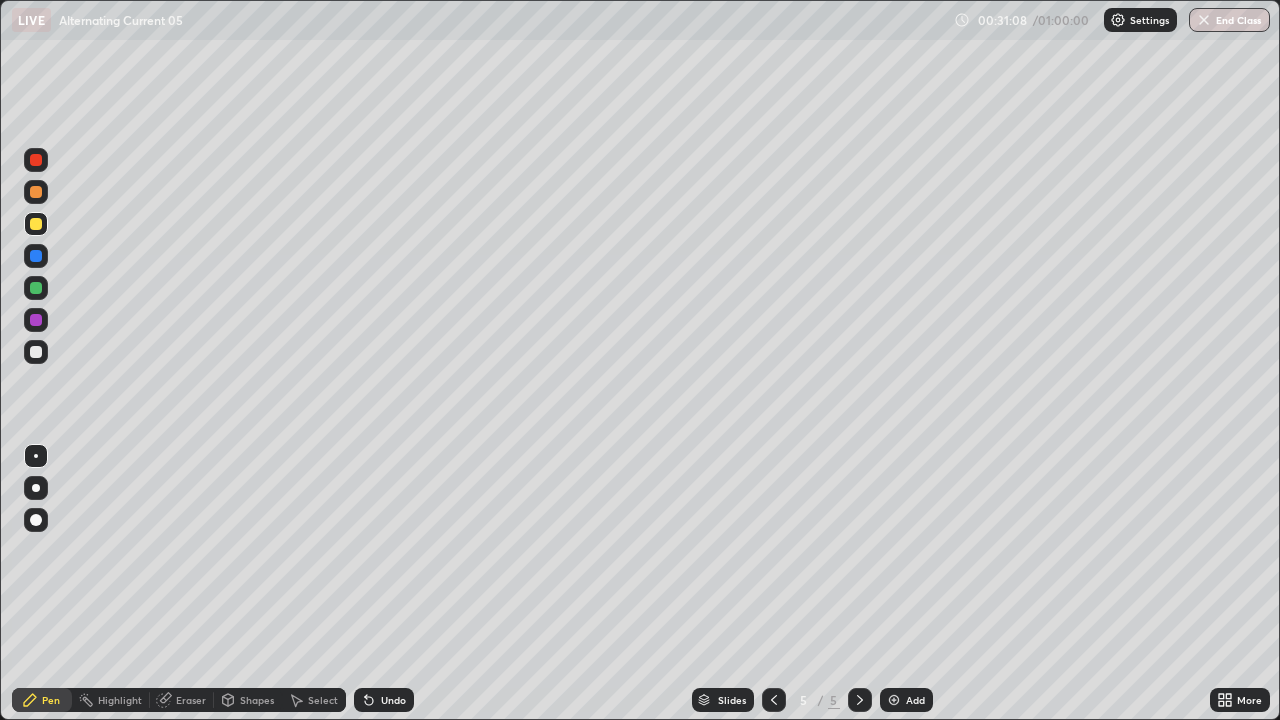 click on "Shapes" at bounding box center [257, 700] 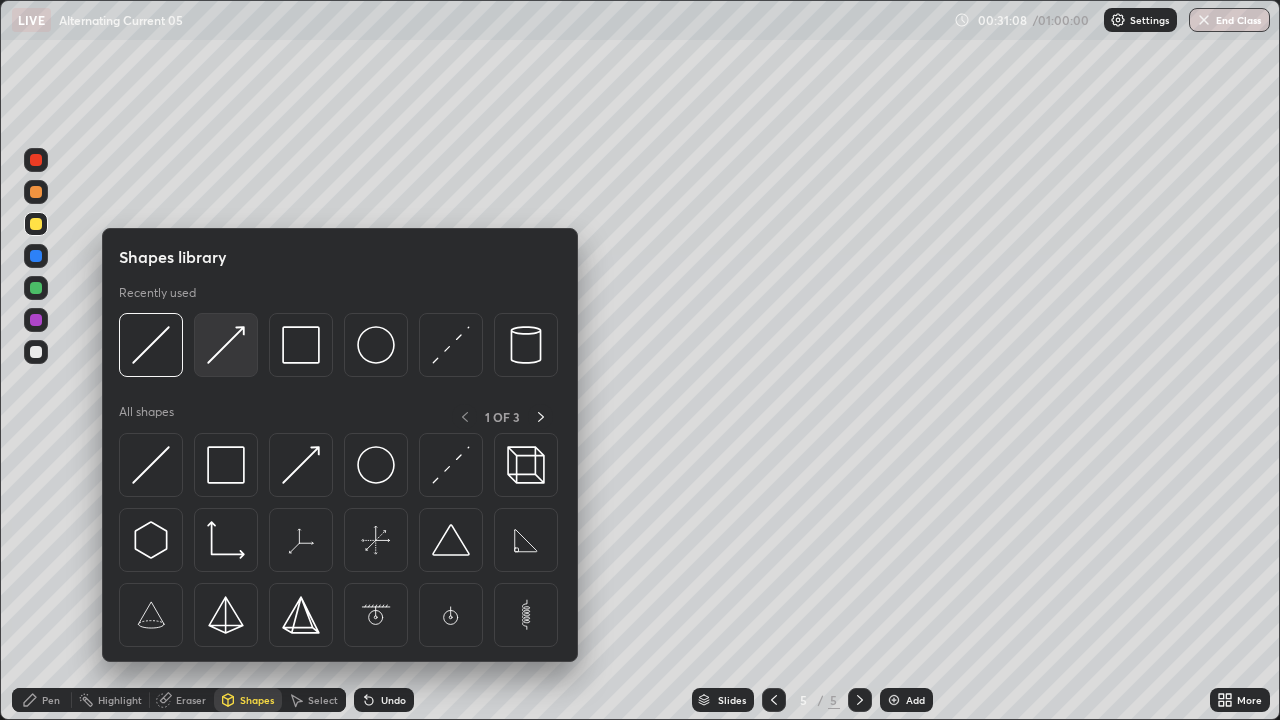 click at bounding box center (226, 345) 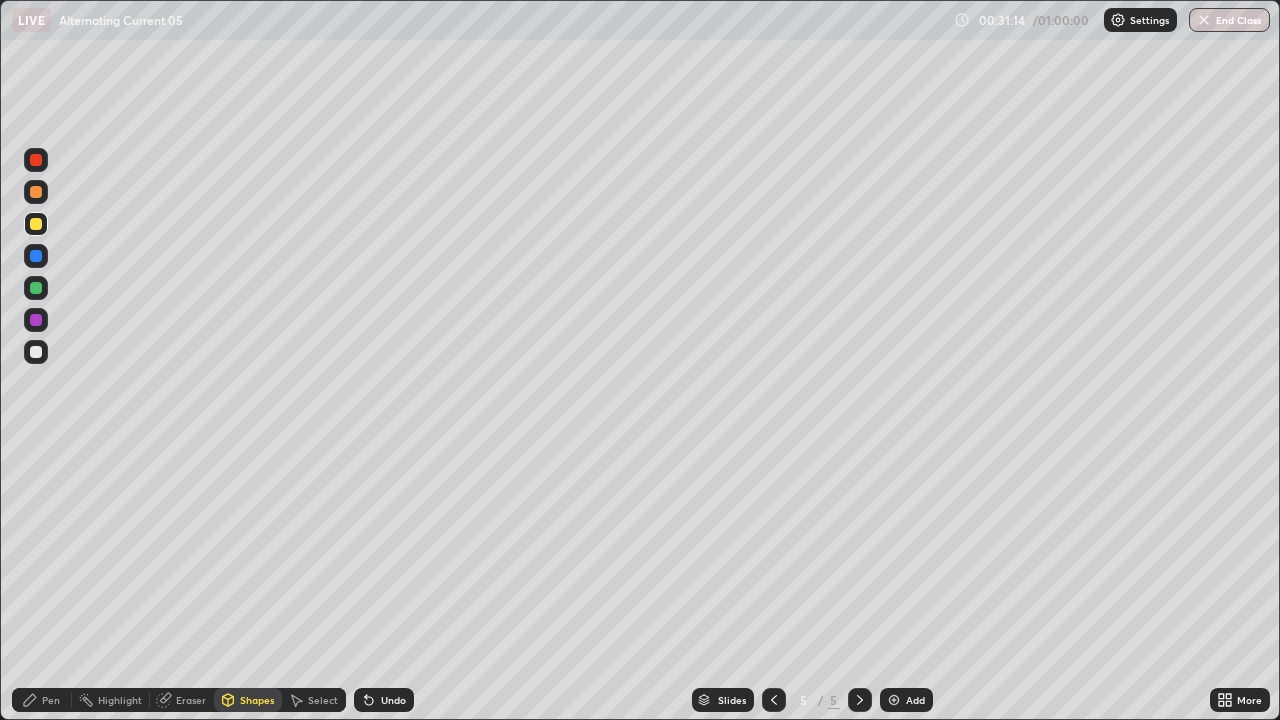 click on "Pen" at bounding box center (51, 700) 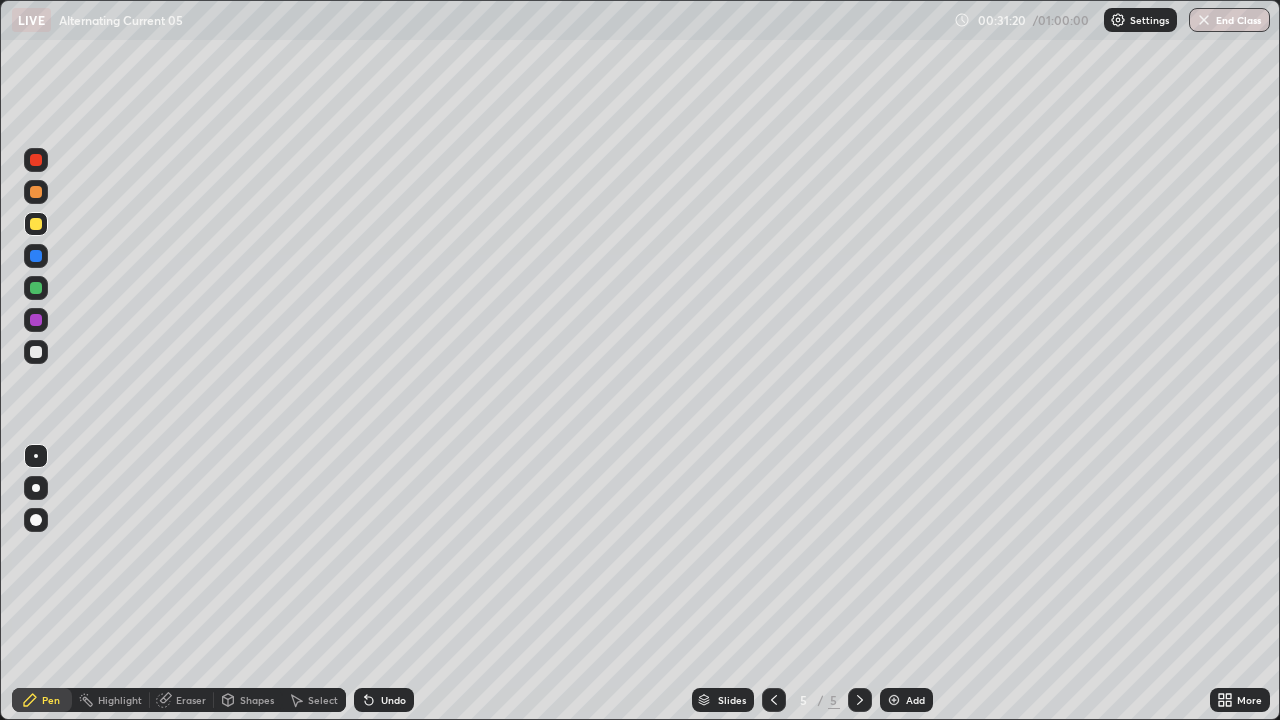 click at bounding box center [36, 352] 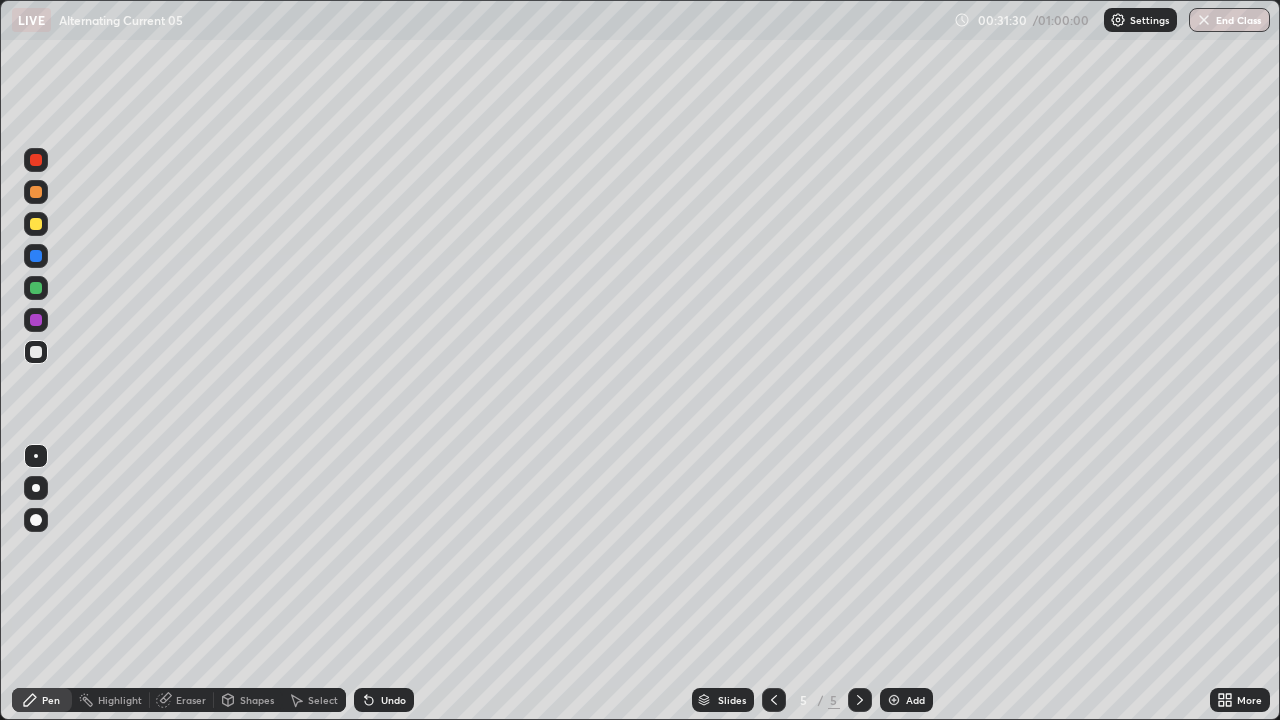 click on "Undo" at bounding box center [384, 700] 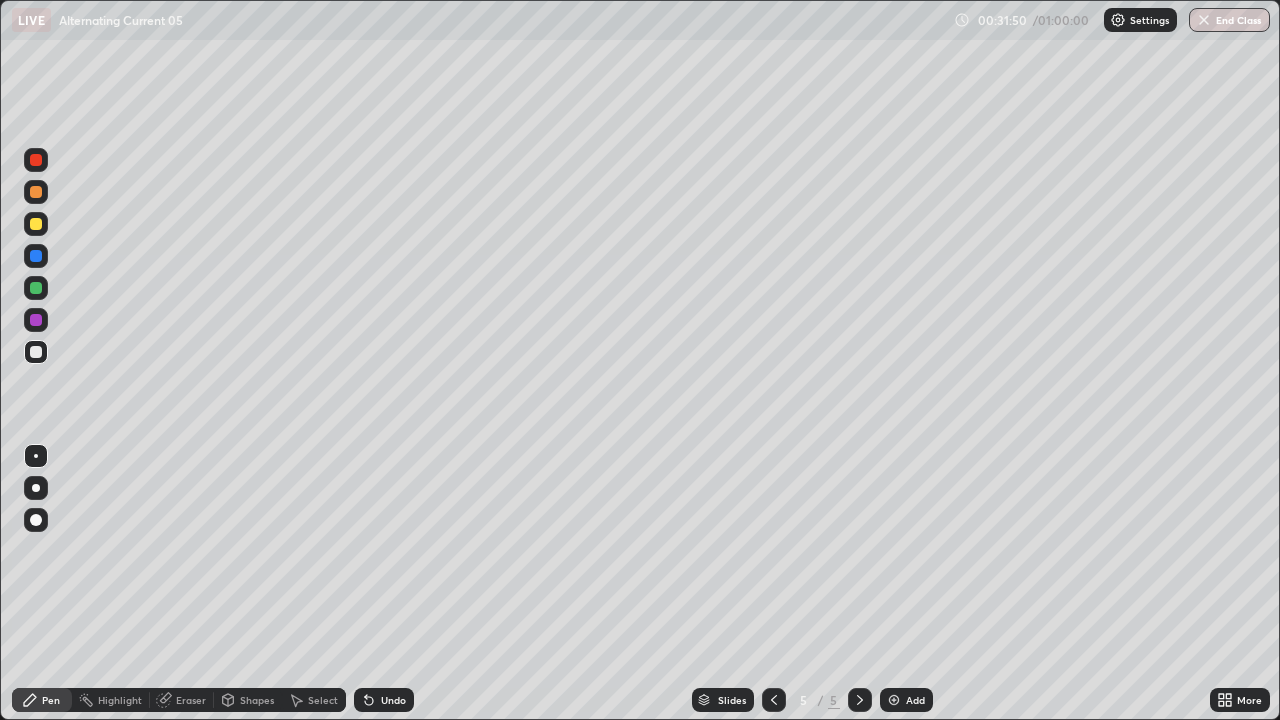 click on "Shapes" at bounding box center [248, 700] 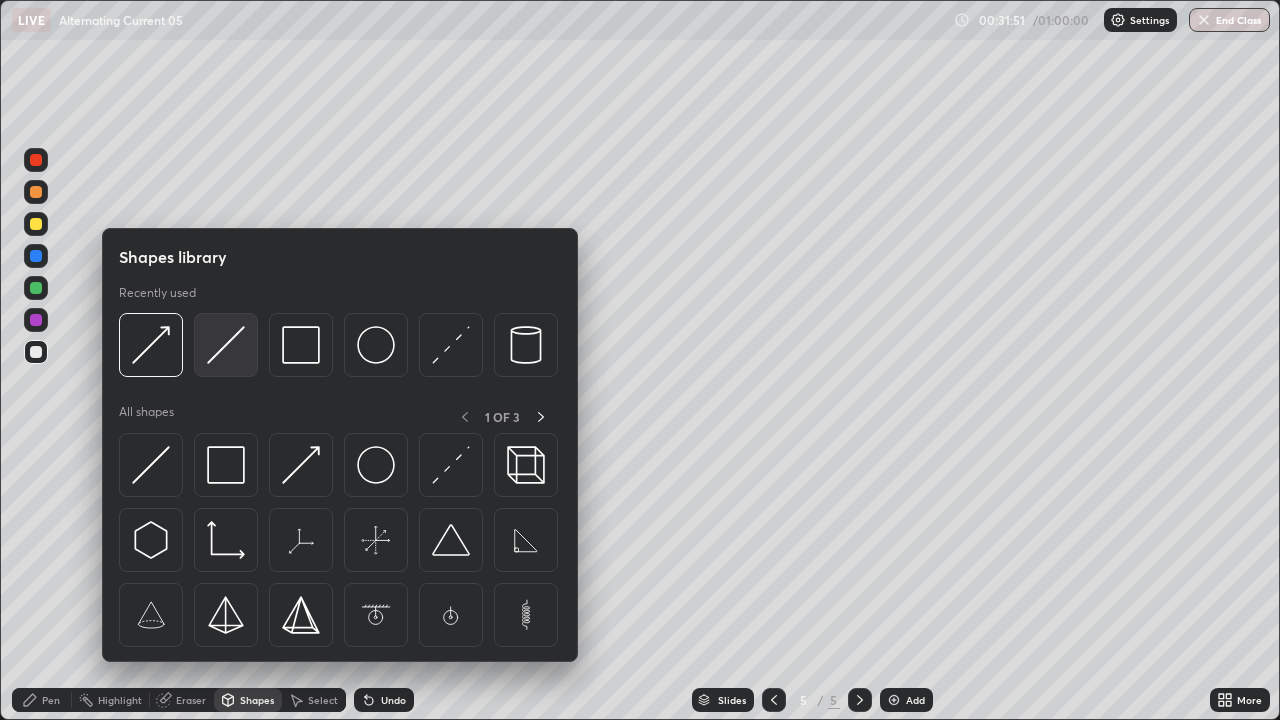 click at bounding box center [226, 345] 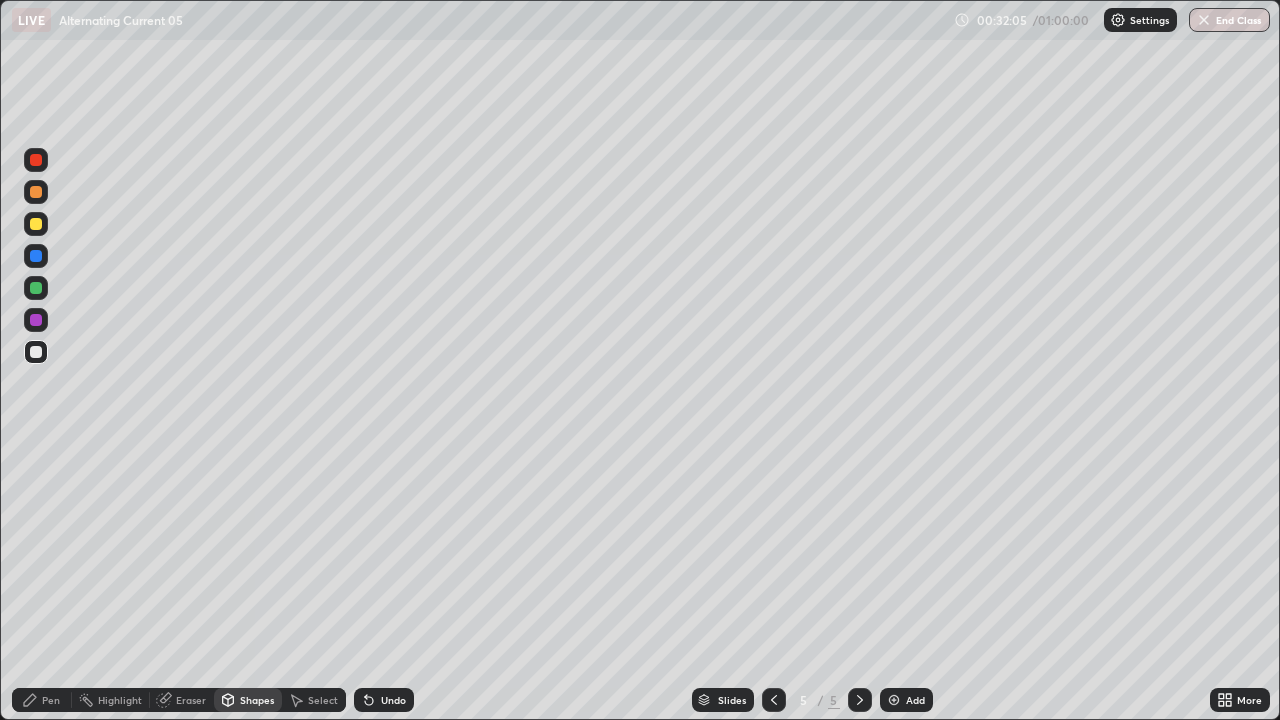 click at bounding box center (36, 288) 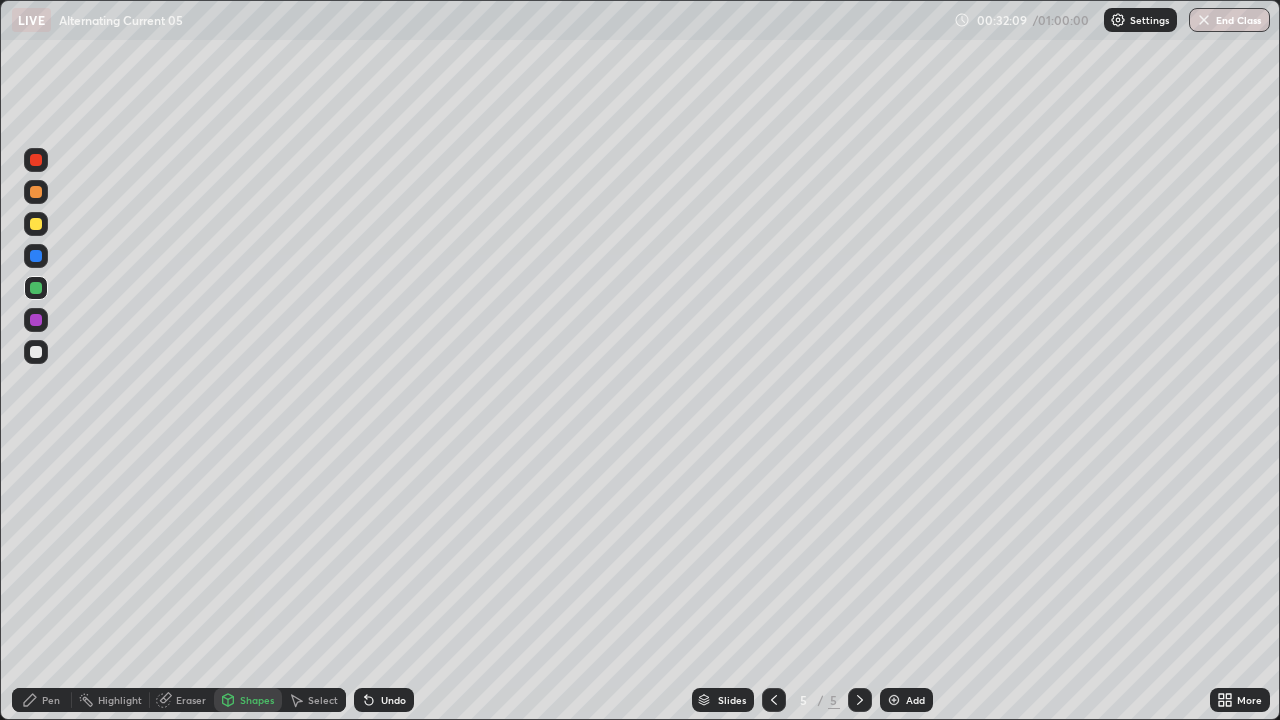 click on "Undo" at bounding box center [393, 700] 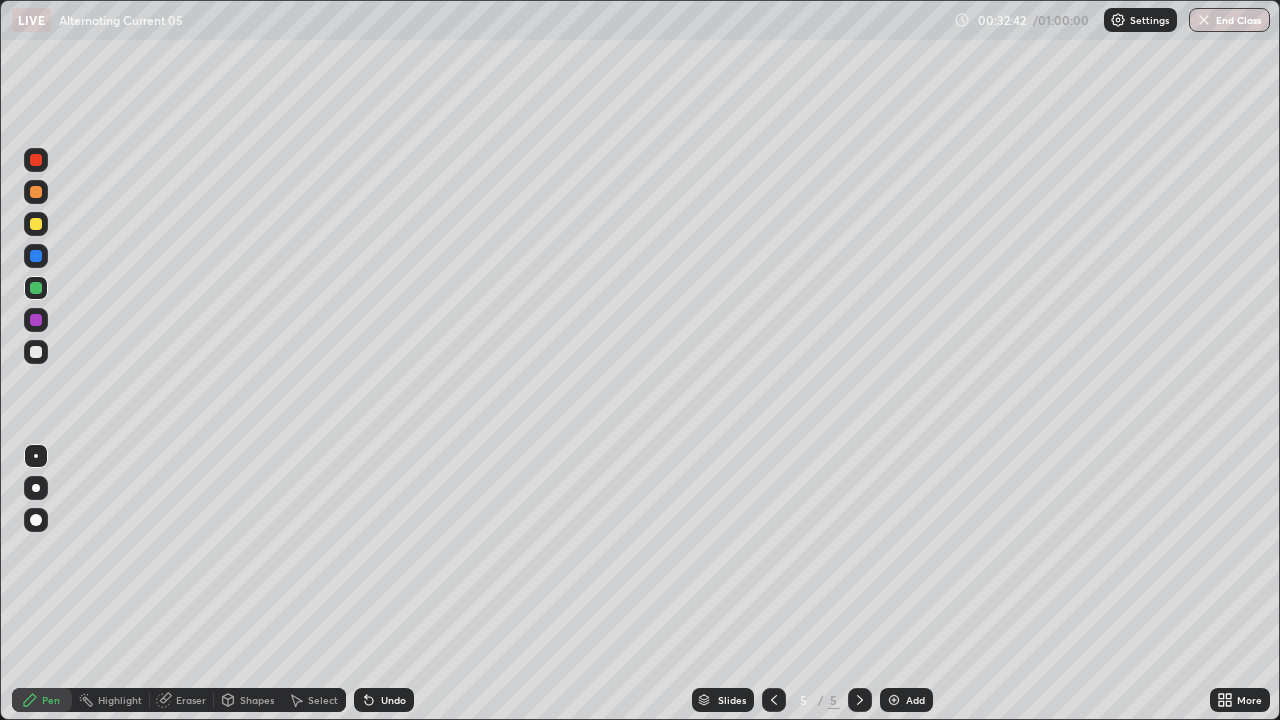 click at bounding box center [36, 352] 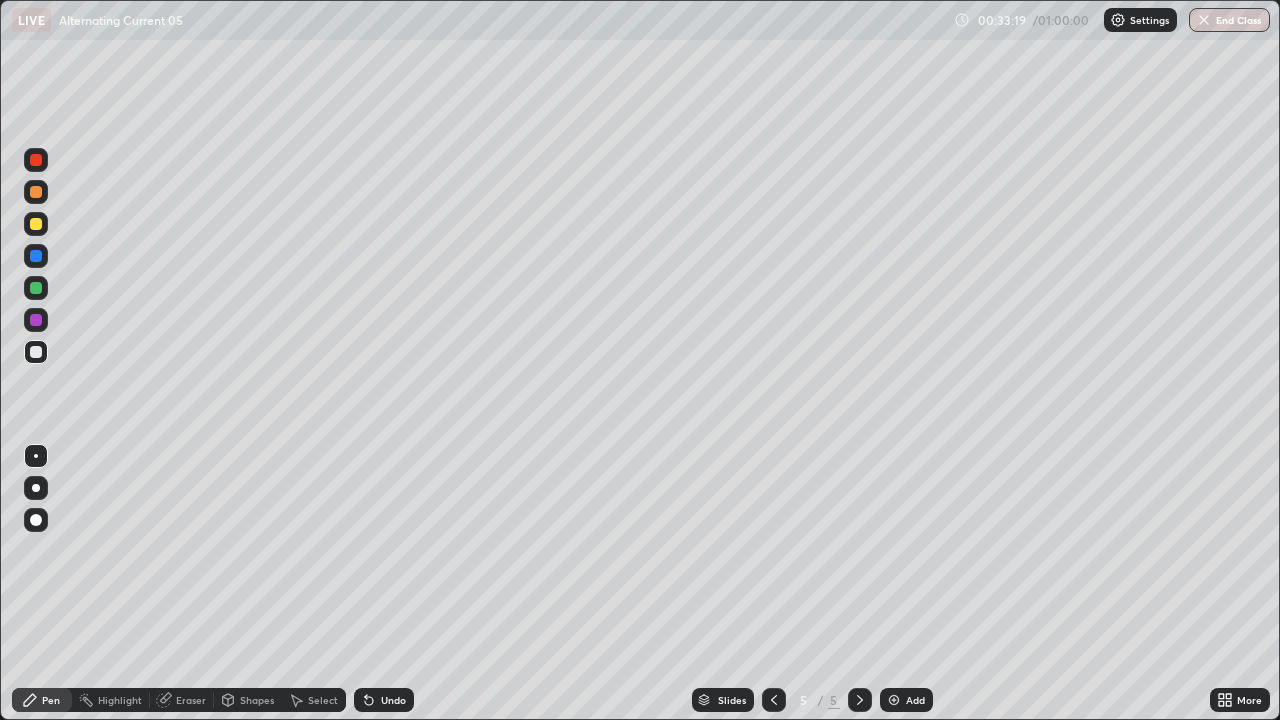 click at bounding box center (36, 352) 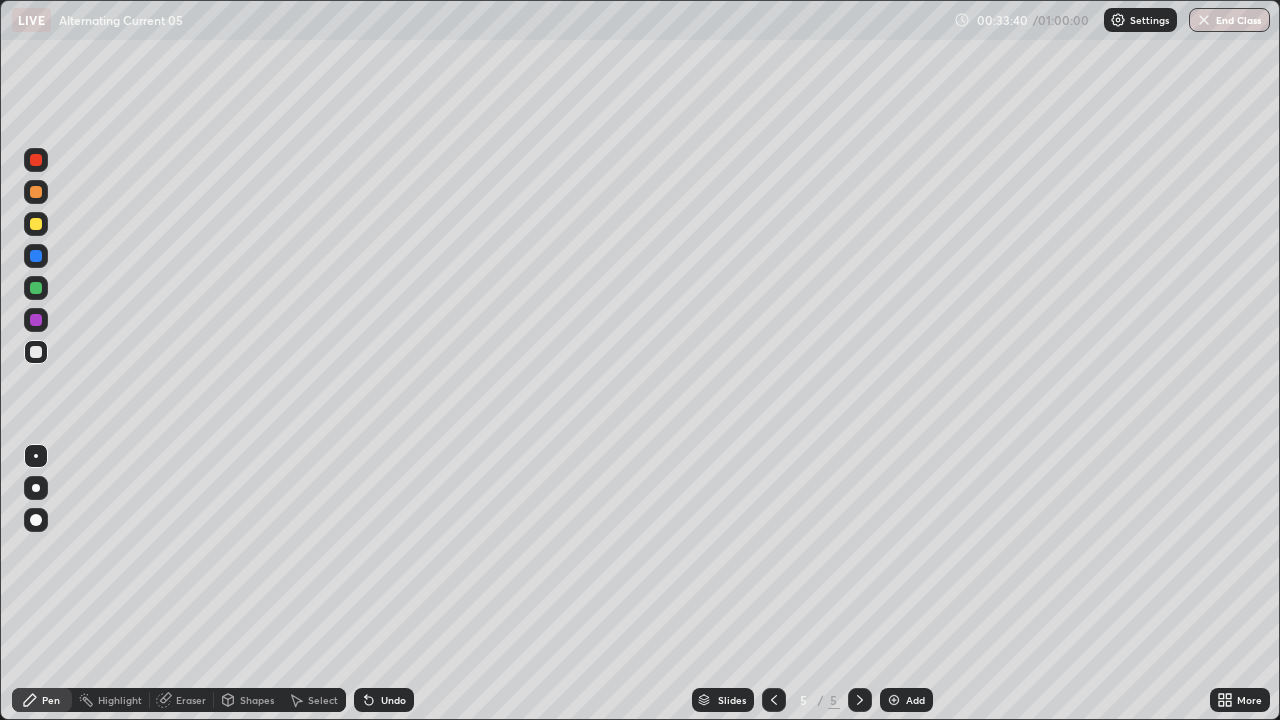 click on "Add" at bounding box center (915, 700) 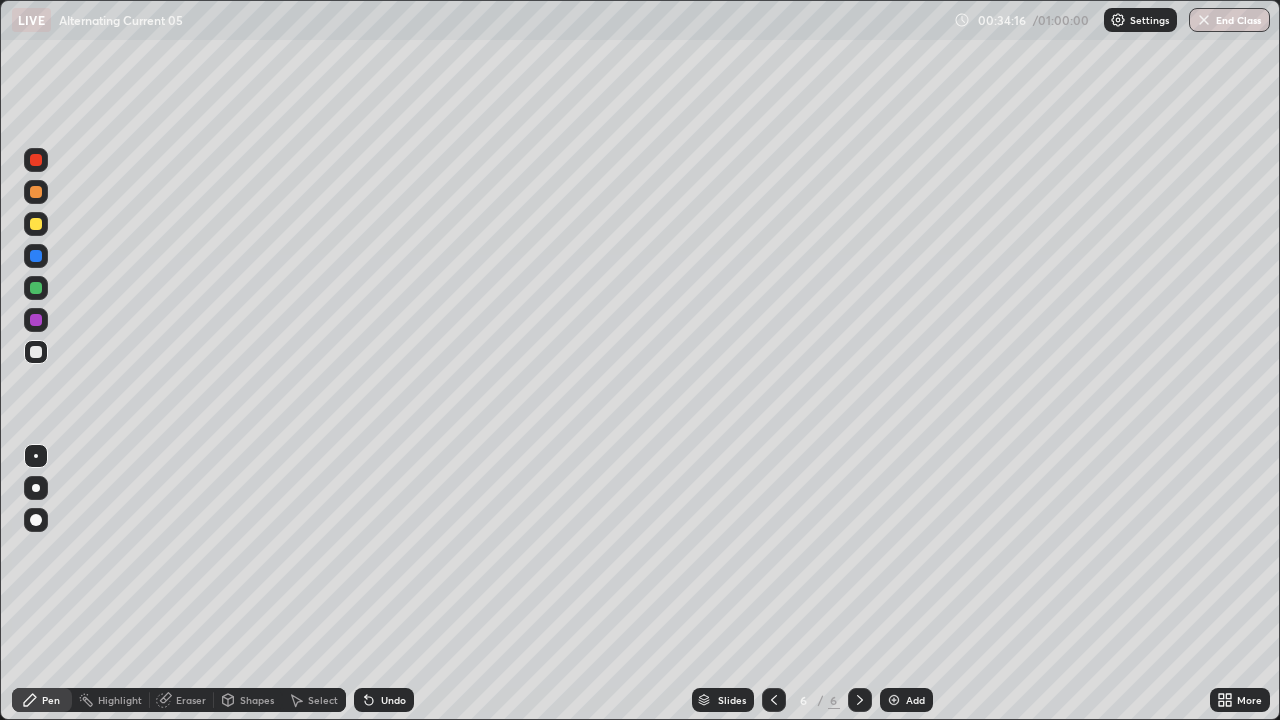 click on "Undo" at bounding box center (393, 700) 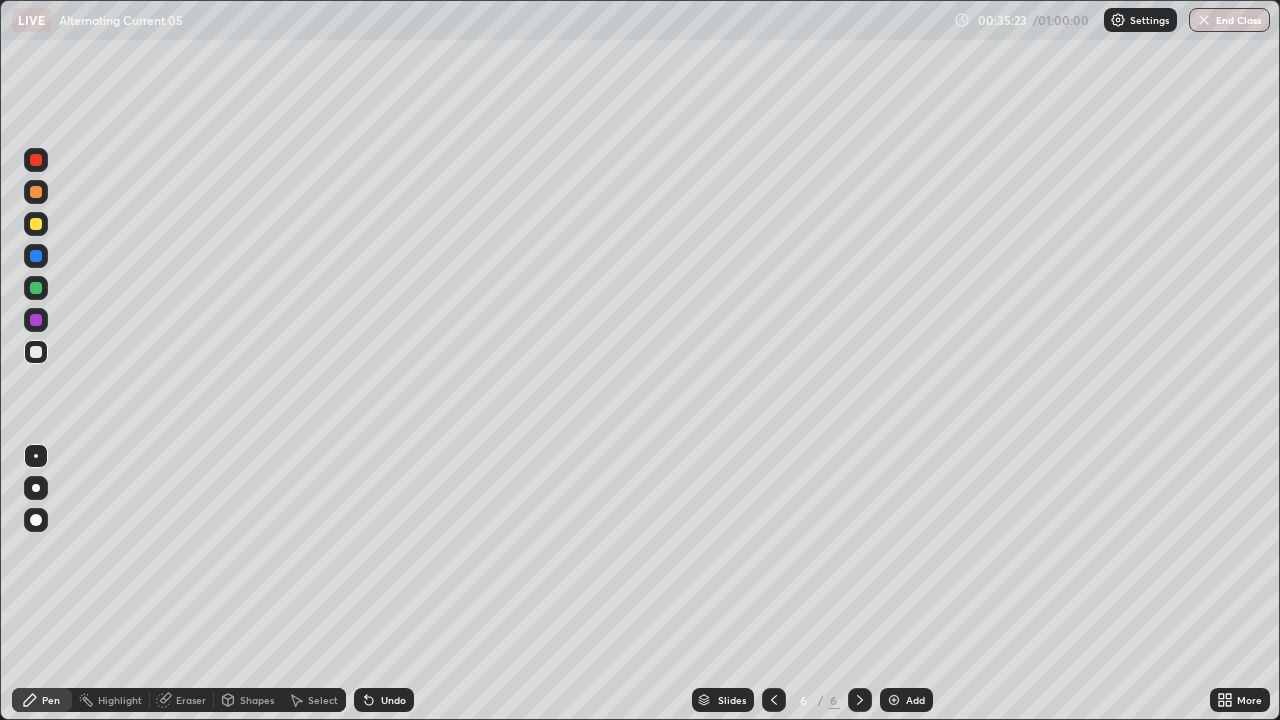 click on "Select" at bounding box center [323, 700] 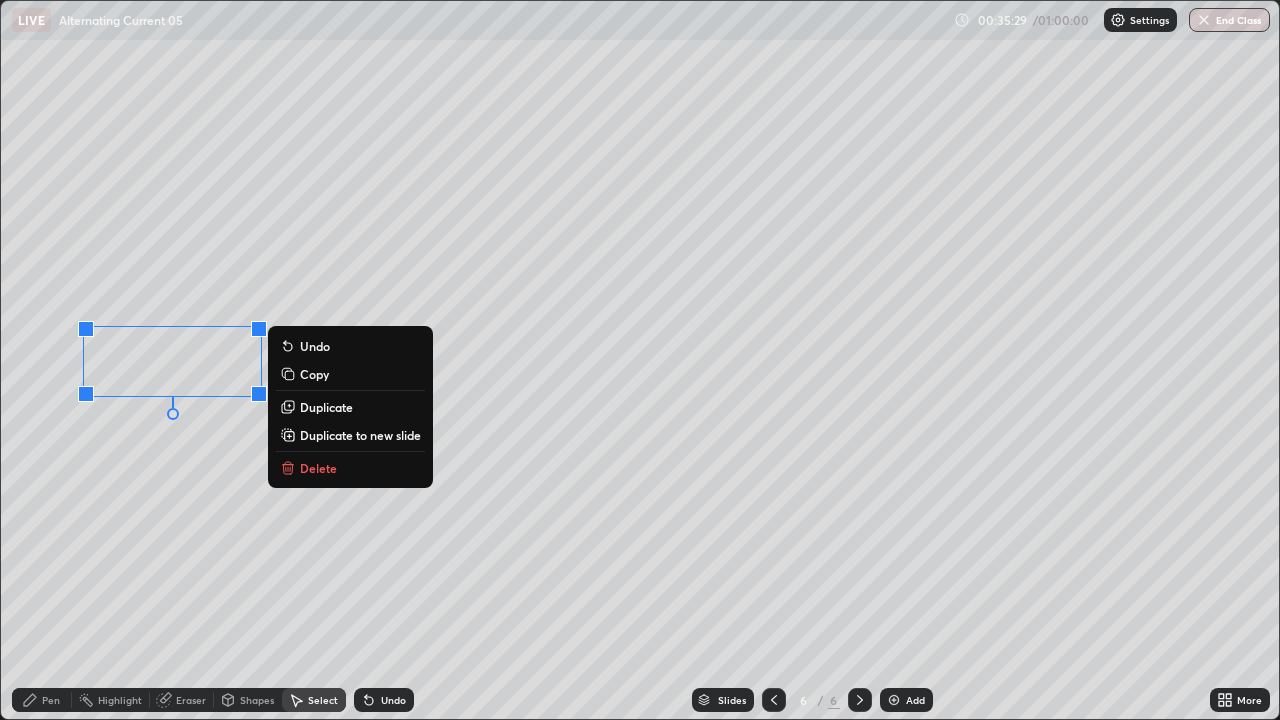 click on "Delete" at bounding box center [318, 468] 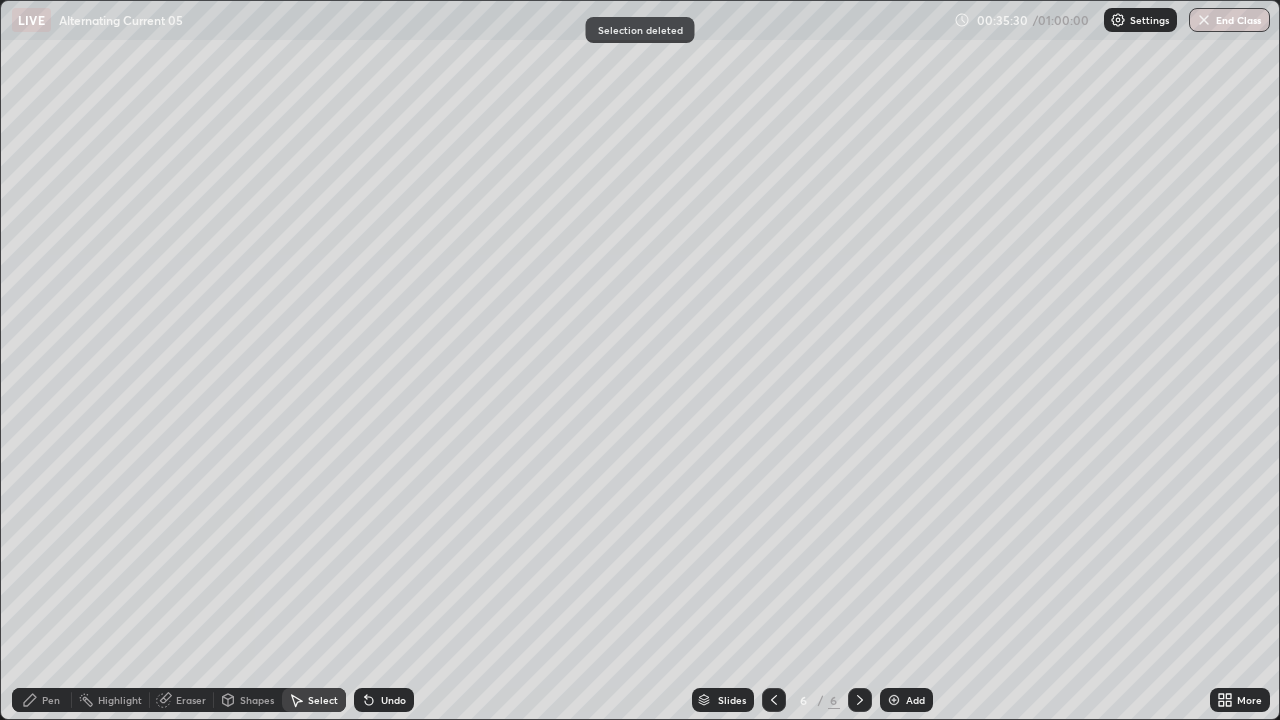 click on "Pen" at bounding box center [51, 700] 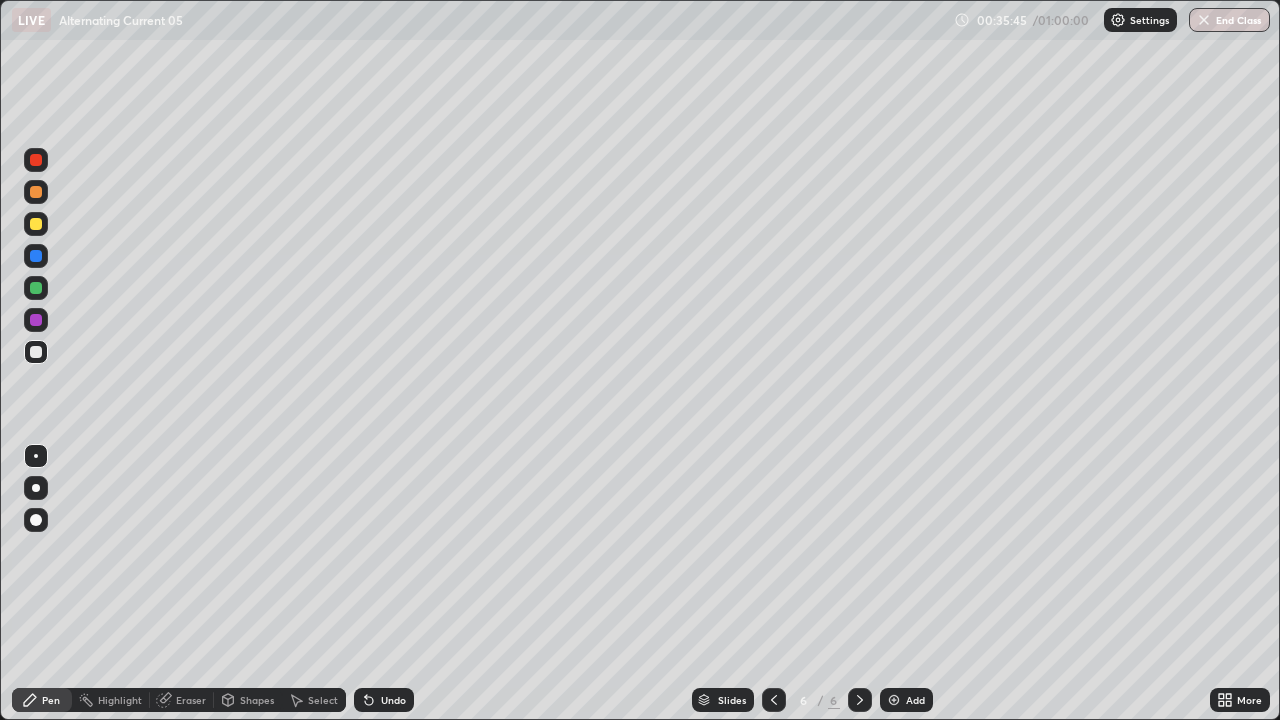 click on "Eraser" at bounding box center [191, 700] 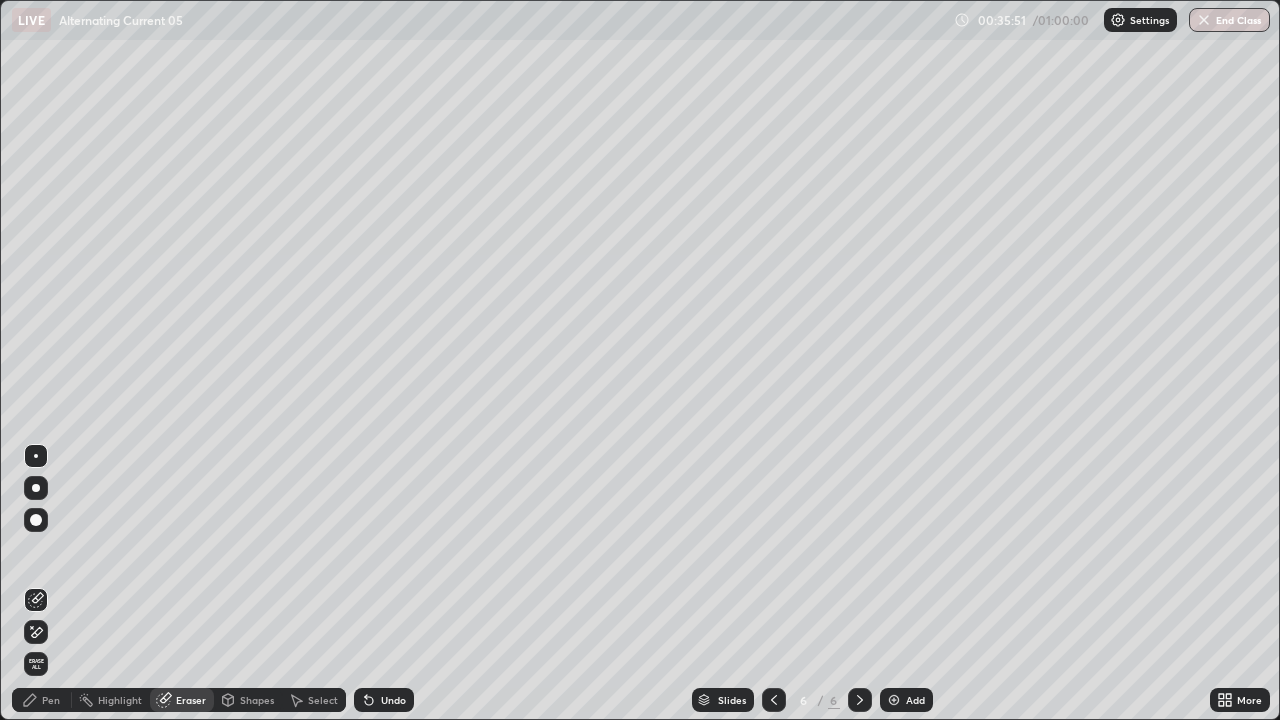 click on "Pen" at bounding box center (42, 700) 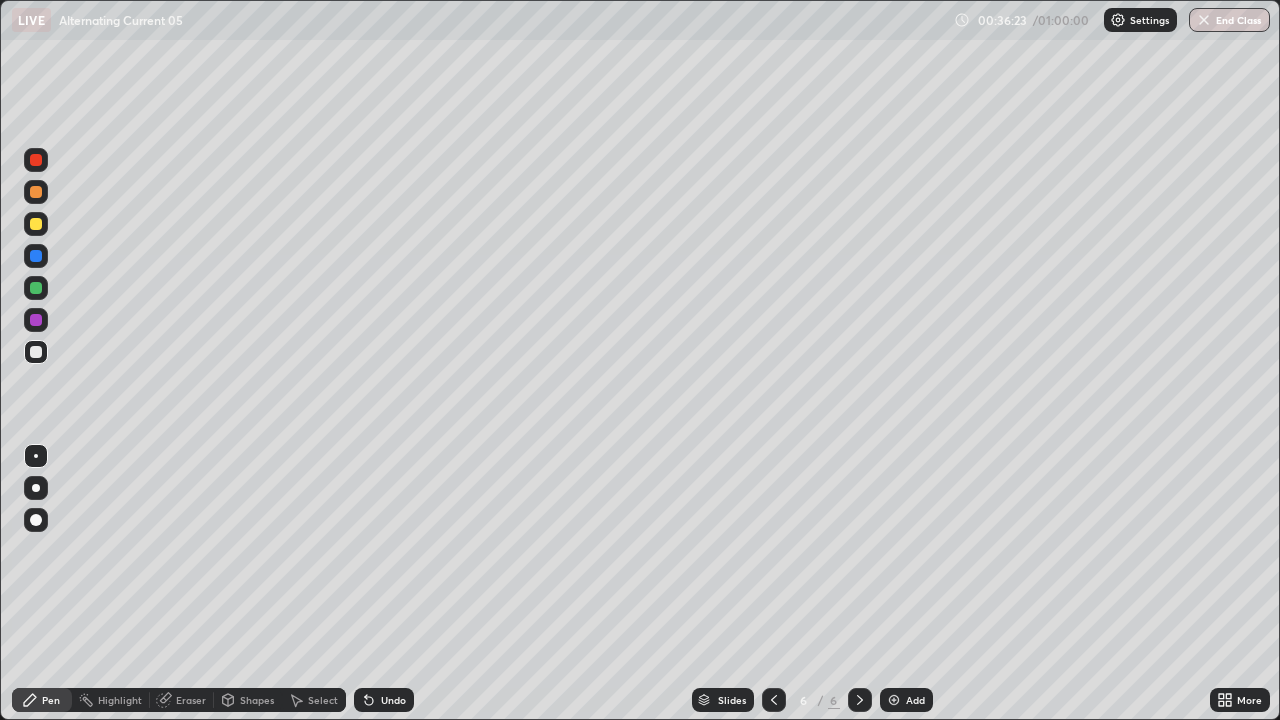 click 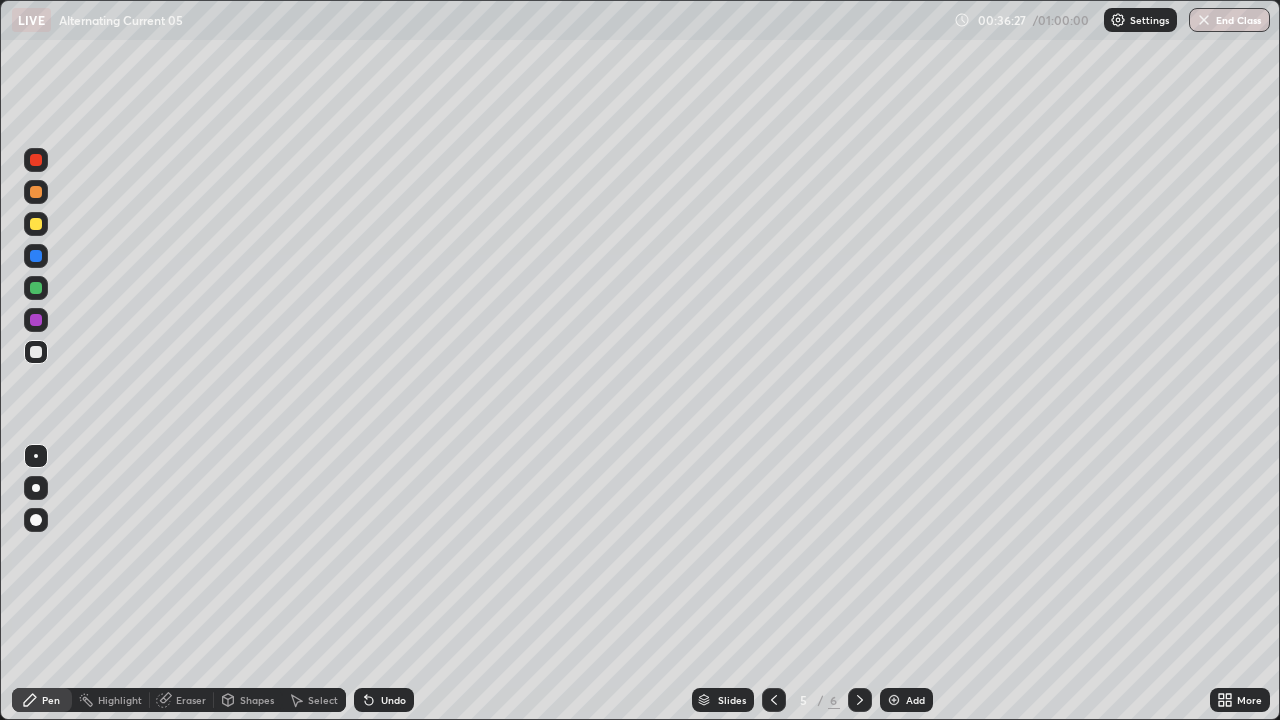 click 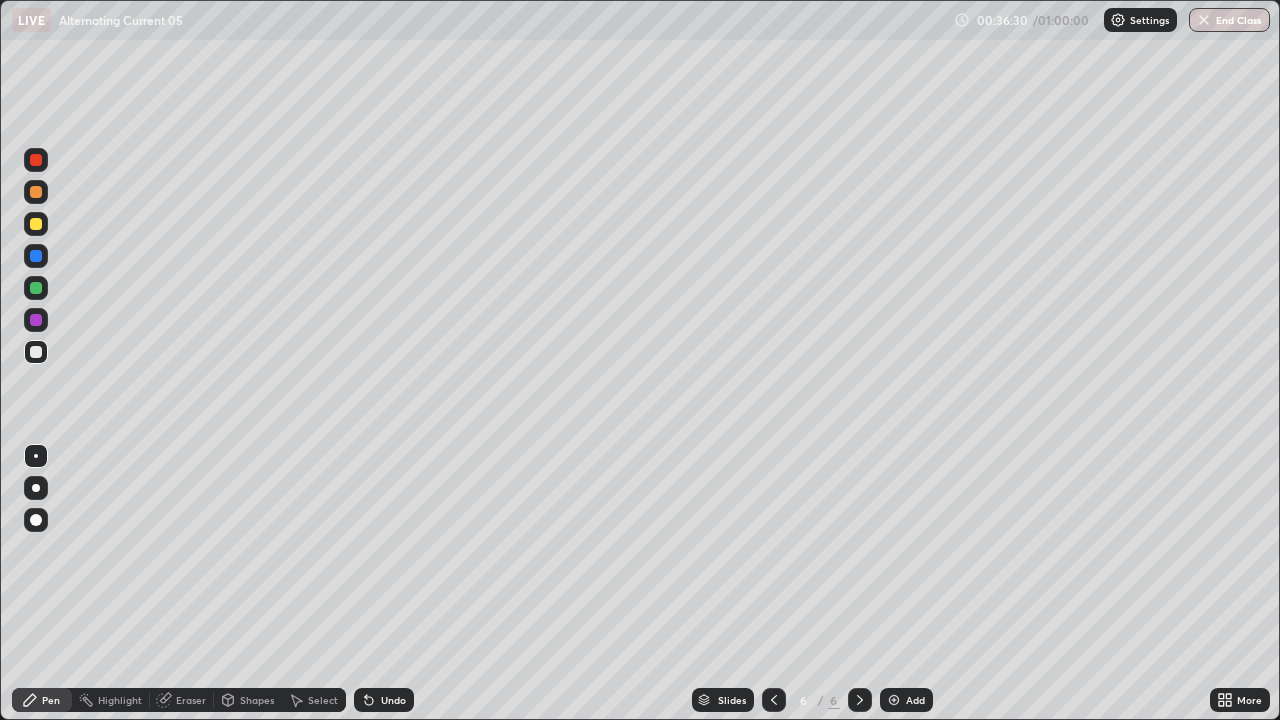 click at bounding box center [36, 352] 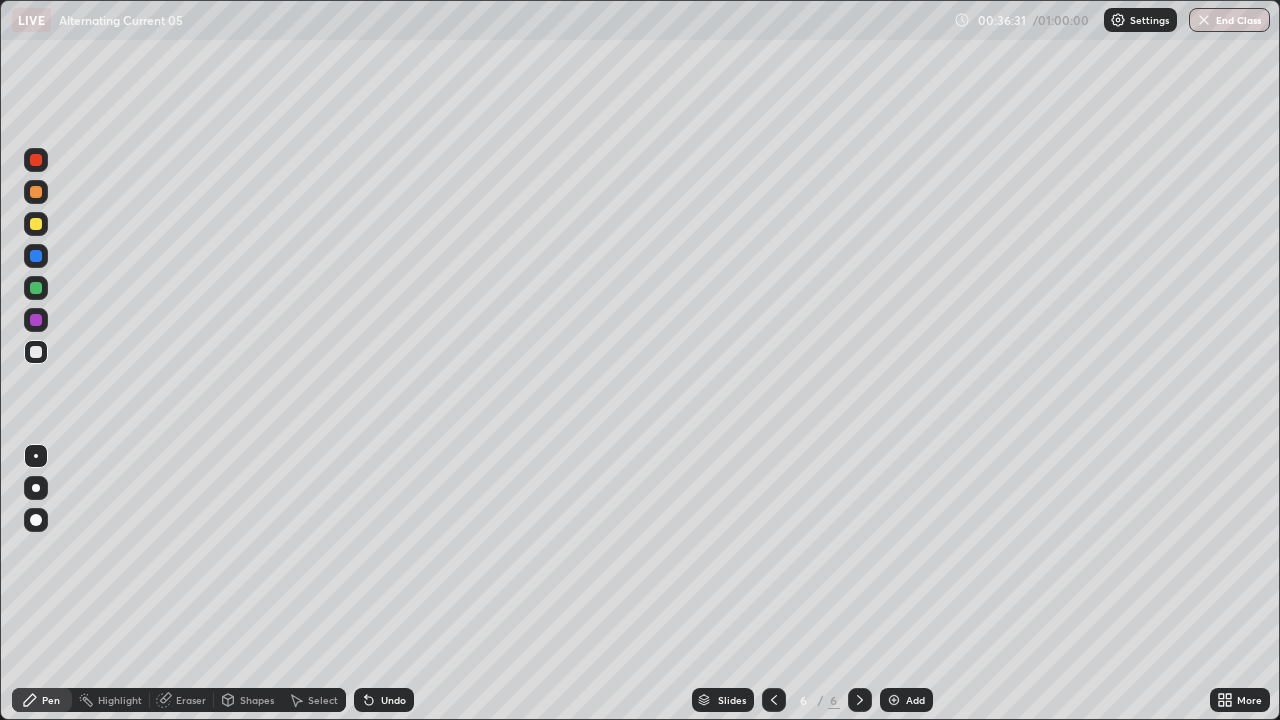 click on "Eraser" at bounding box center [182, 700] 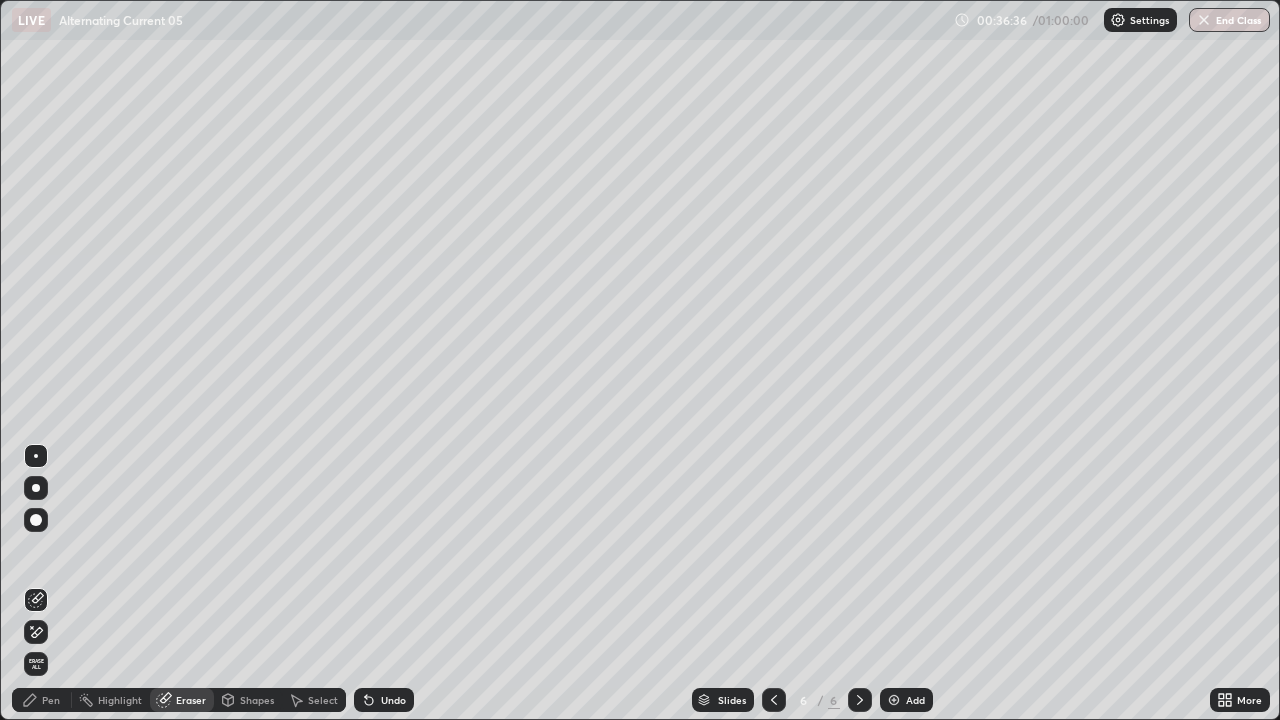 click on "Pen" at bounding box center [51, 700] 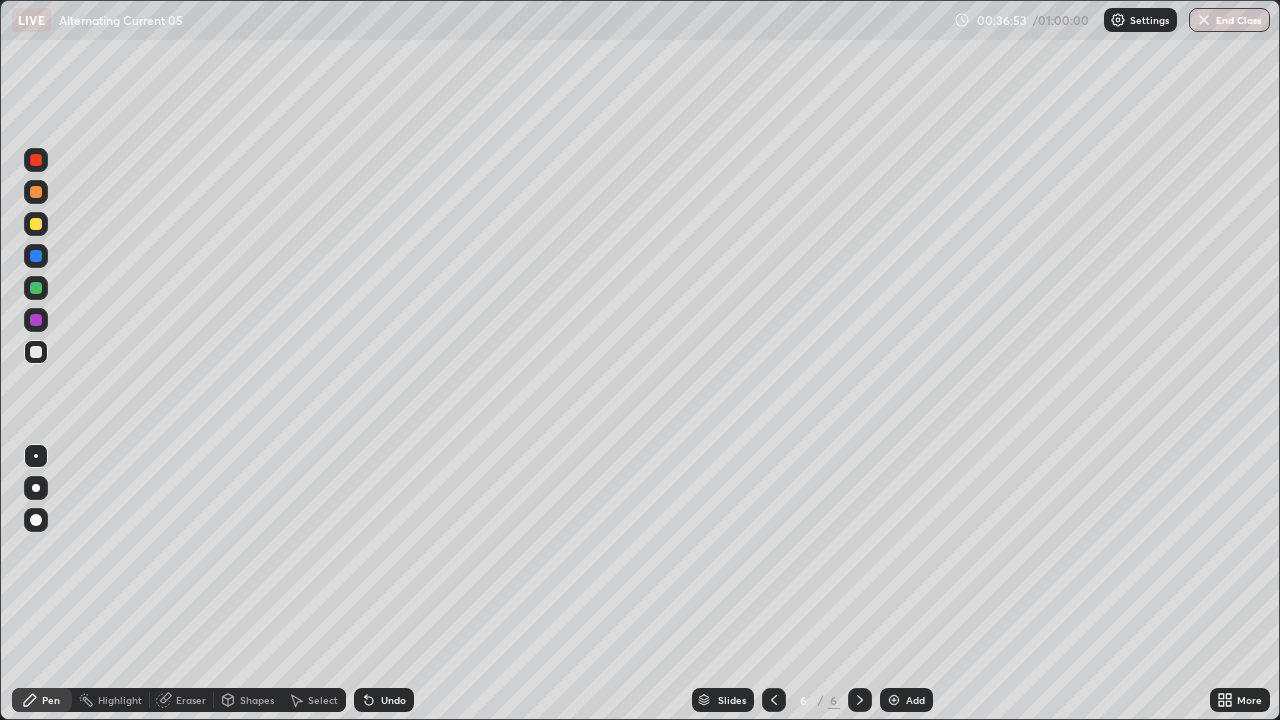 click 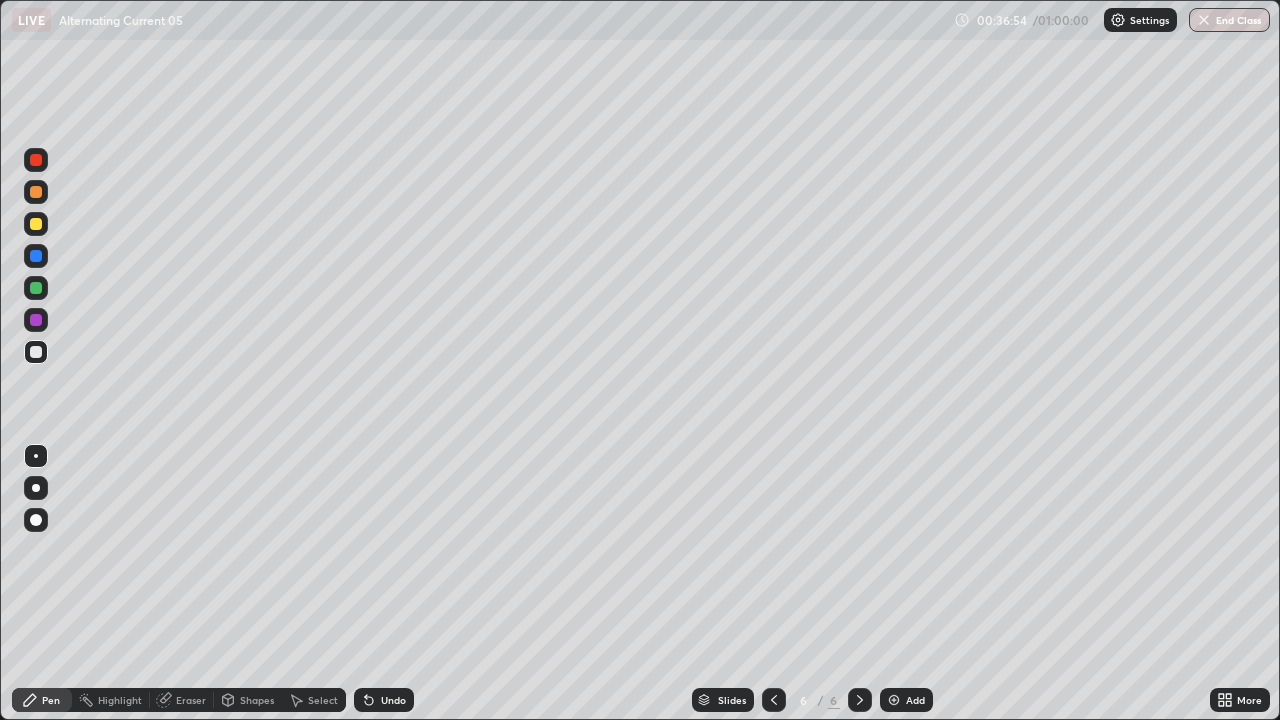 click on "Undo" at bounding box center (384, 700) 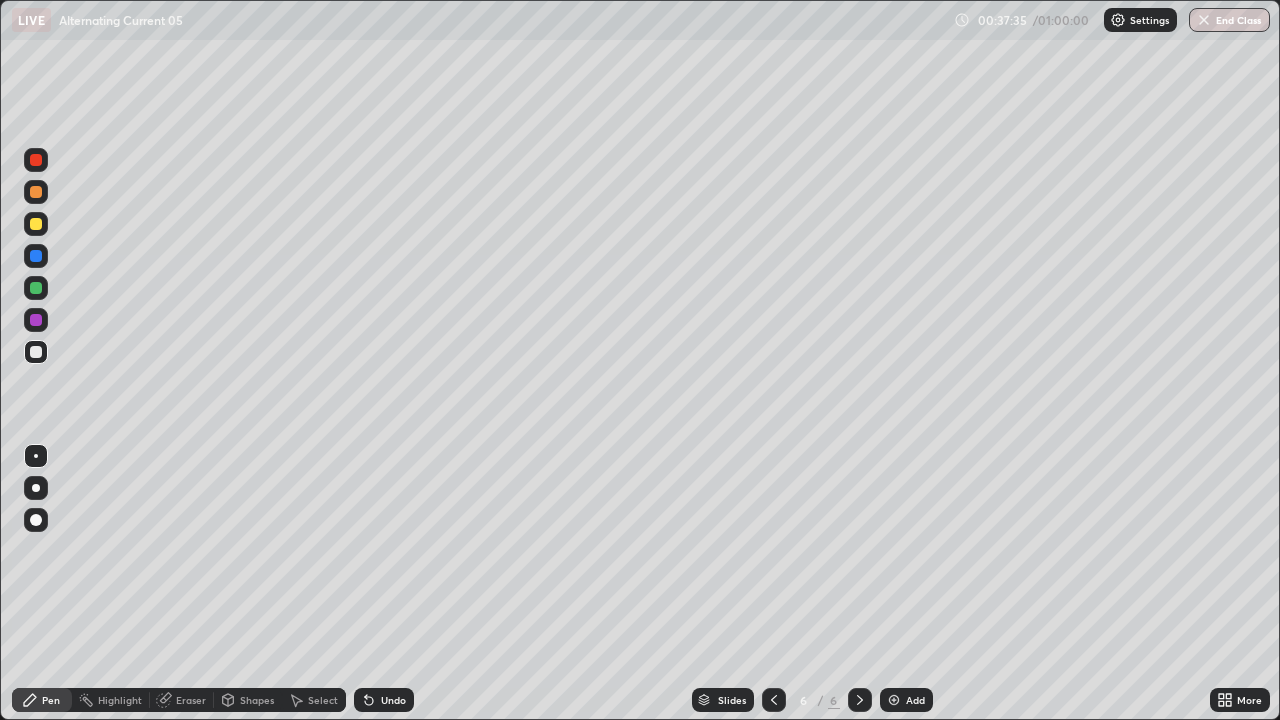 click on "Shapes" at bounding box center (257, 700) 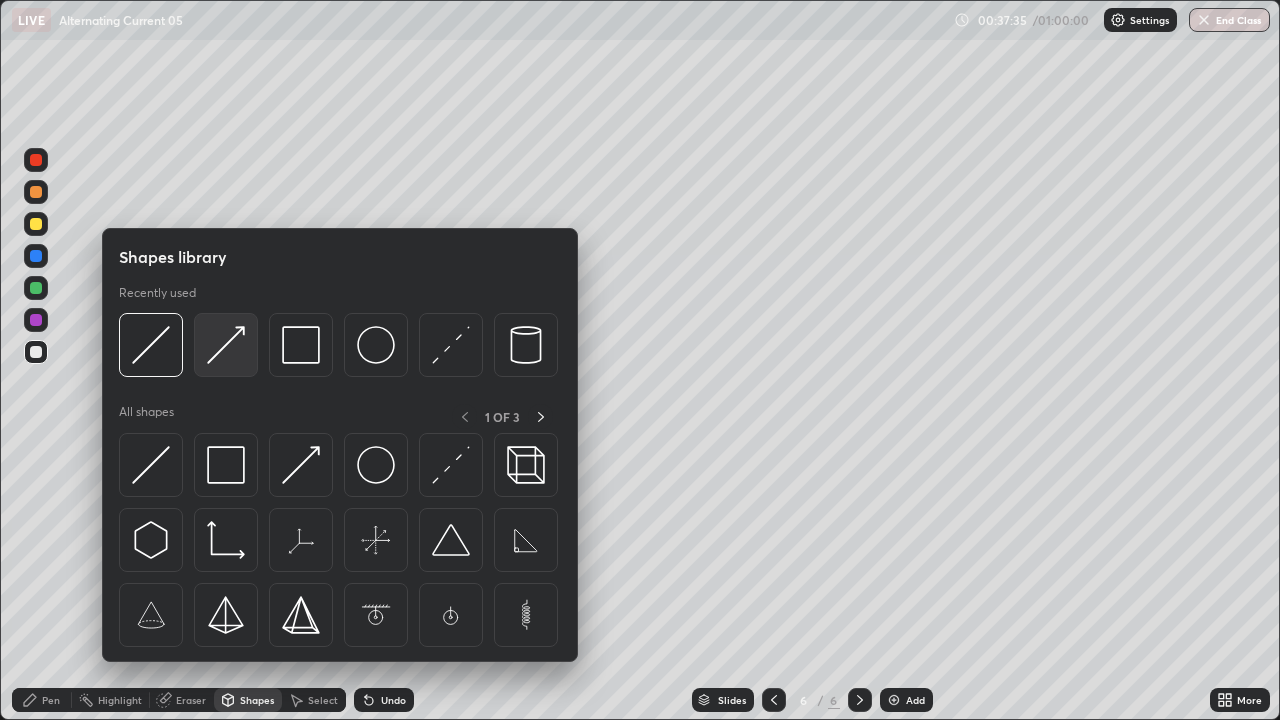 click at bounding box center [226, 345] 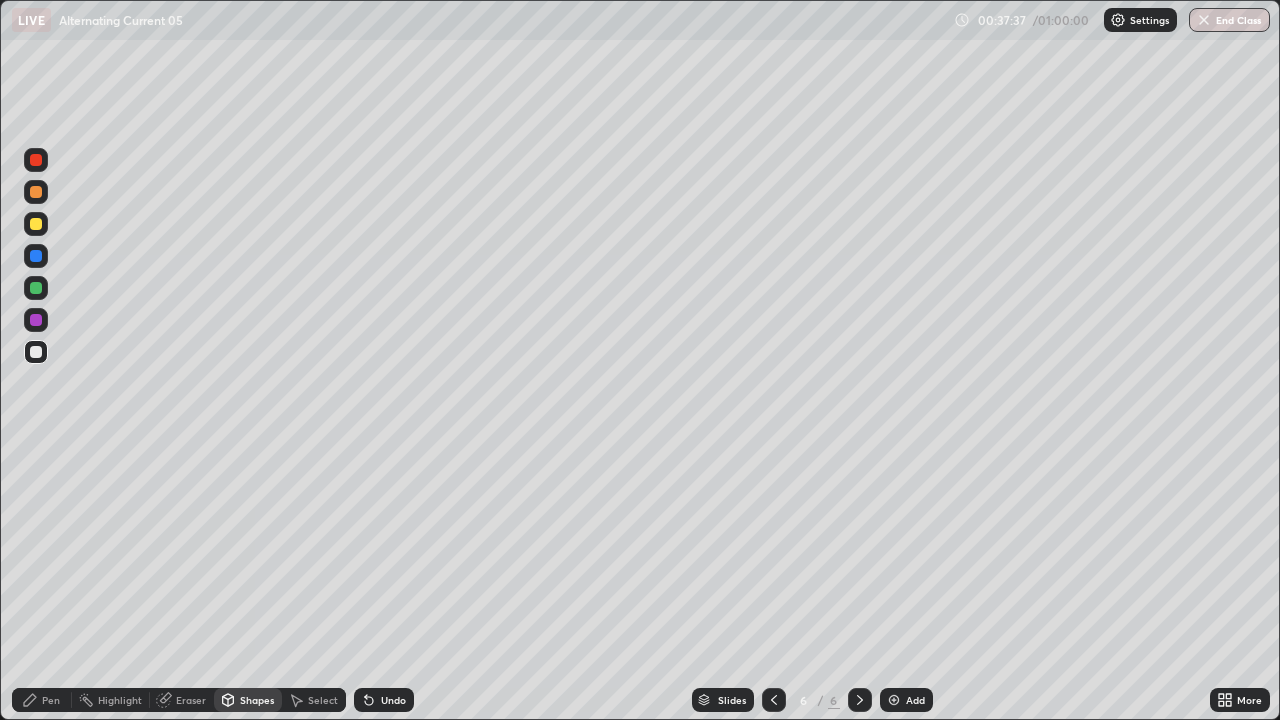 click on "Shapes" at bounding box center [248, 700] 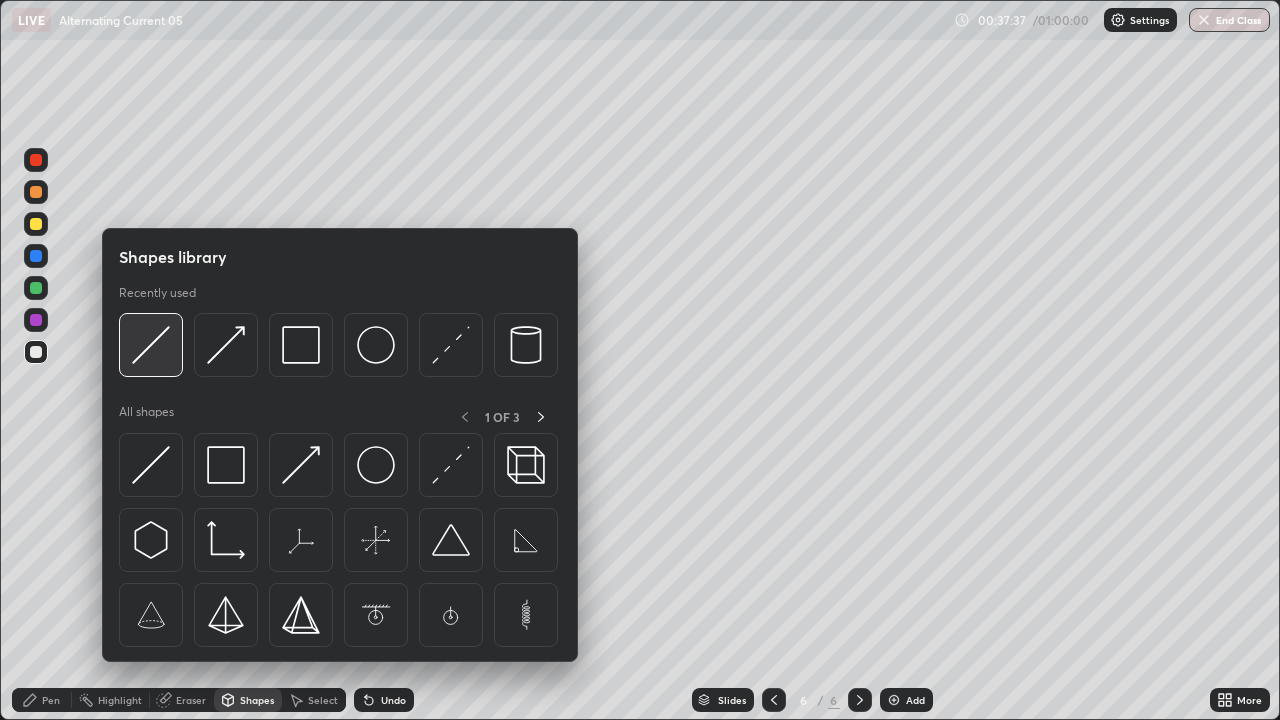 click at bounding box center (151, 345) 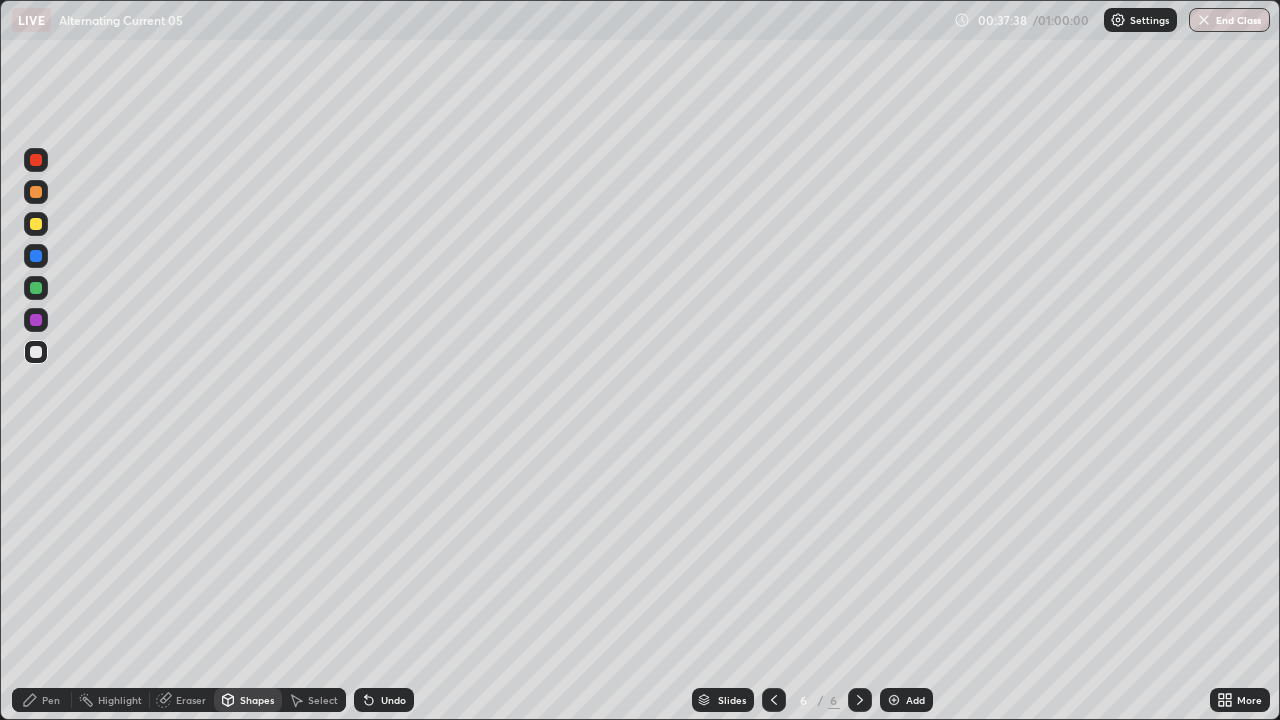 click at bounding box center (36, 288) 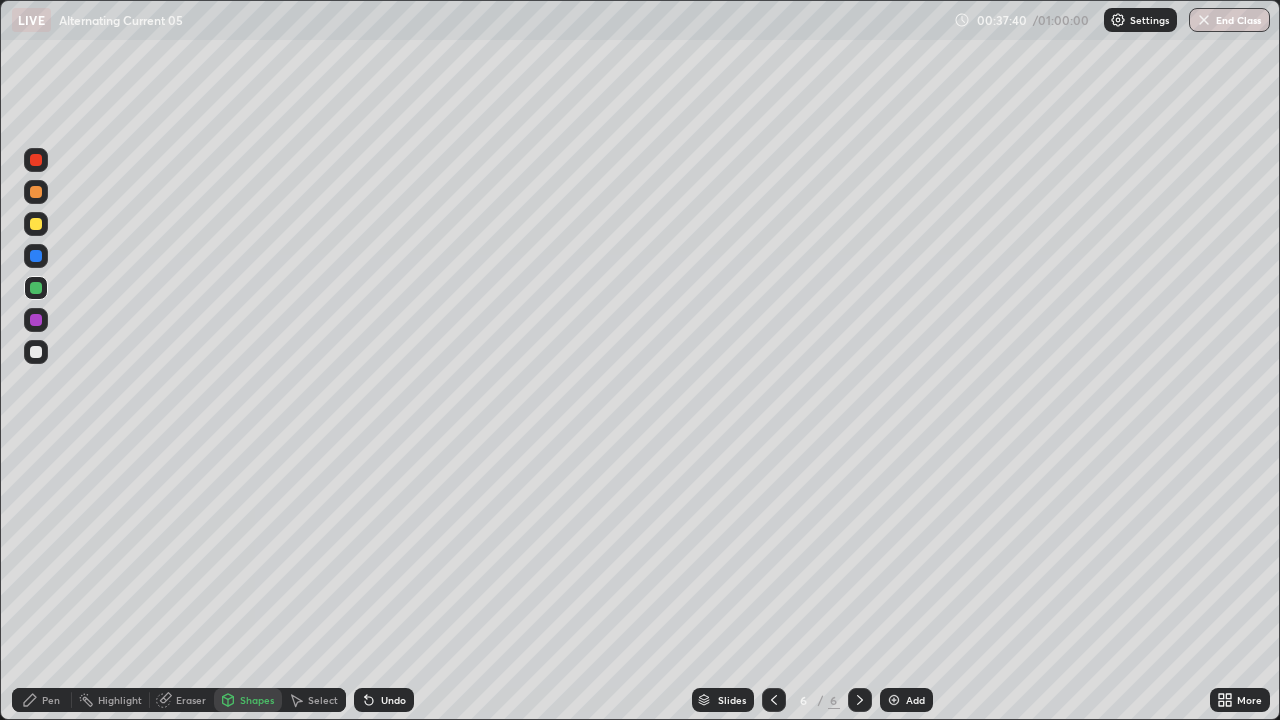 click on "Pen" at bounding box center (51, 700) 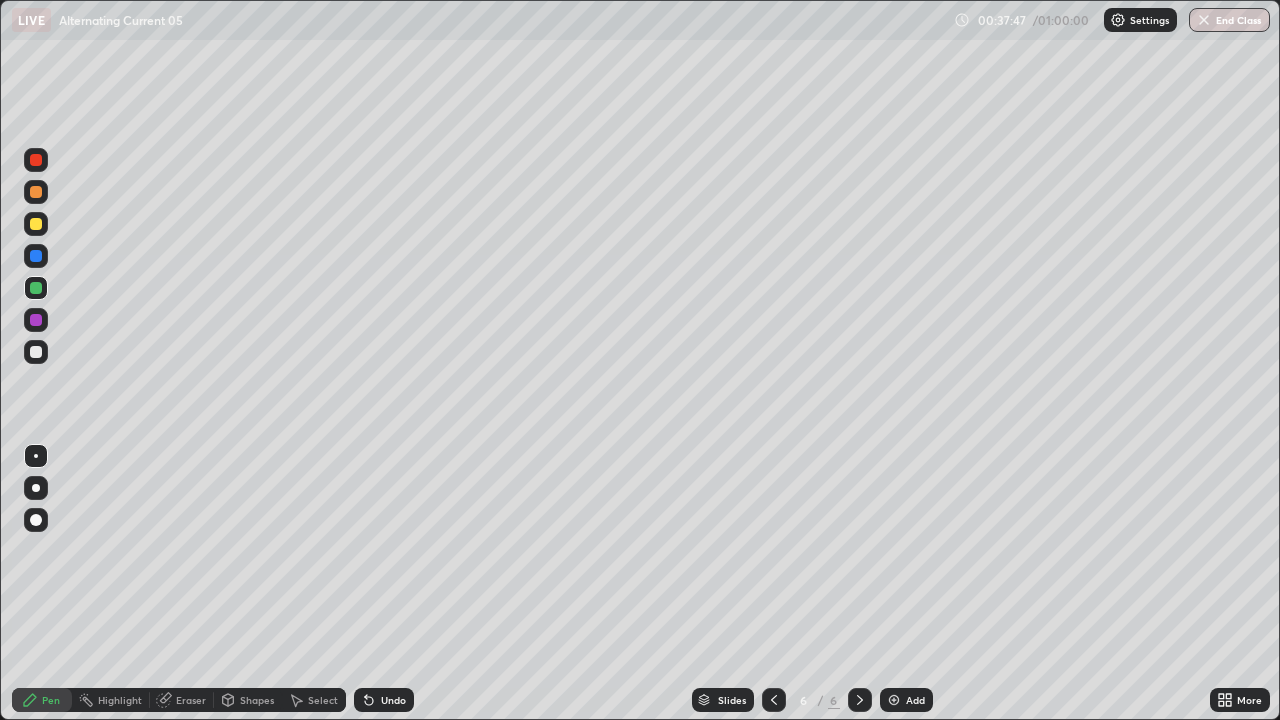 click at bounding box center (36, 352) 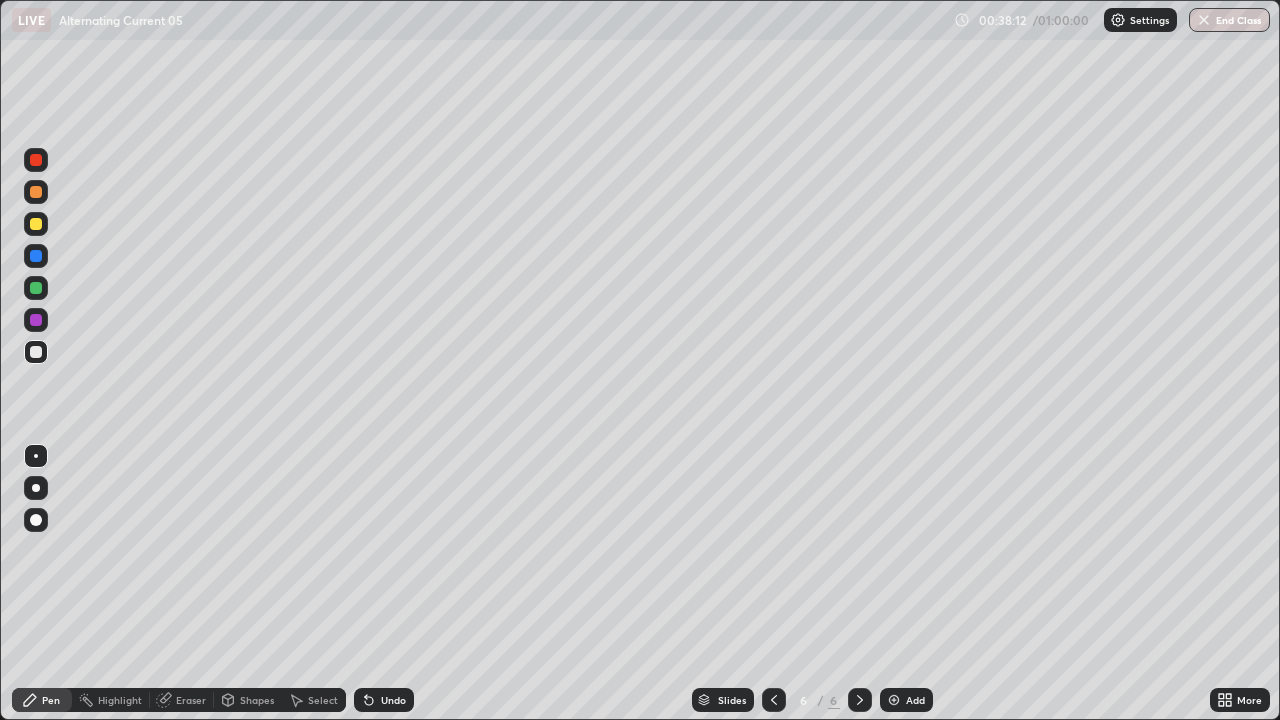 click on "Undo" at bounding box center (384, 700) 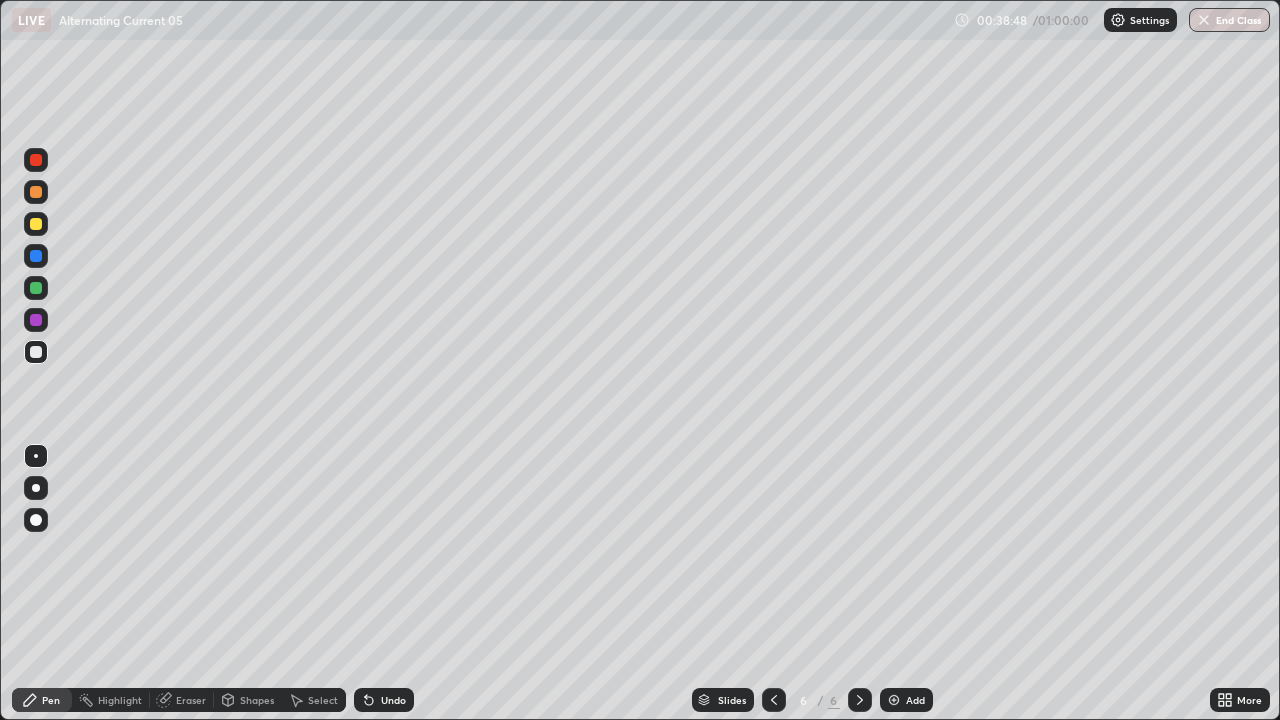 click on "Eraser" at bounding box center [191, 700] 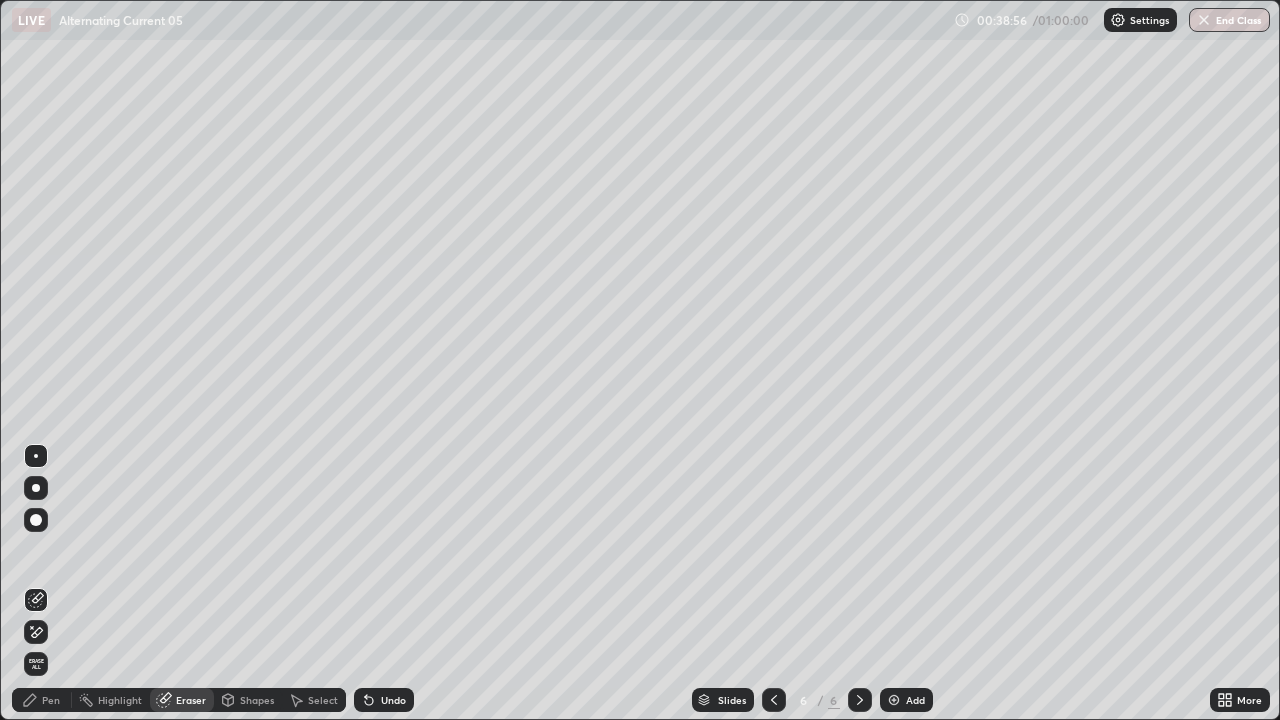 click on "Select" at bounding box center (314, 700) 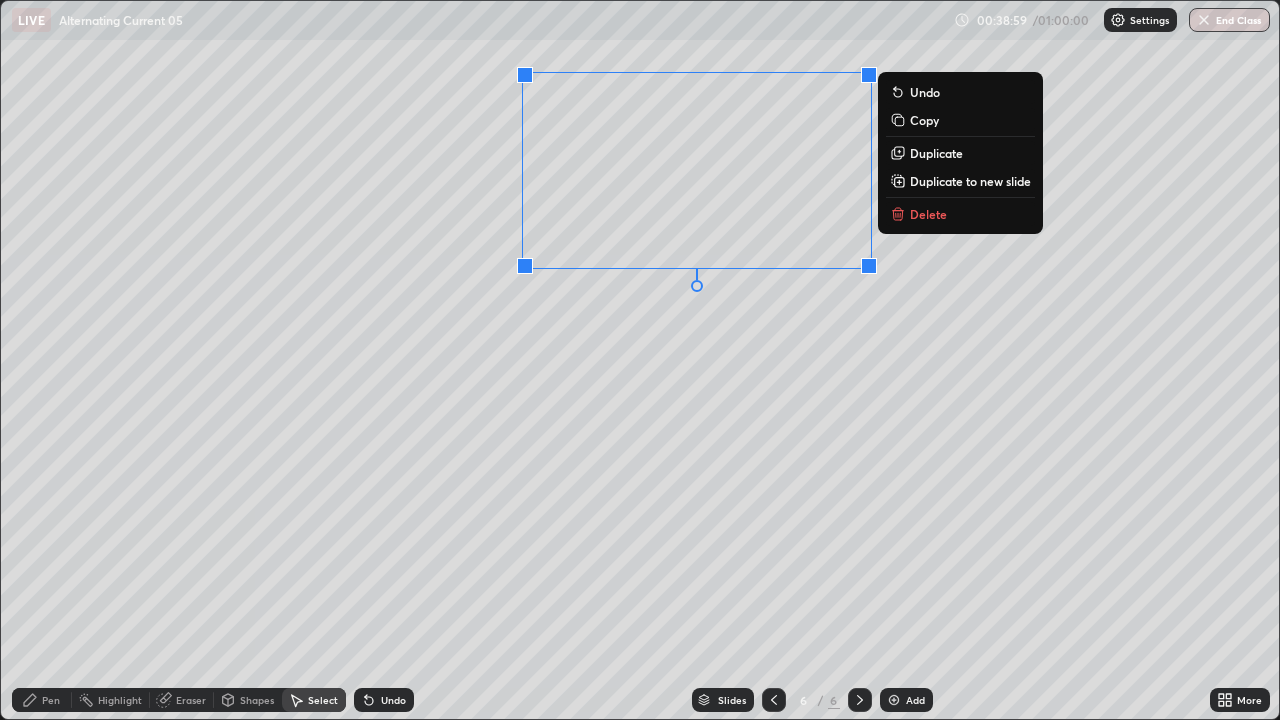 click 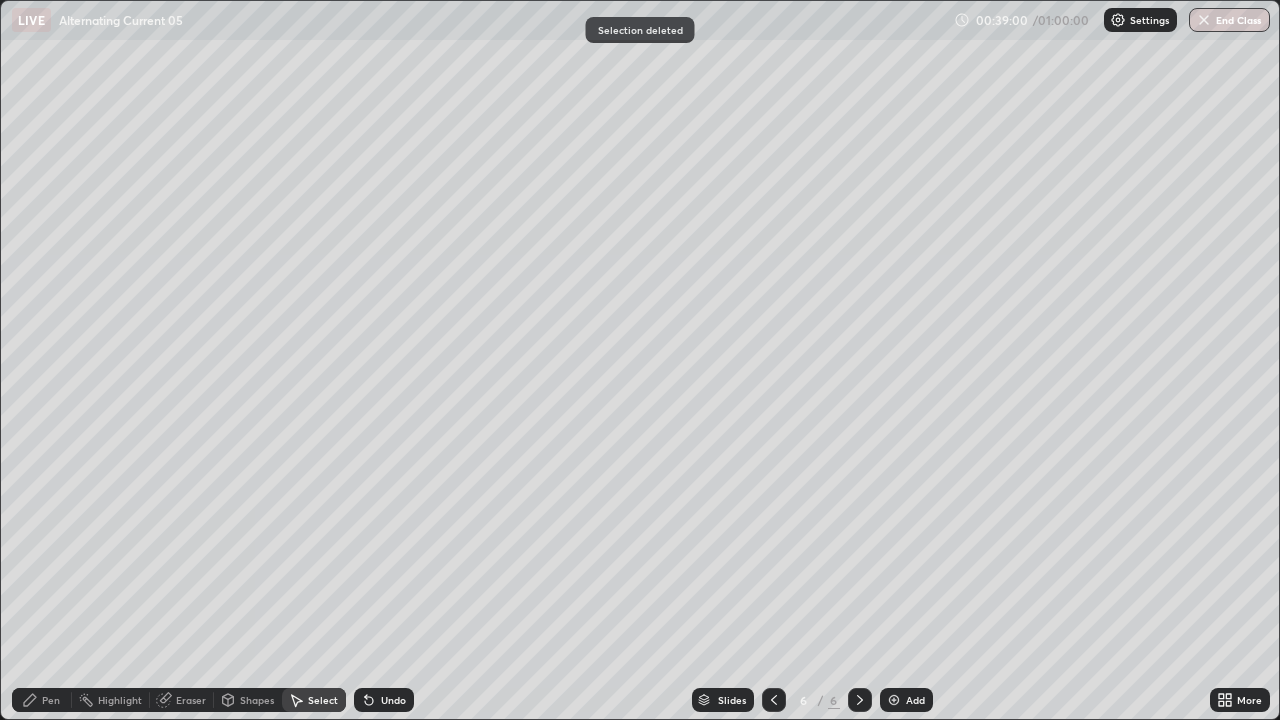 click on "Pen" at bounding box center [42, 700] 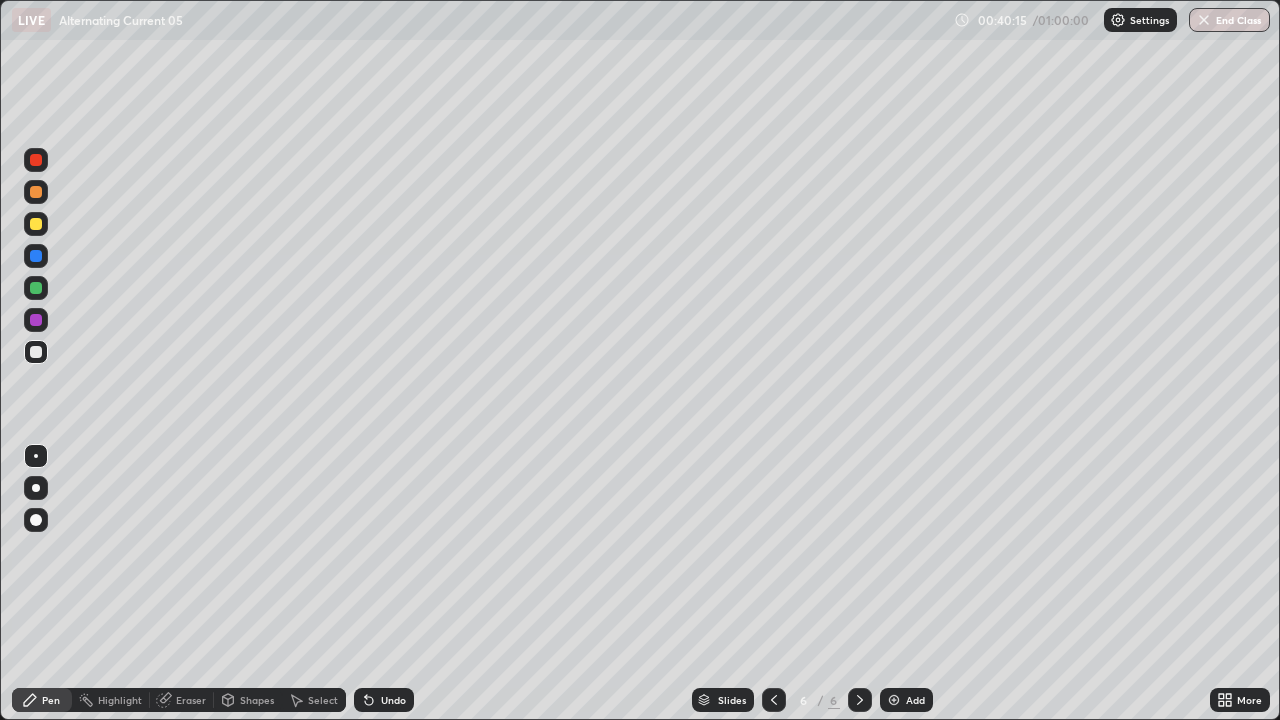 click on "Undo" at bounding box center (393, 700) 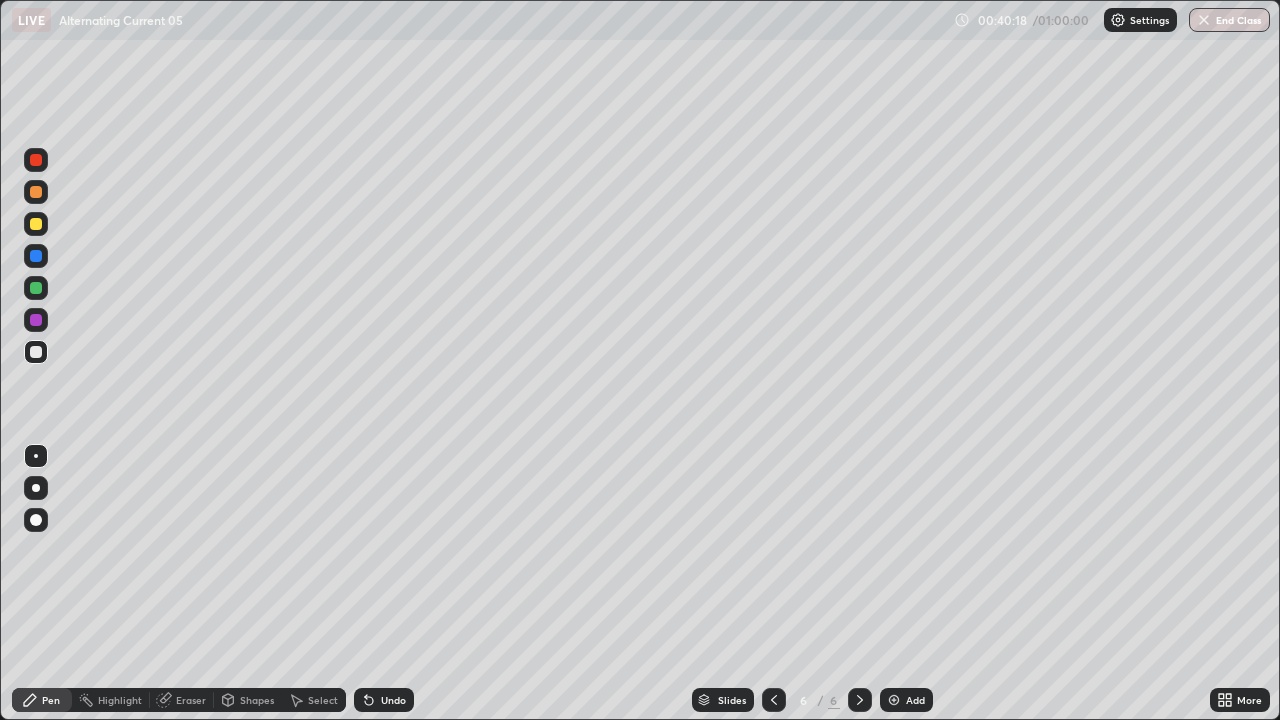 click on "Shapes" at bounding box center [257, 700] 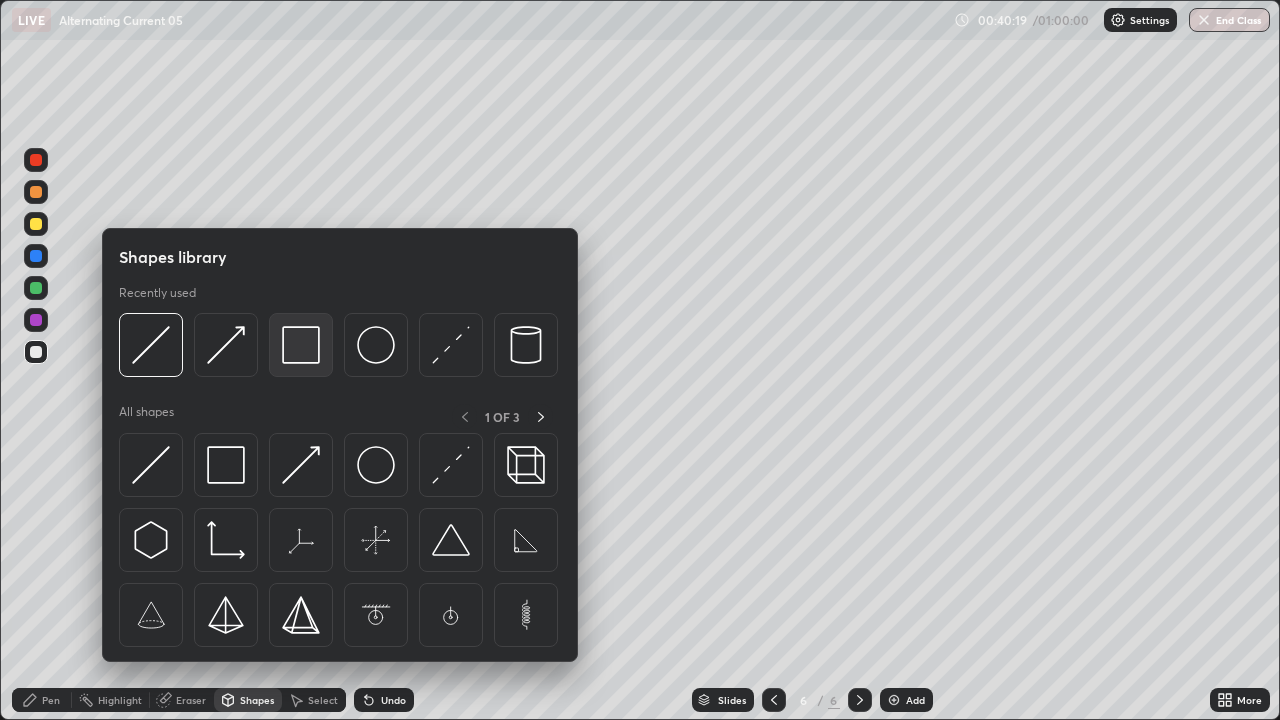 click at bounding box center (301, 345) 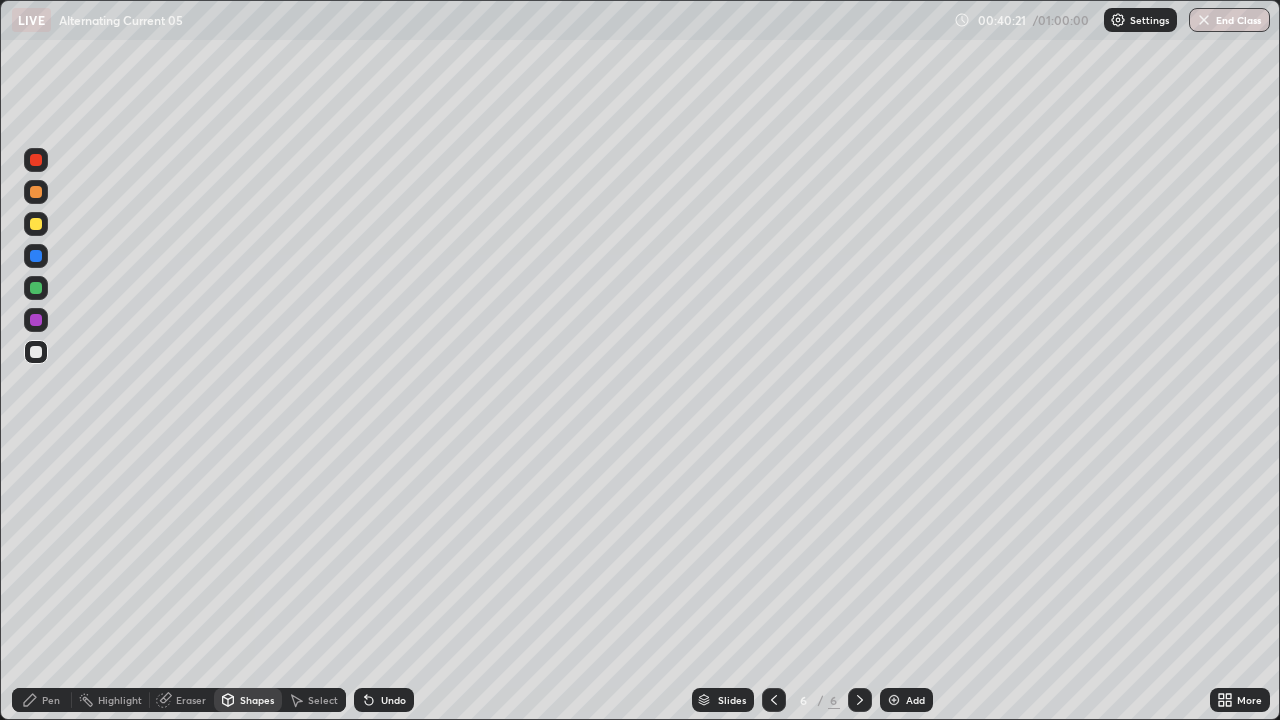 click on "Undo" at bounding box center (384, 700) 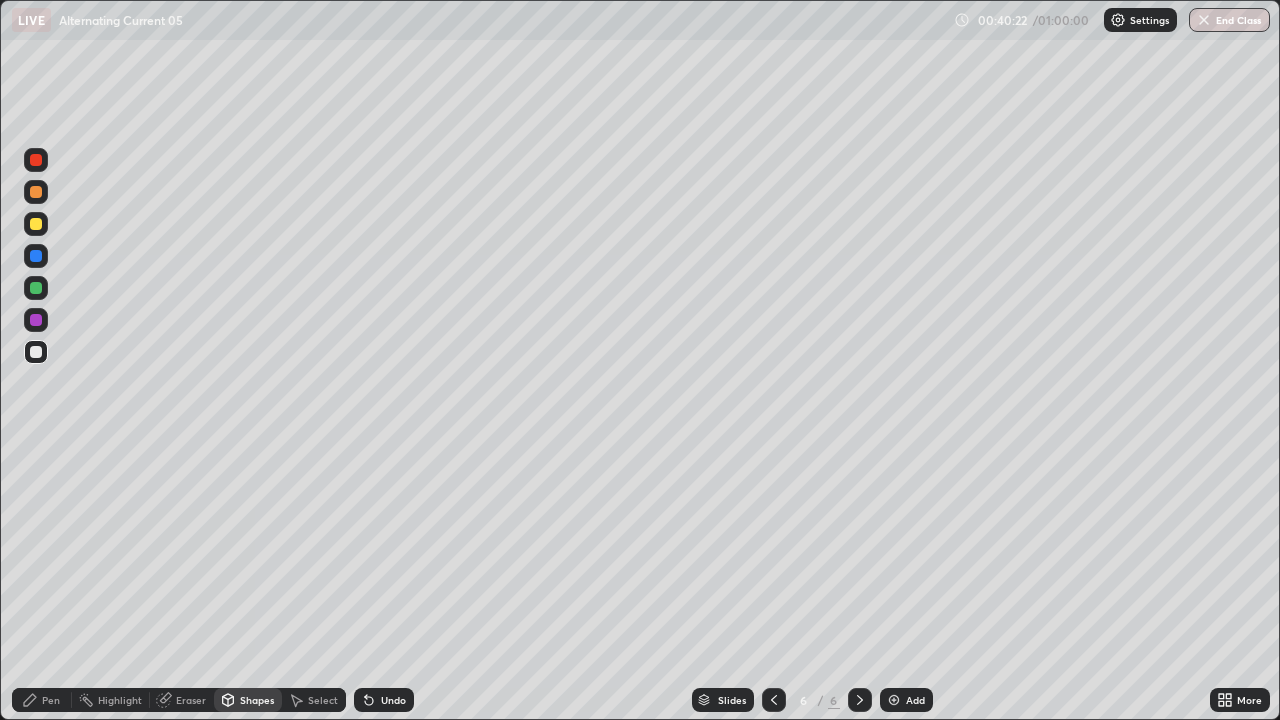 click at bounding box center [36, 320] 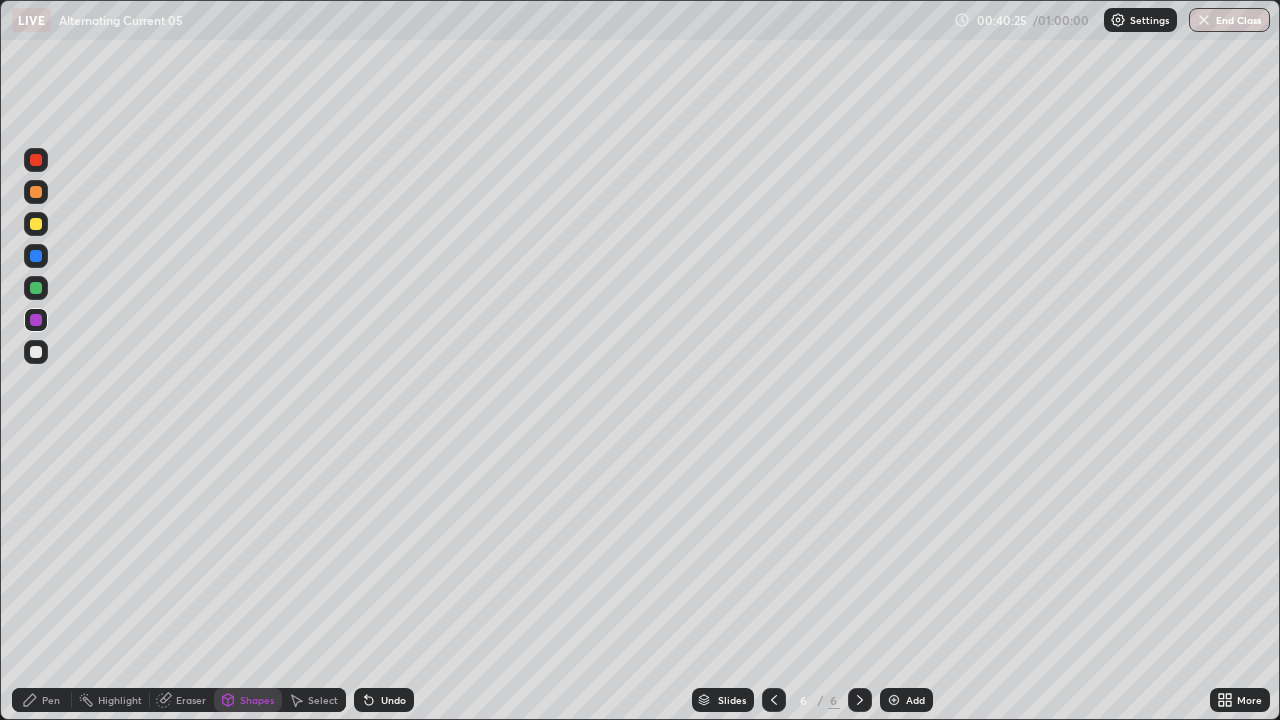 click on "Pen" at bounding box center (42, 700) 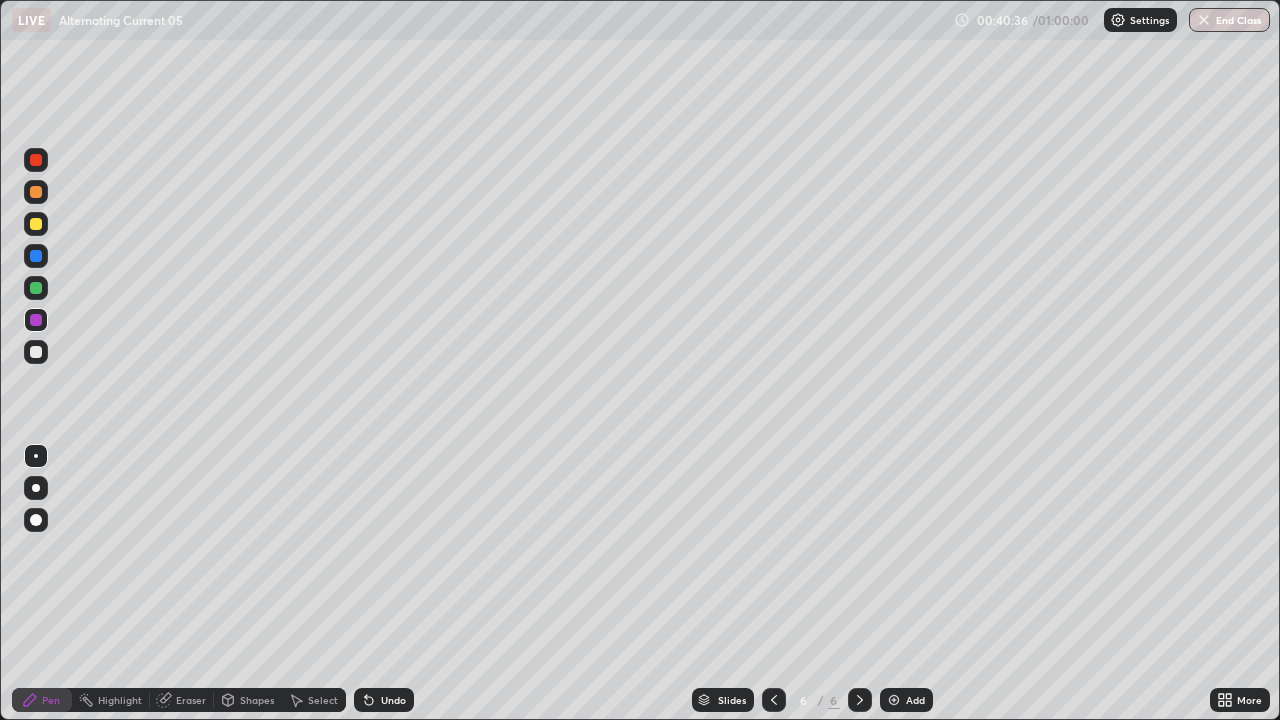 click at bounding box center [36, 352] 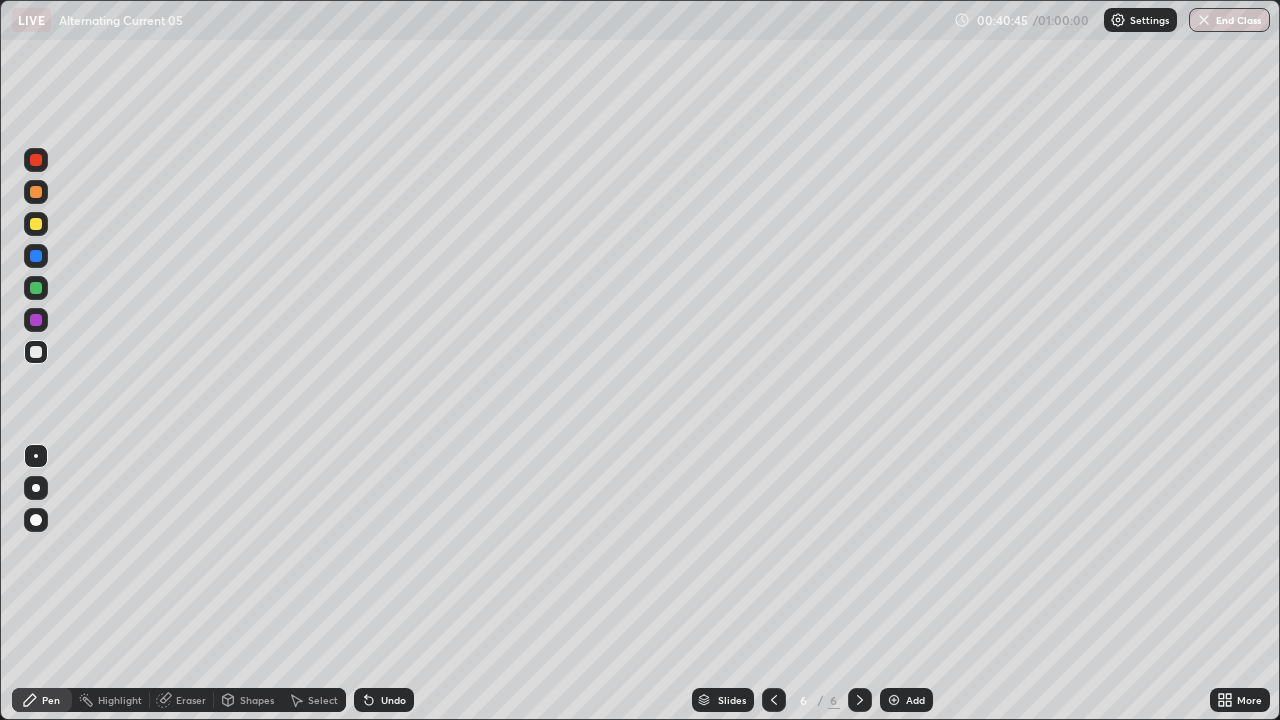 click at bounding box center (36, 352) 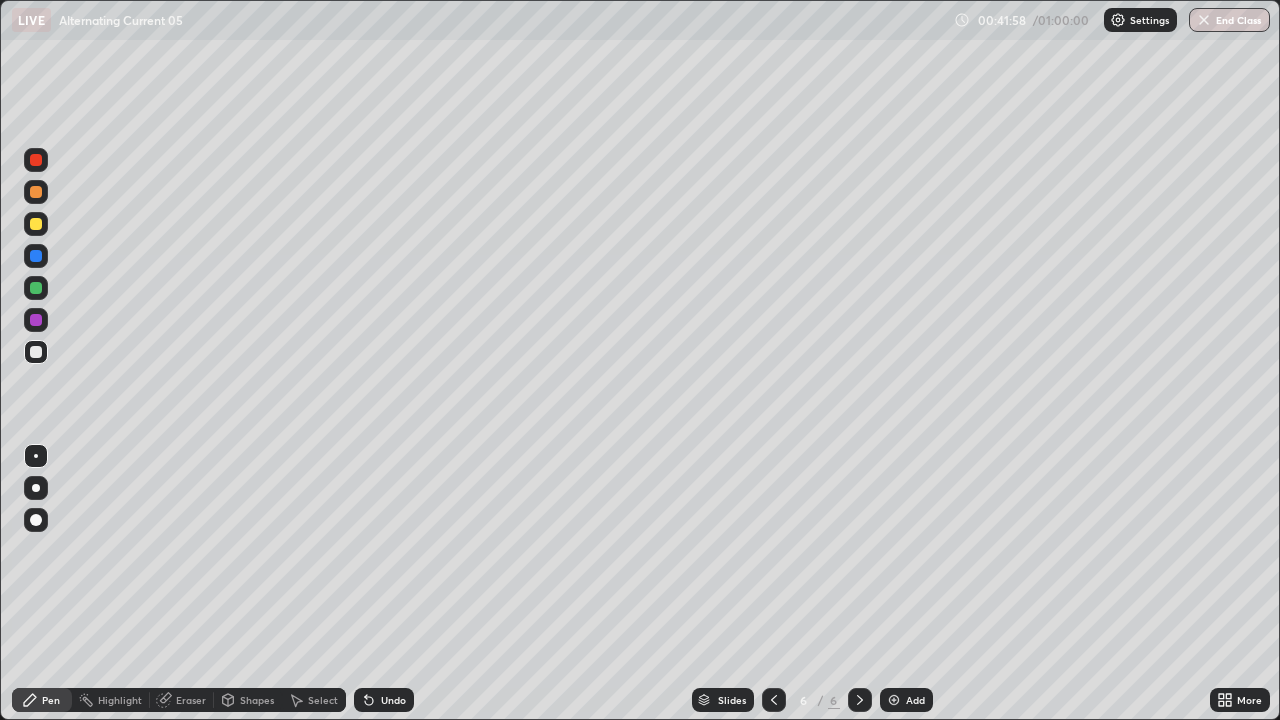 click on "Undo" at bounding box center [384, 700] 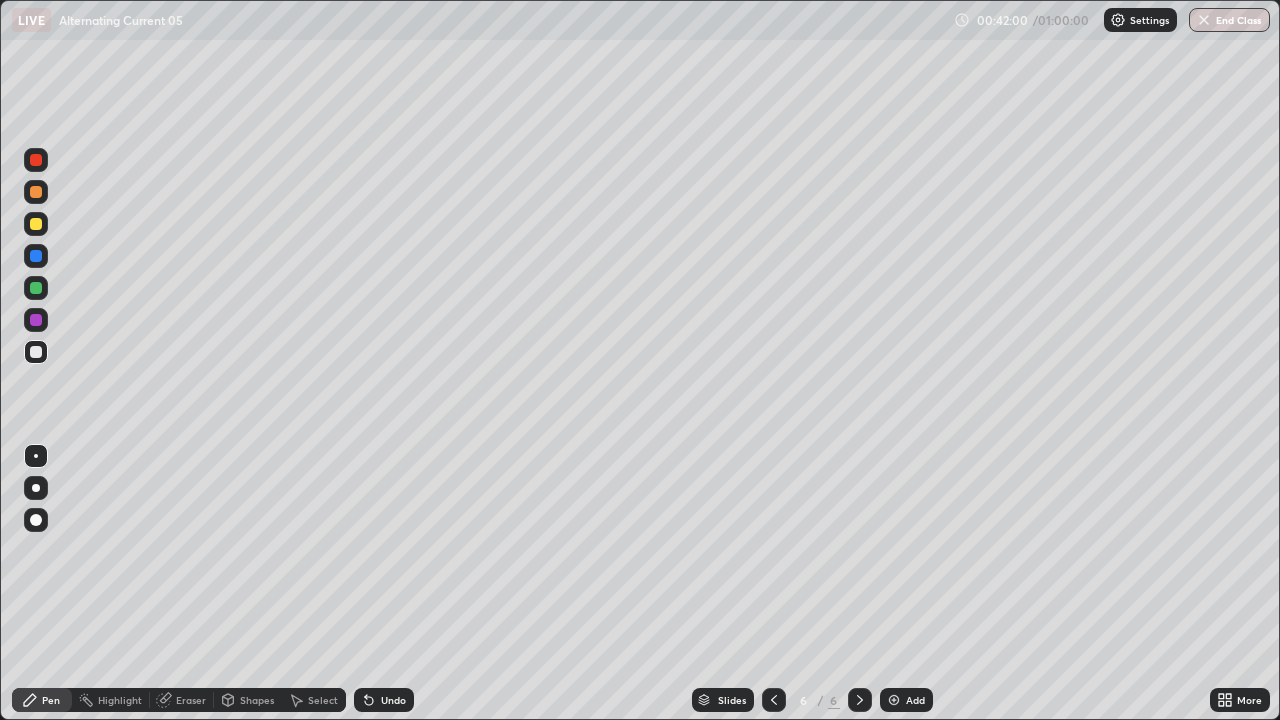 click on "Undo" at bounding box center (393, 700) 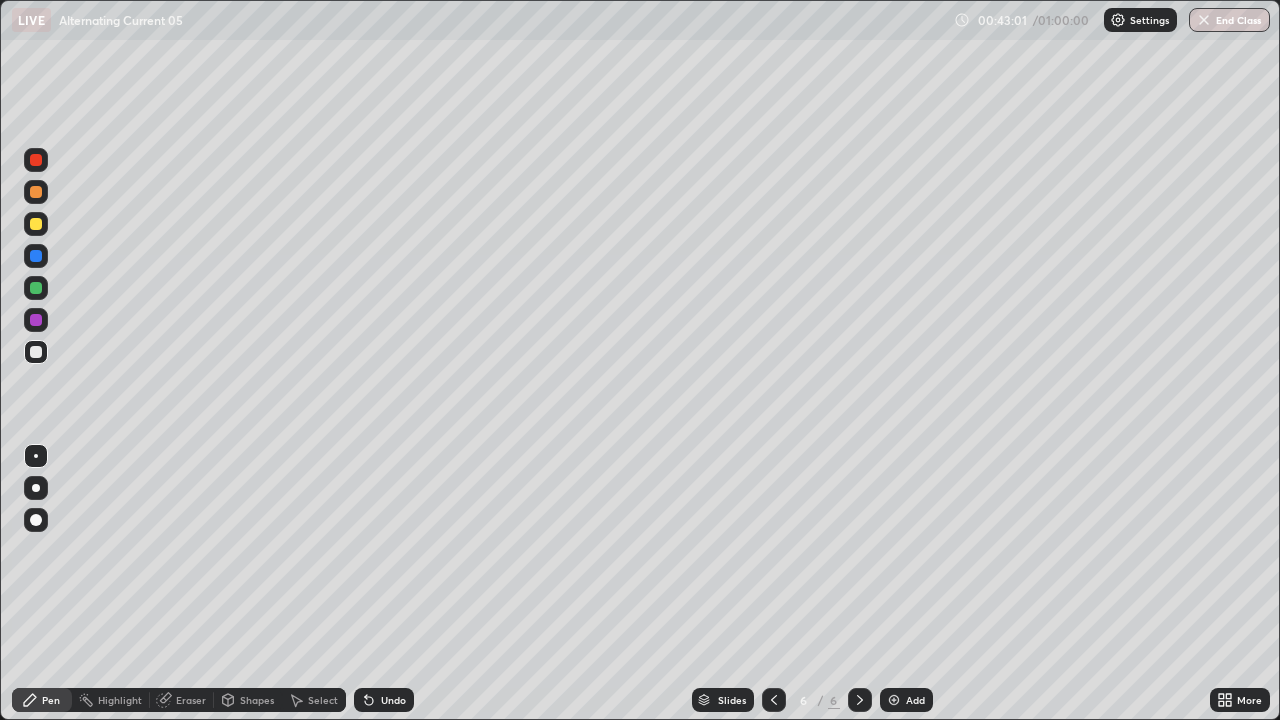 click on "Shapes" at bounding box center [257, 700] 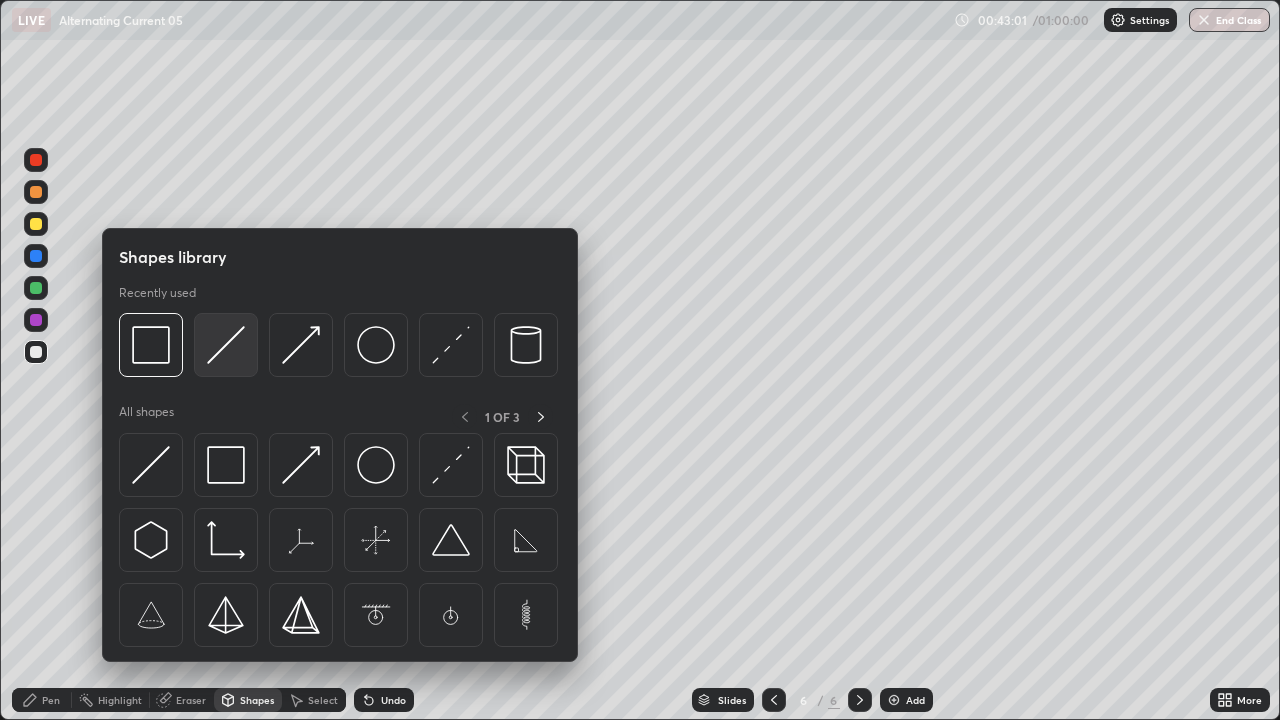 click at bounding box center (226, 345) 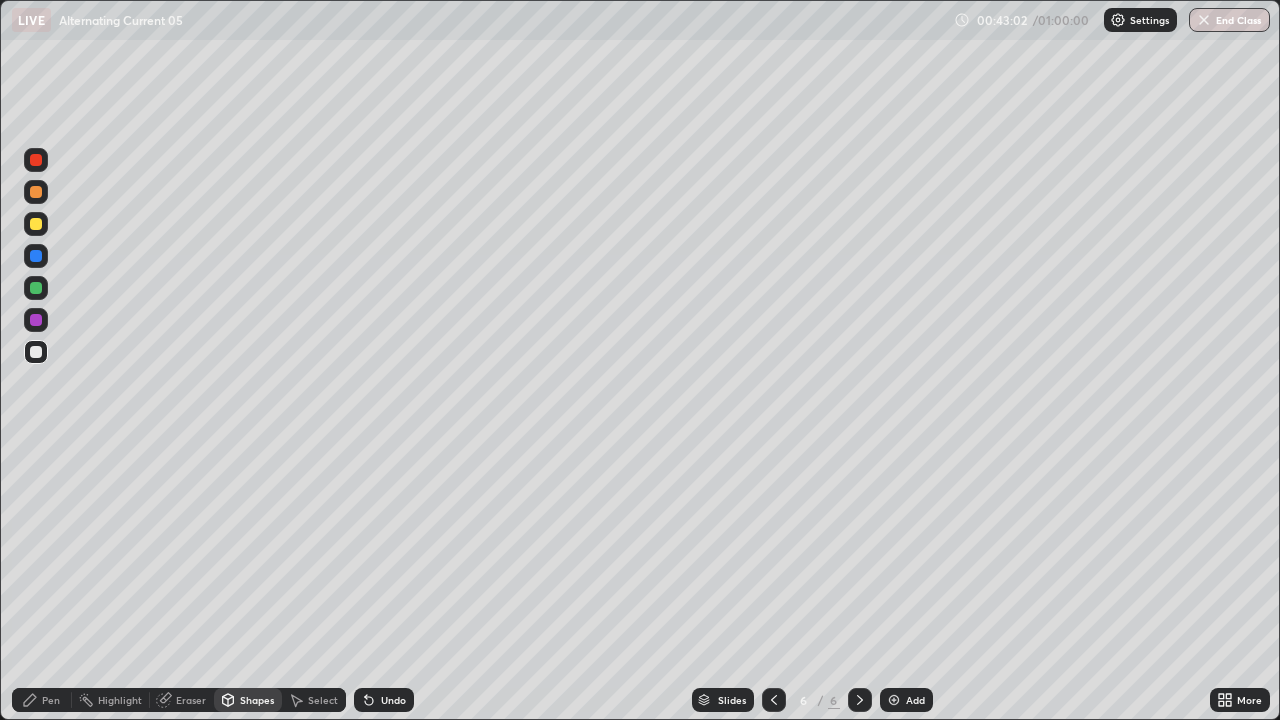 click at bounding box center [36, 352] 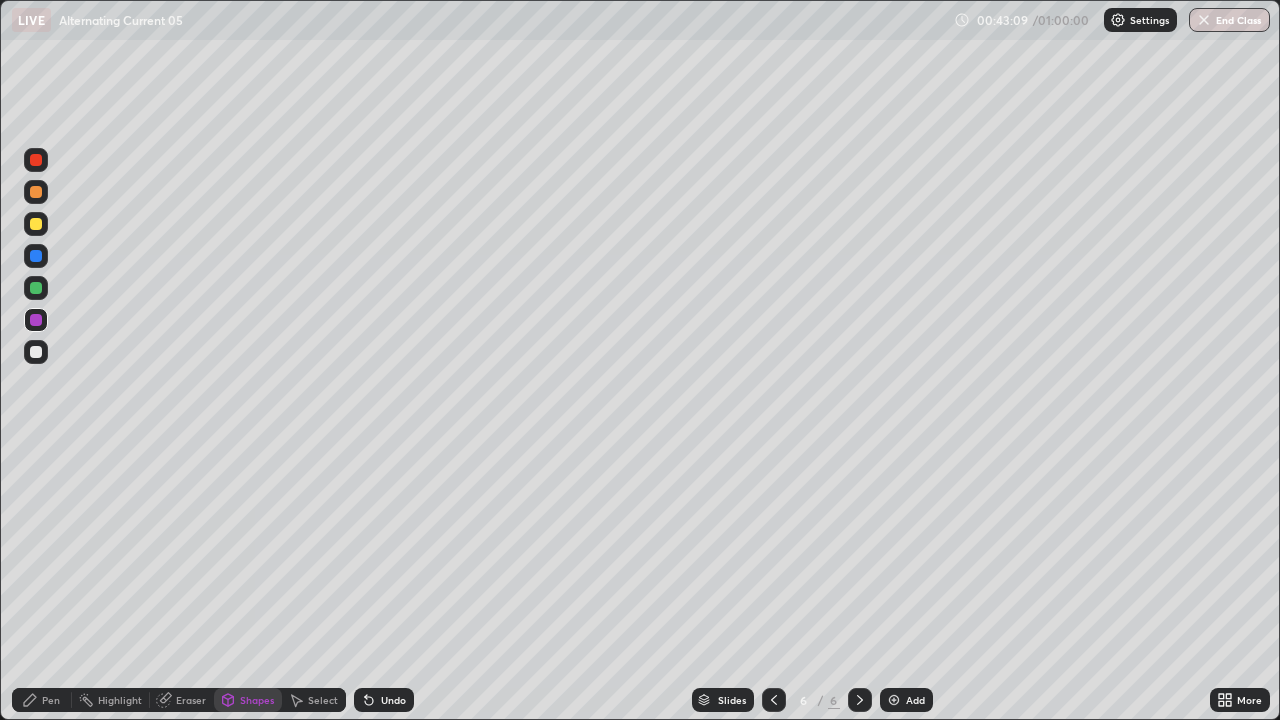 click on "Pen" at bounding box center (42, 700) 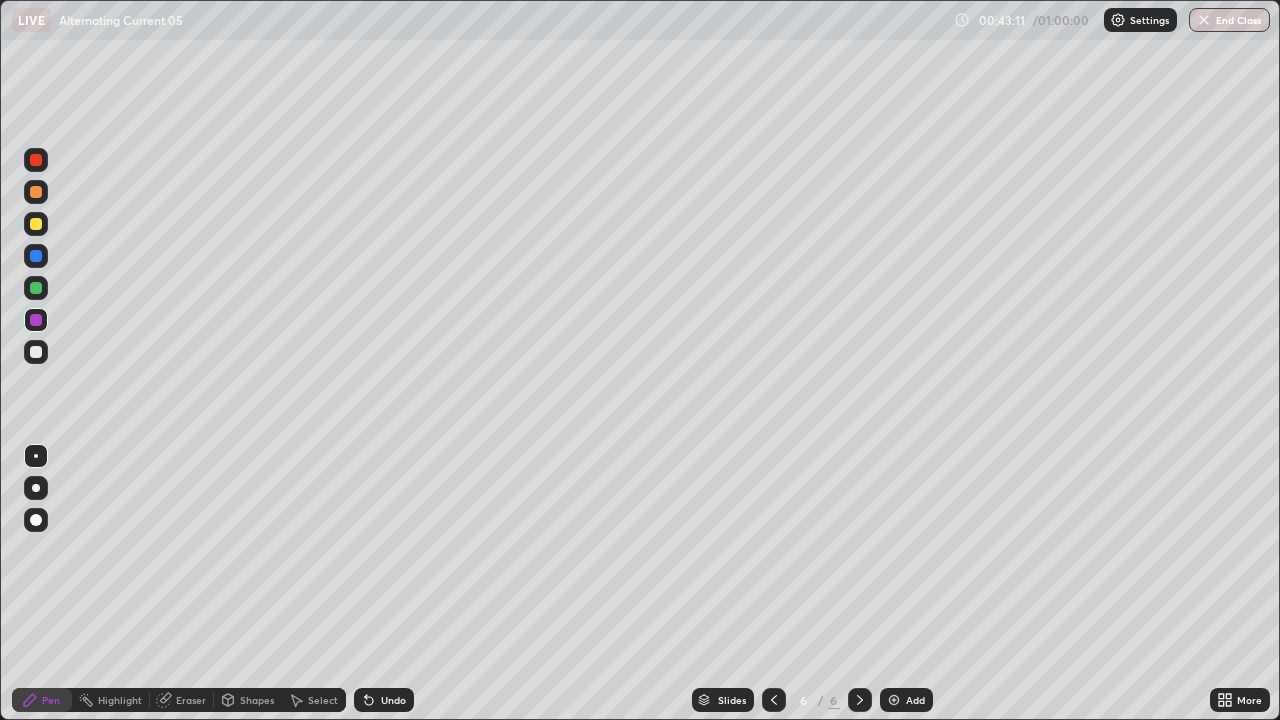 click at bounding box center [36, 352] 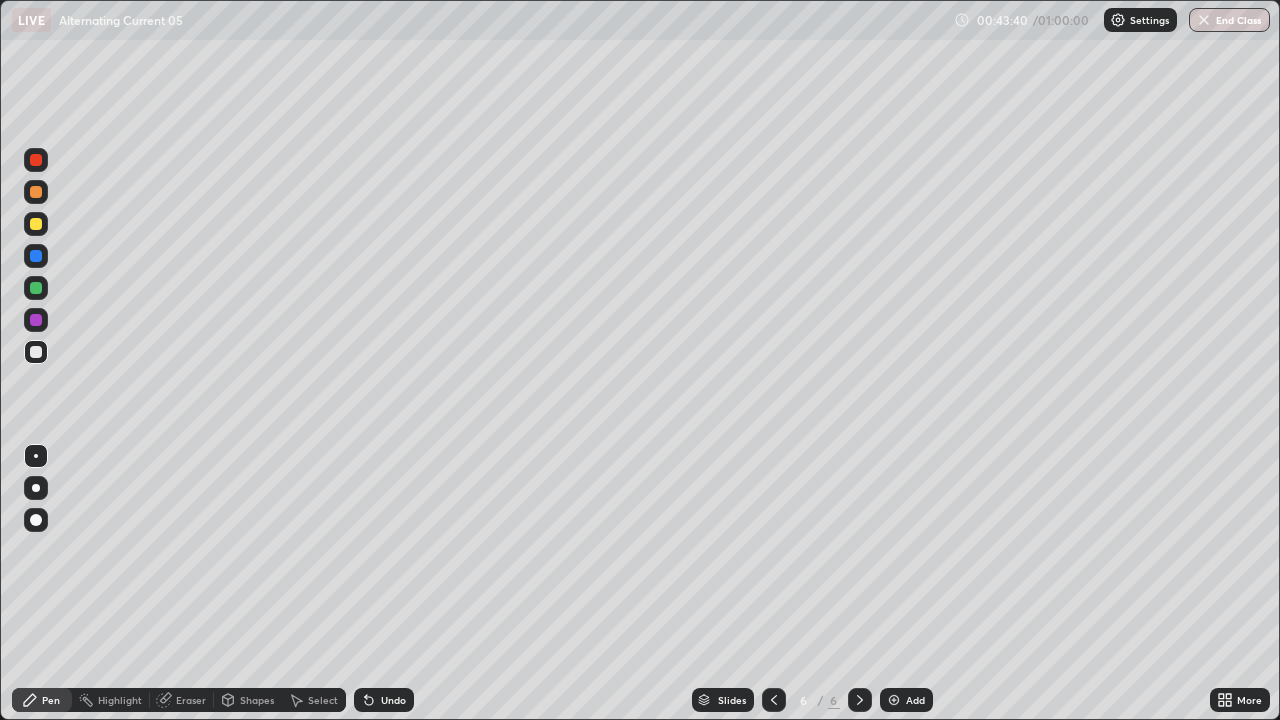 click at bounding box center (36, 288) 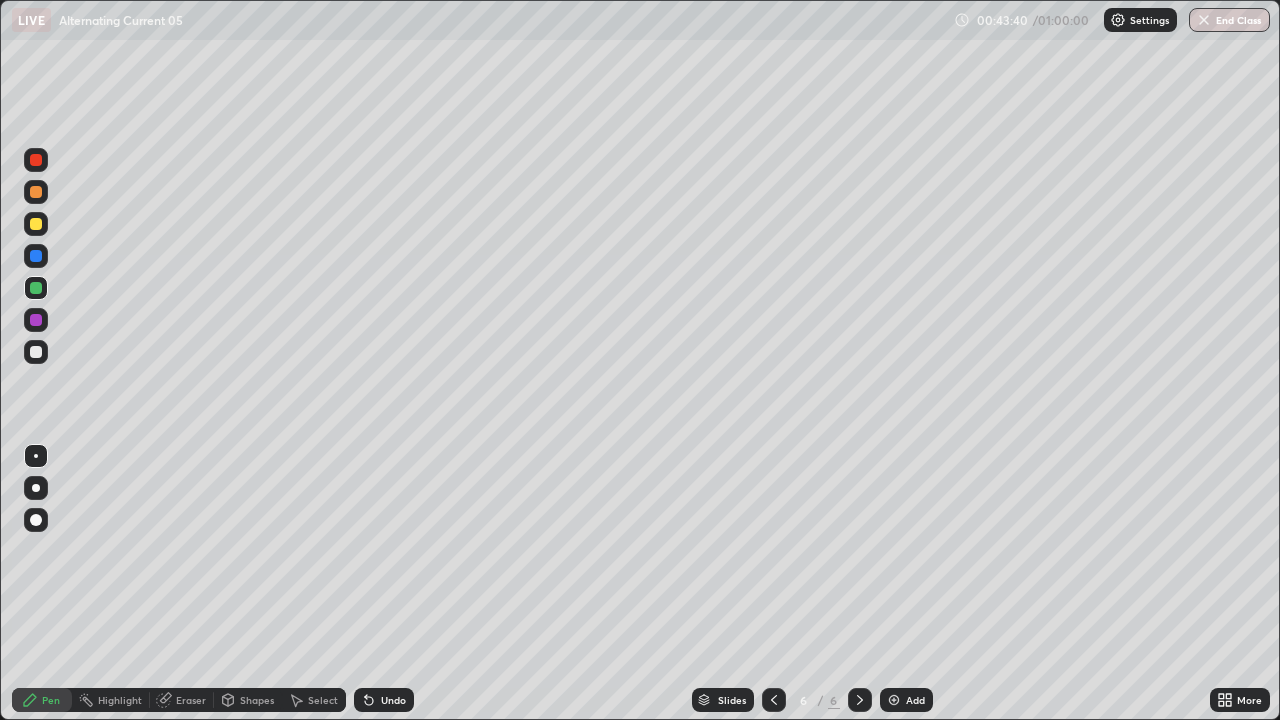 click on "Shapes" at bounding box center (248, 700) 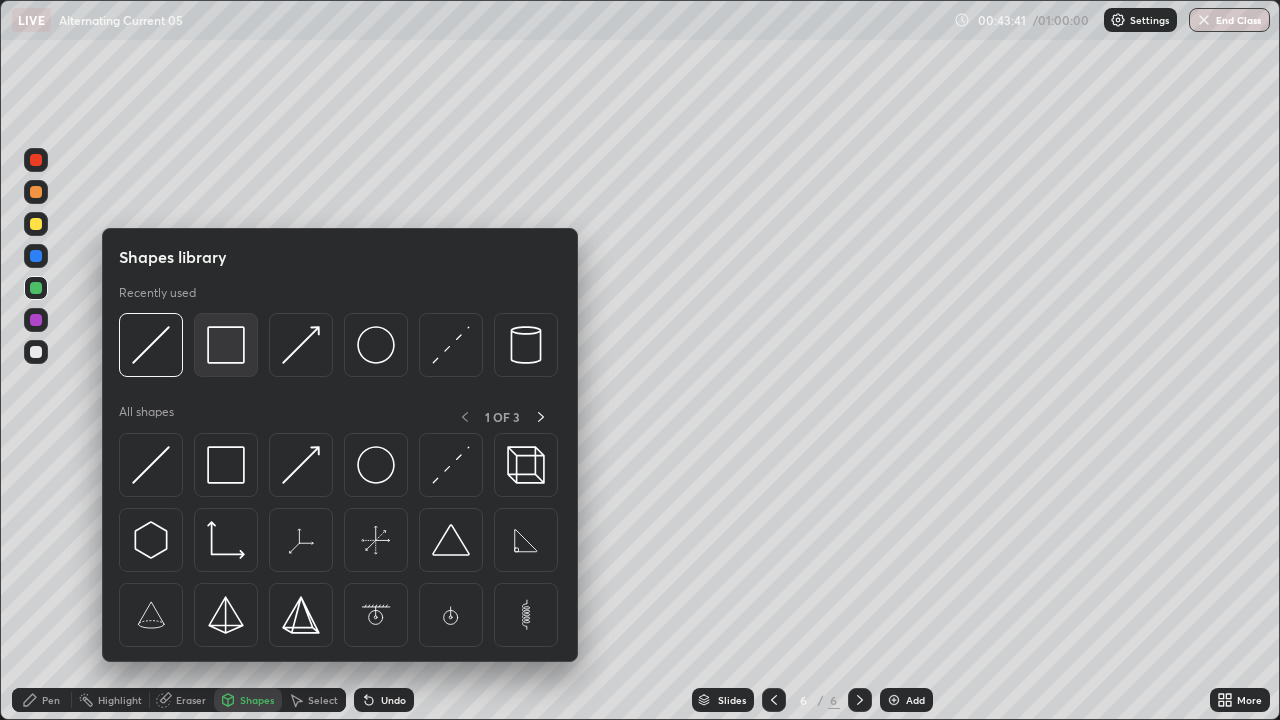 click at bounding box center [226, 345] 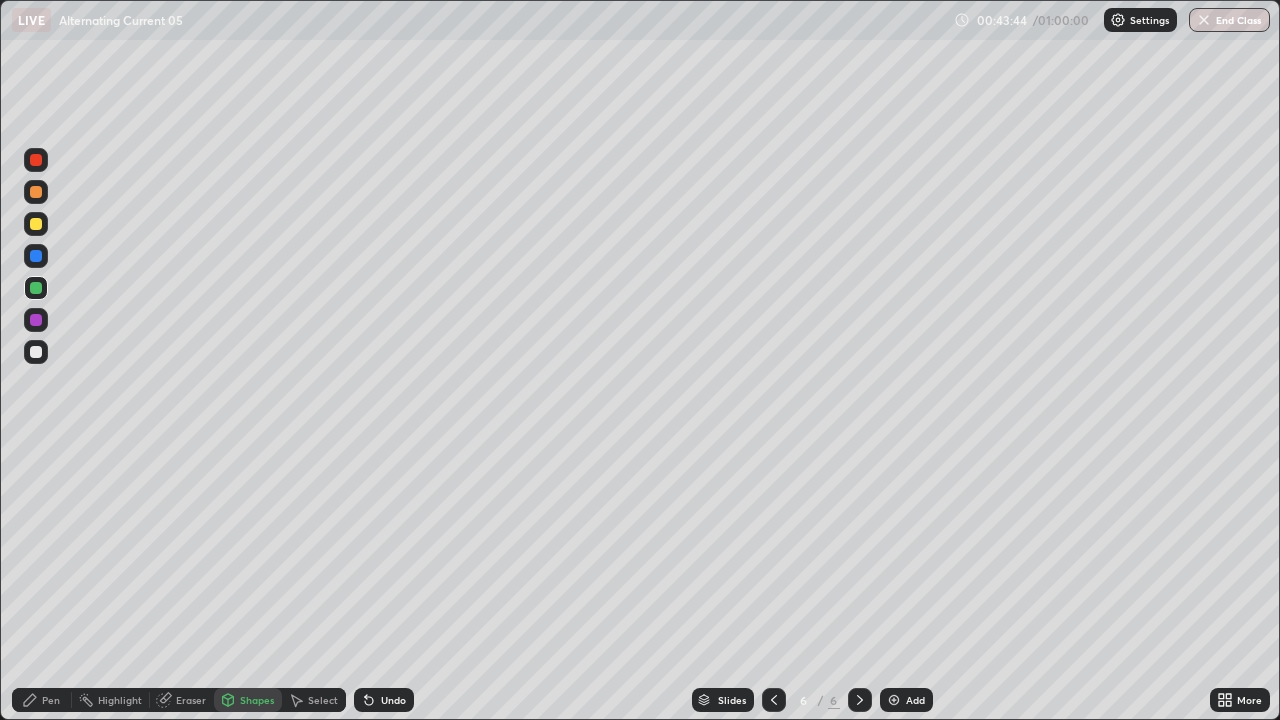 click on "Pen" at bounding box center [51, 700] 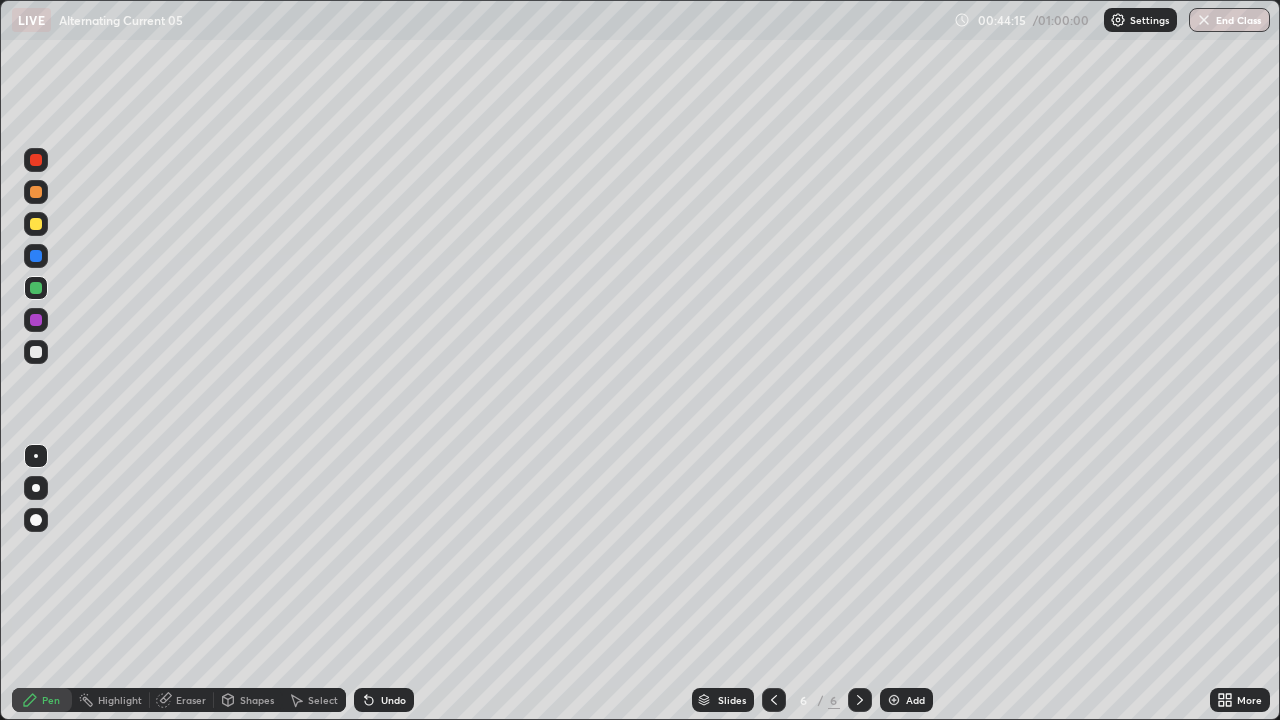 click on "Add" at bounding box center [906, 700] 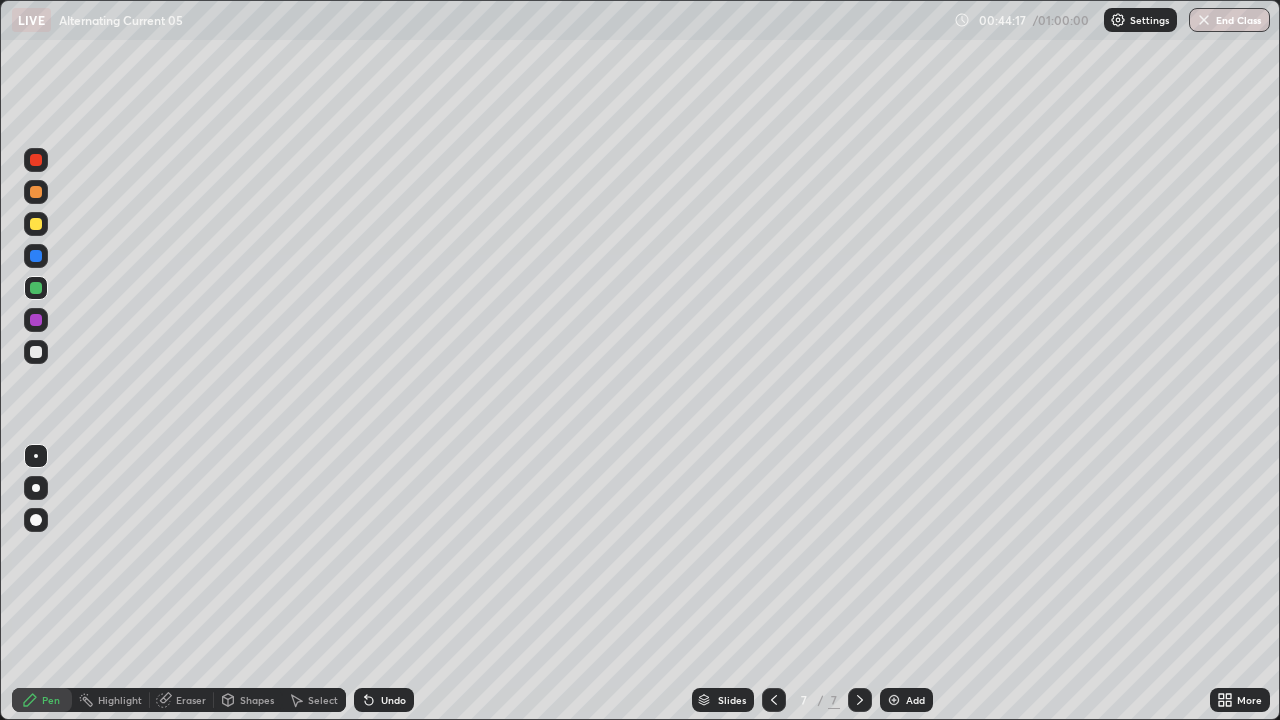 click at bounding box center [36, 224] 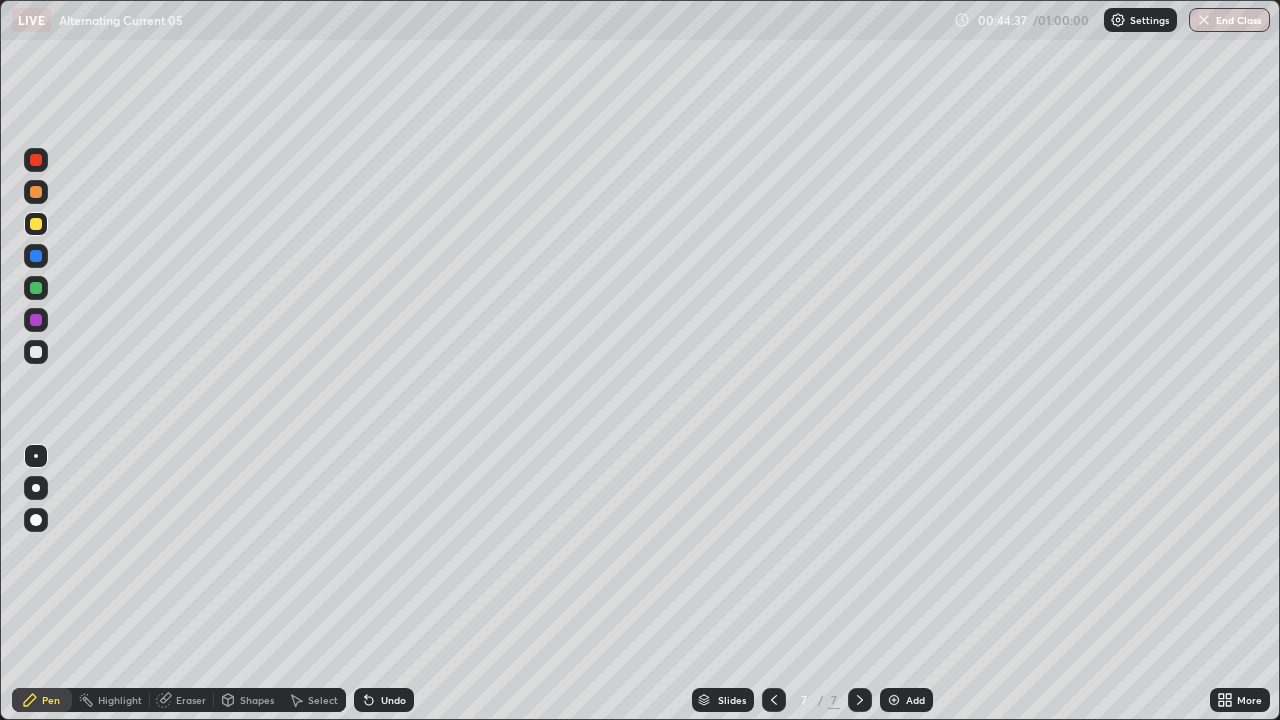 click 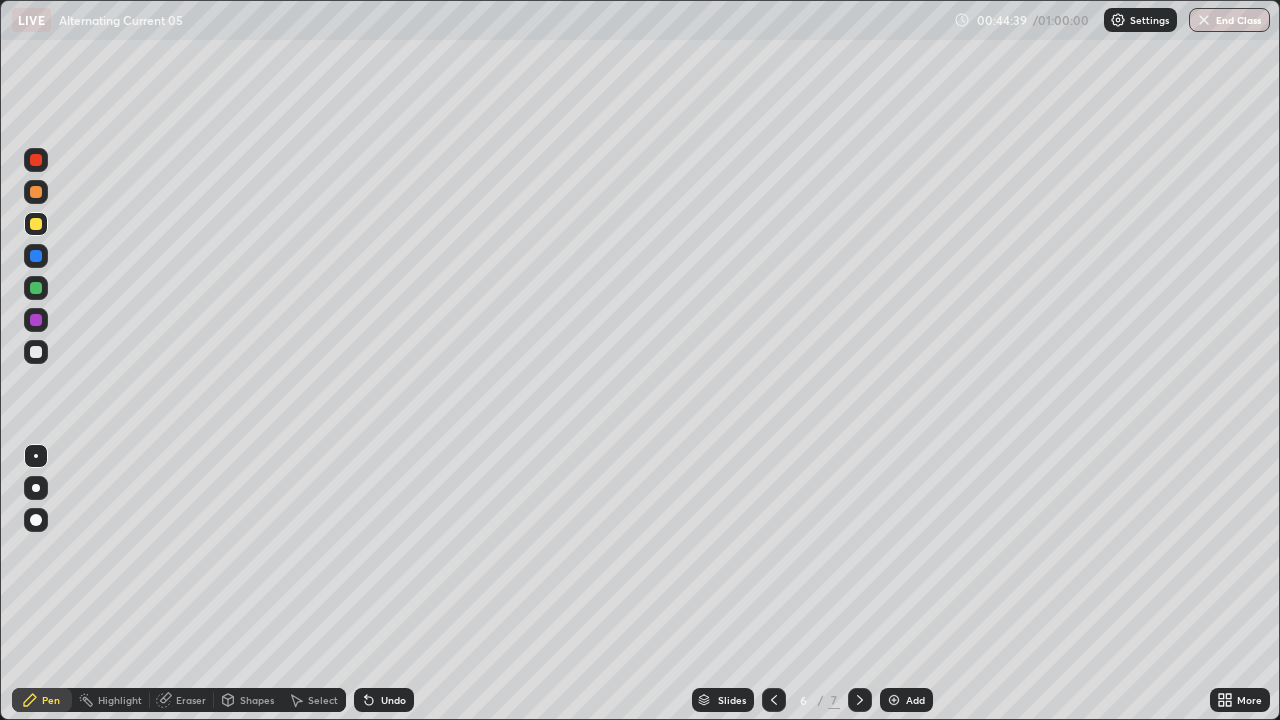 click 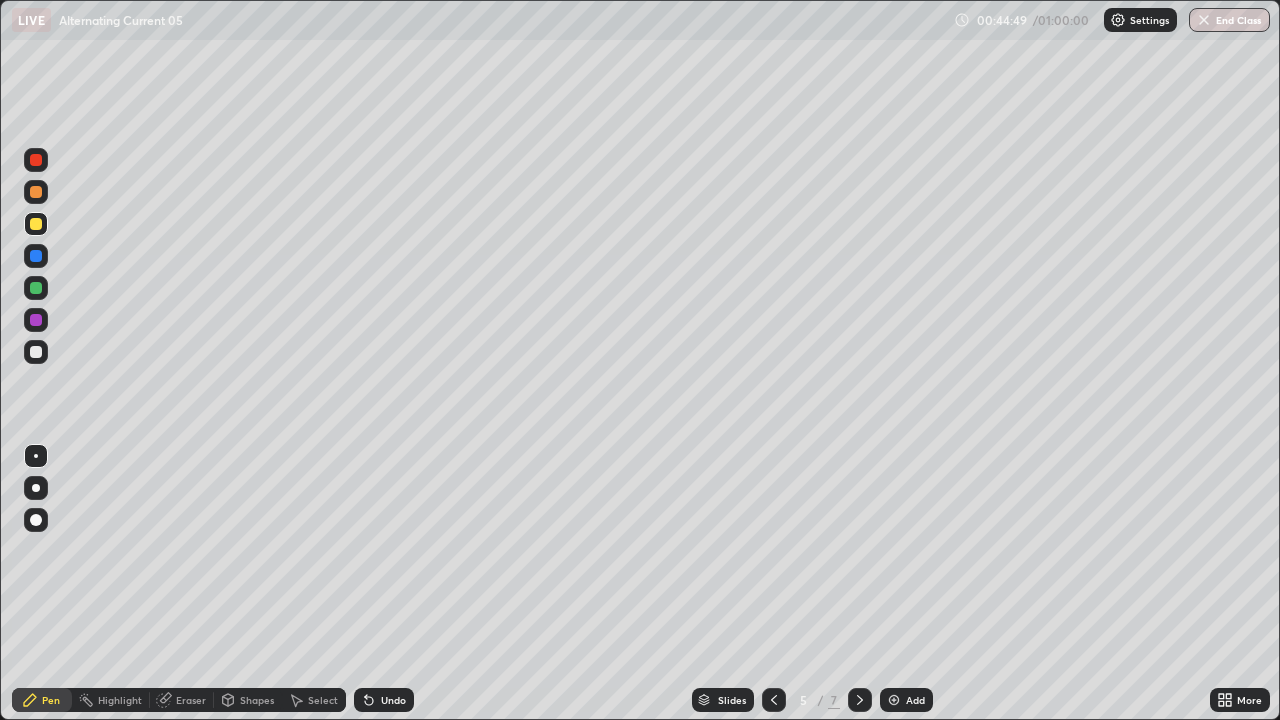 click 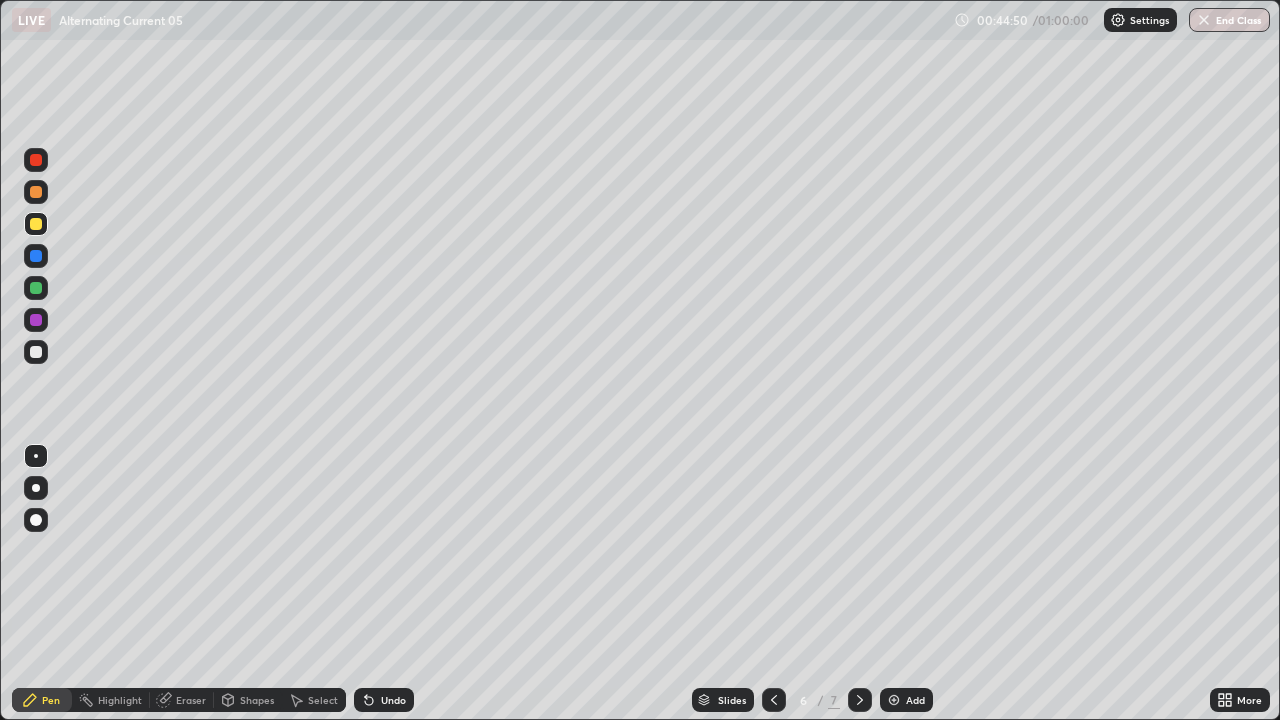 click 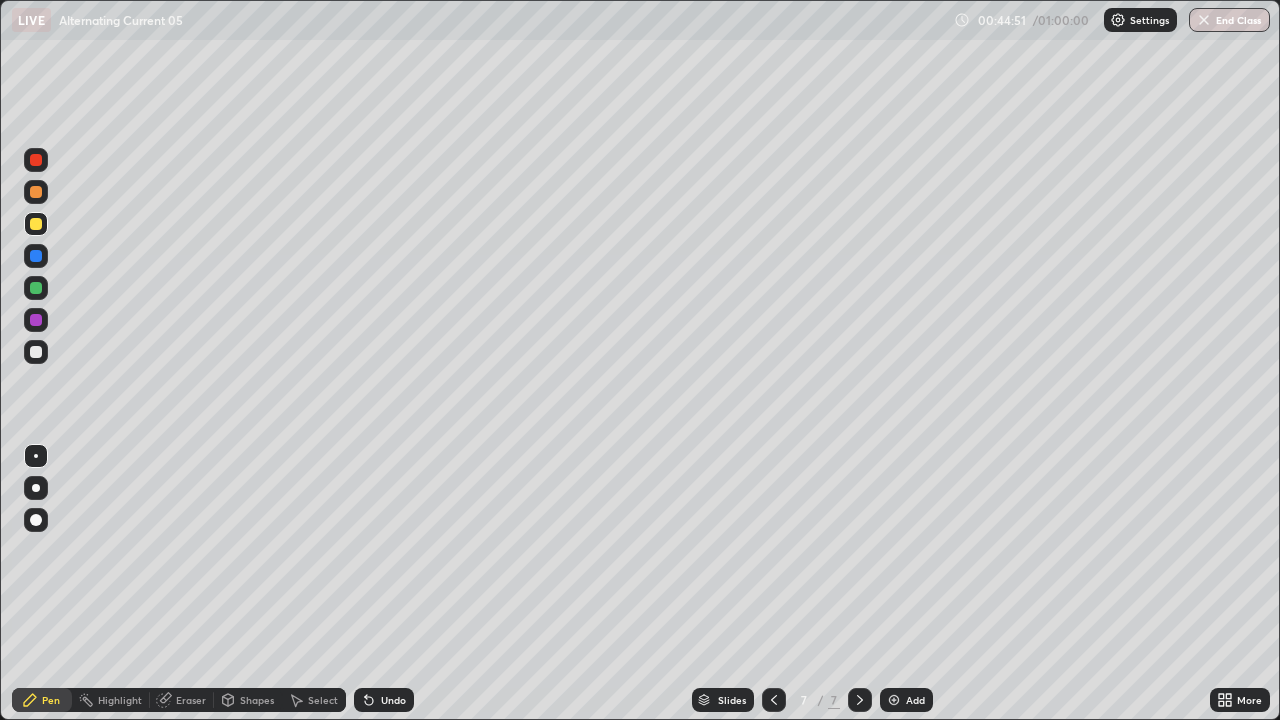 click at bounding box center [36, 352] 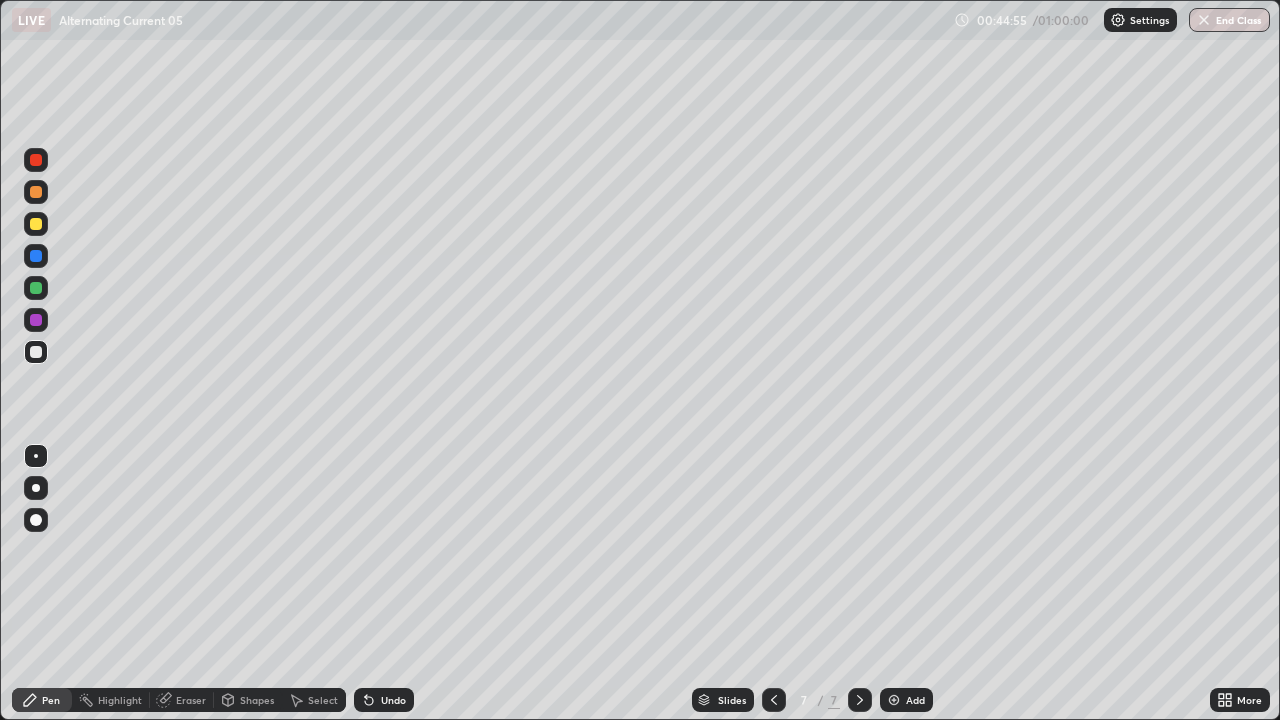 click on "Undo" at bounding box center [384, 700] 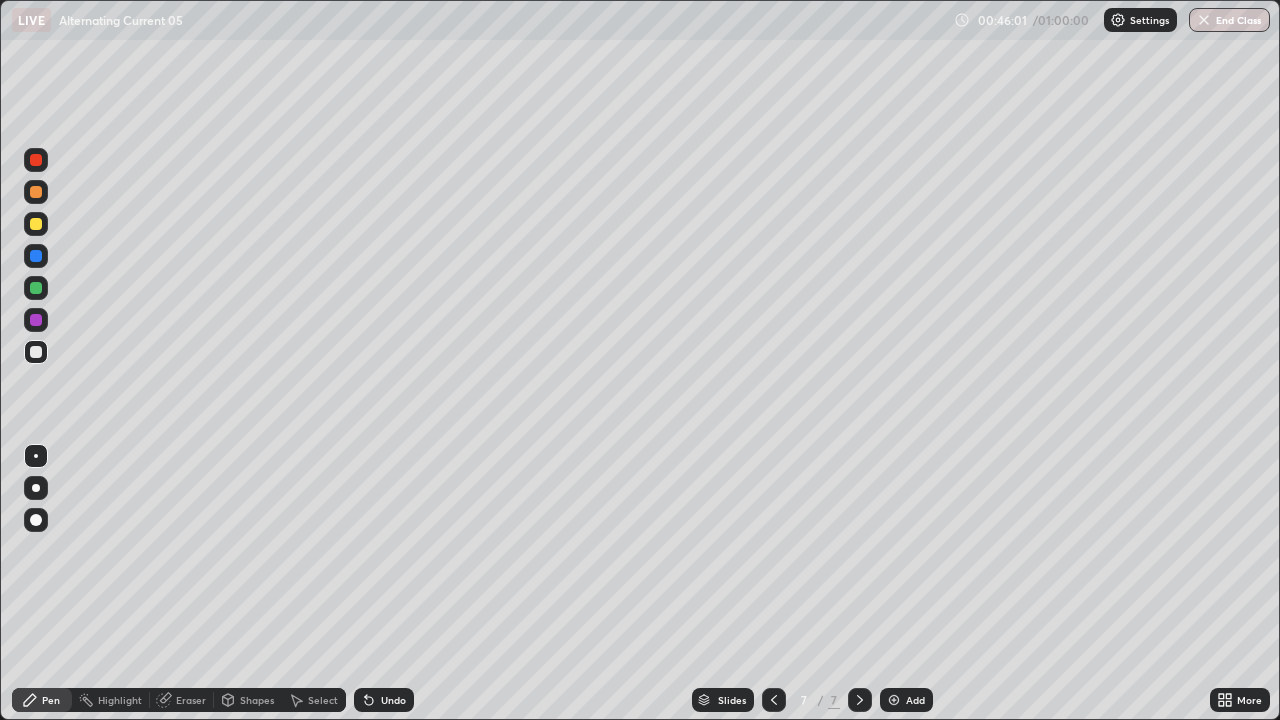 click on "Shapes" at bounding box center [257, 700] 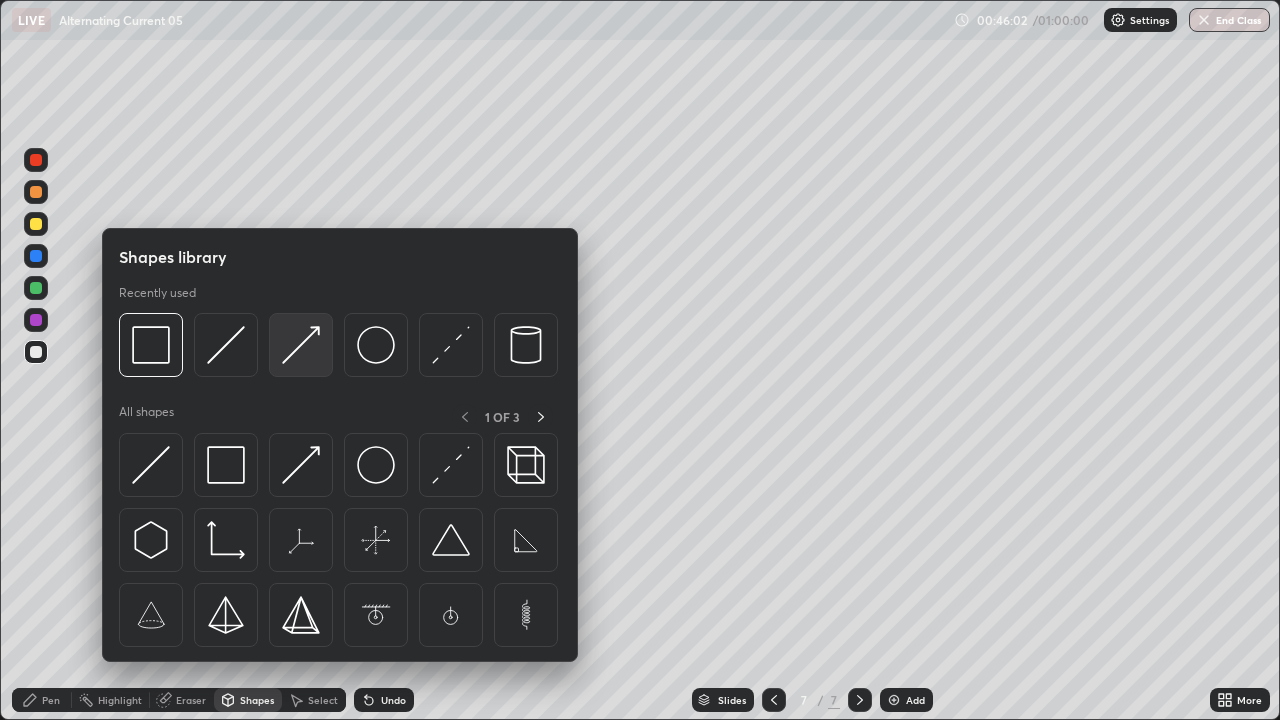 click at bounding box center [301, 345] 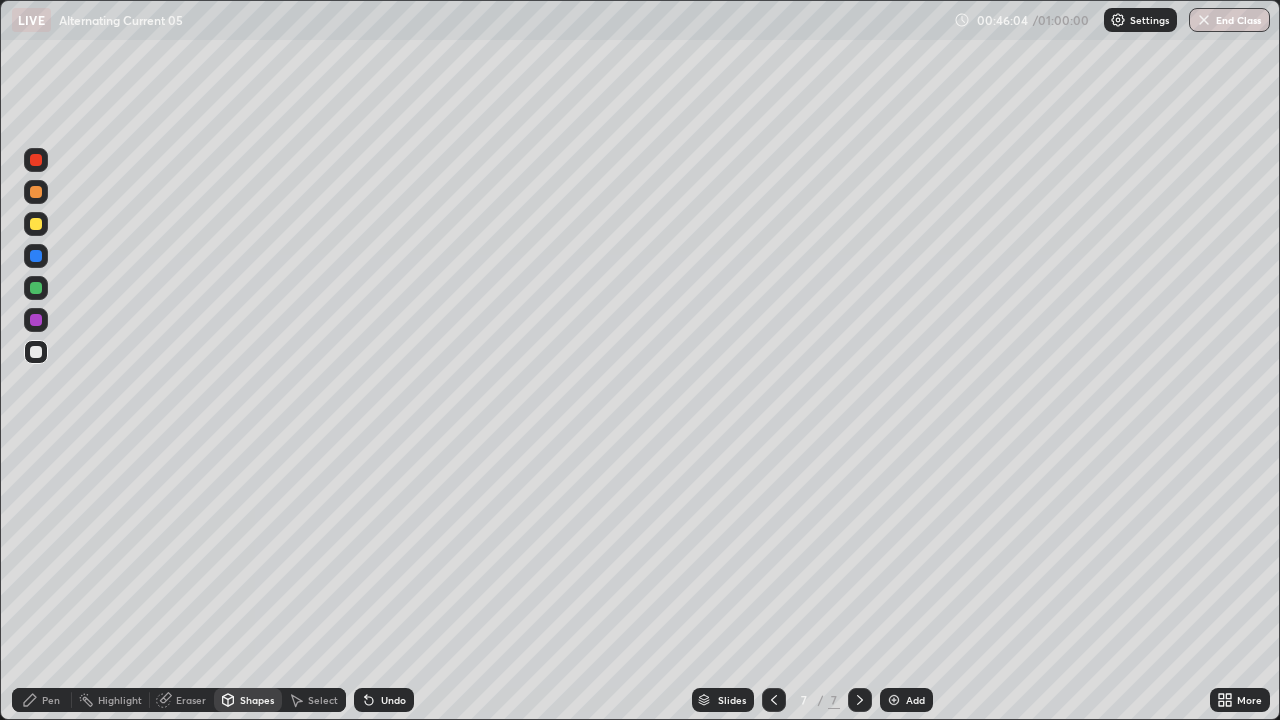 click on "Shapes" at bounding box center [248, 700] 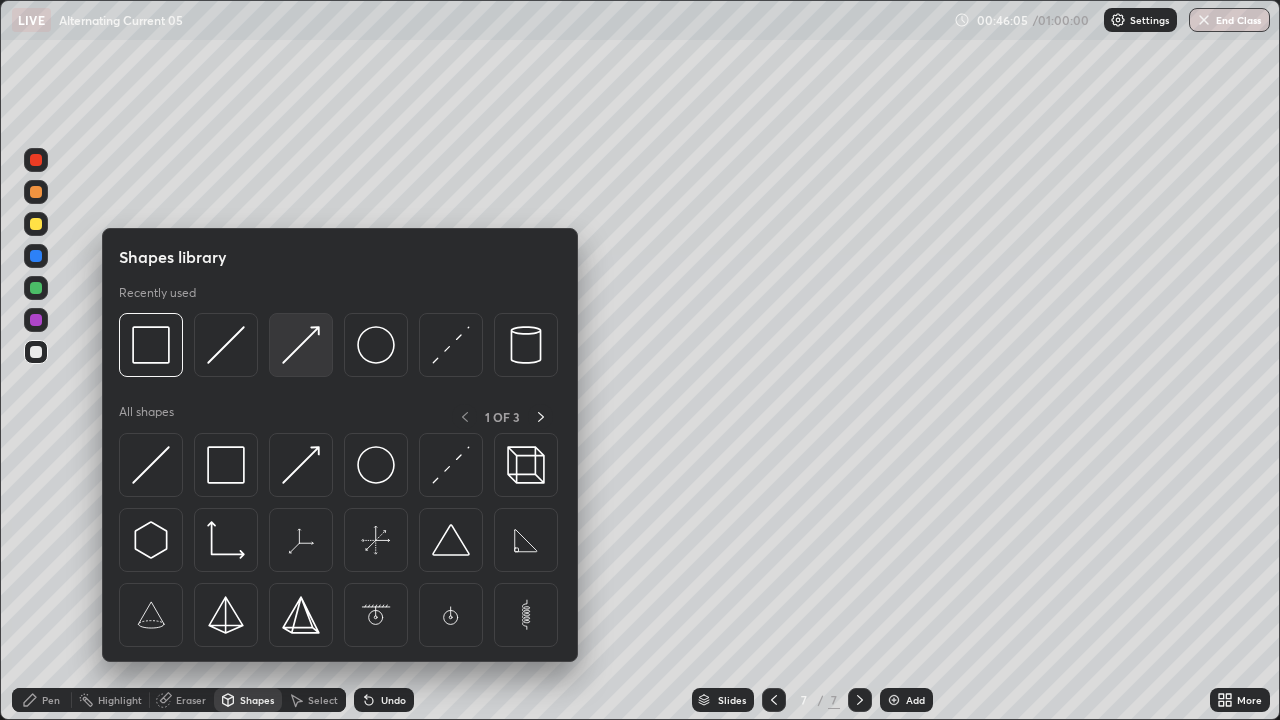 click at bounding box center (301, 345) 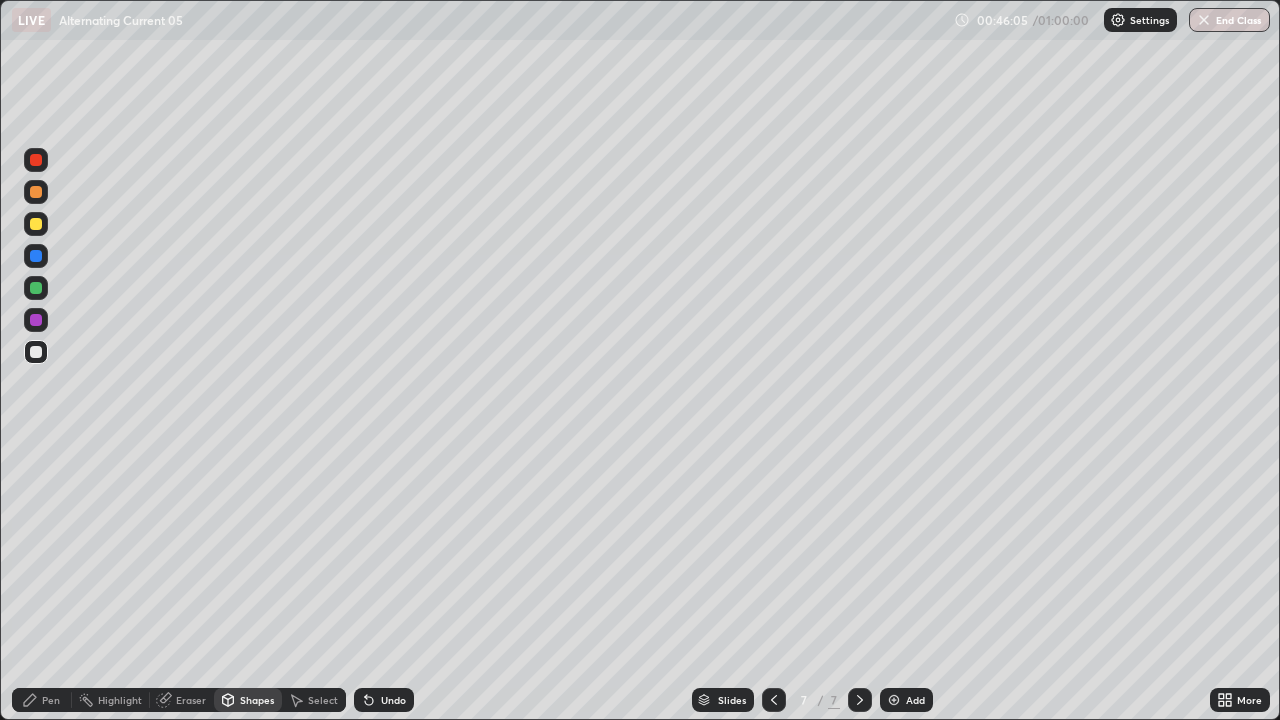 click at bounding box center (36, 224) 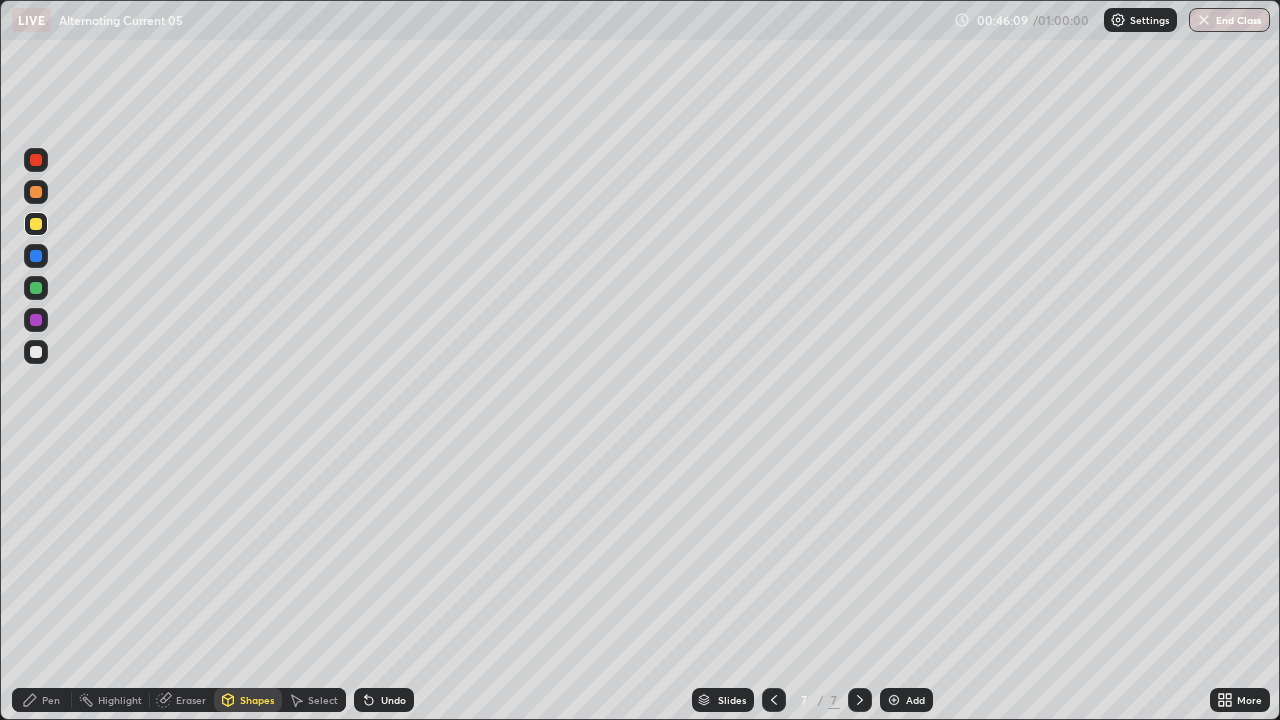 click on "Pen" at bounding box center (42, 700) 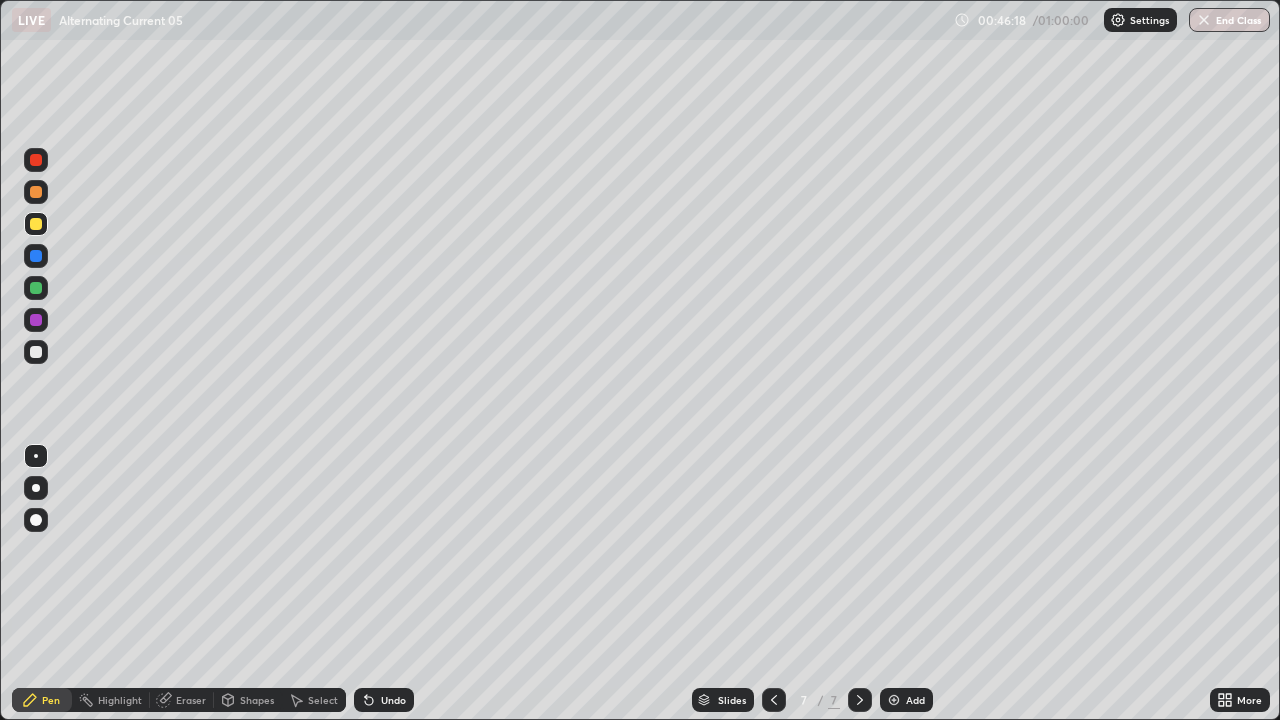 click at bounding box center (36, 352) 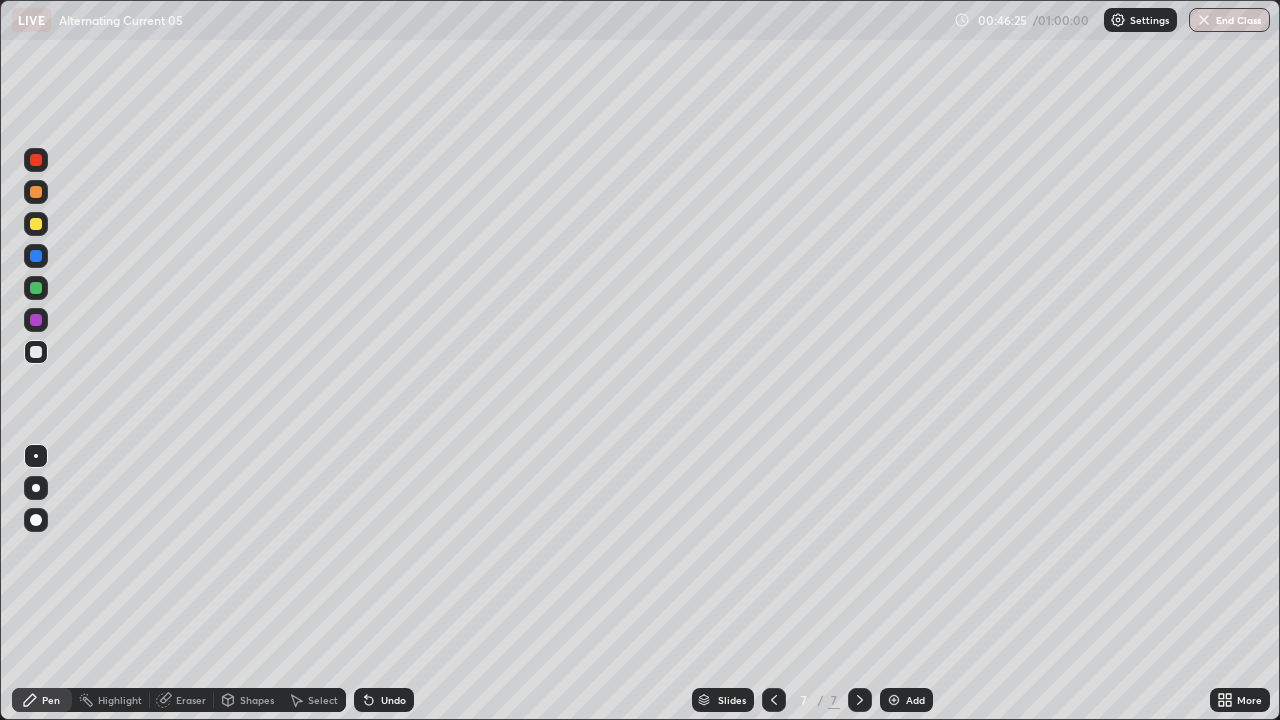click at bounding box center [36, 320] 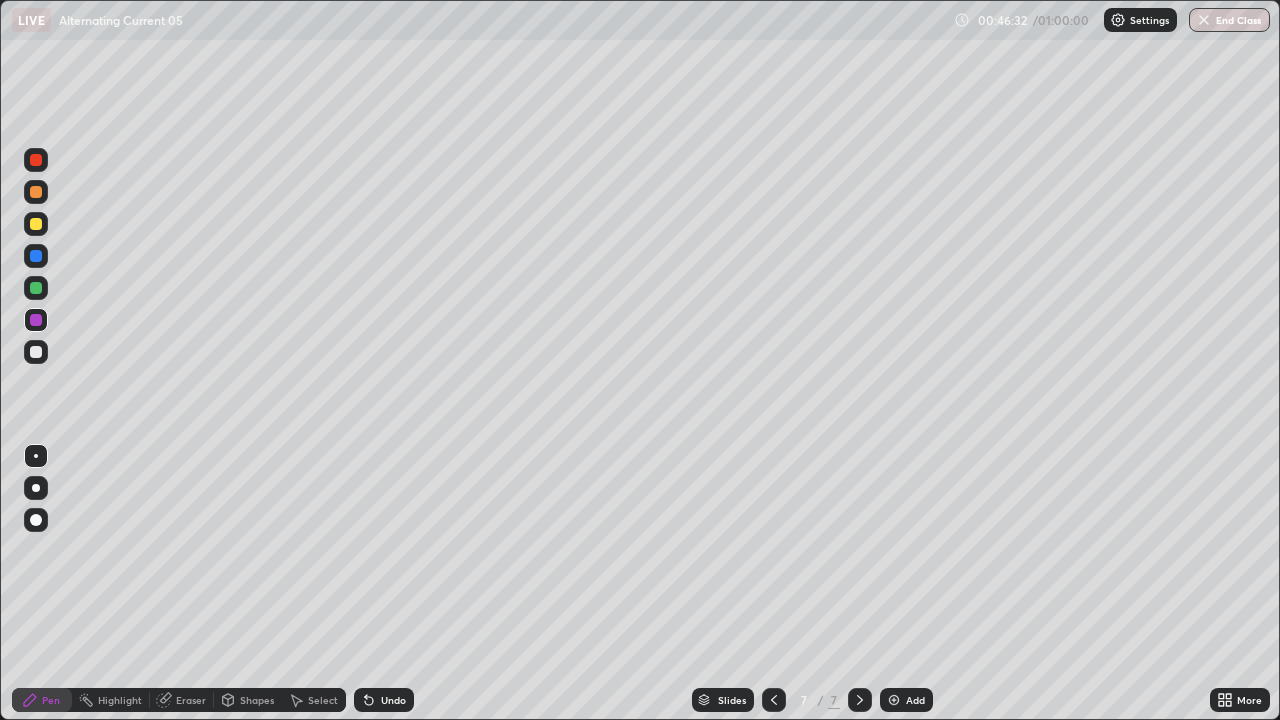 click at bounding box center [36, 224] 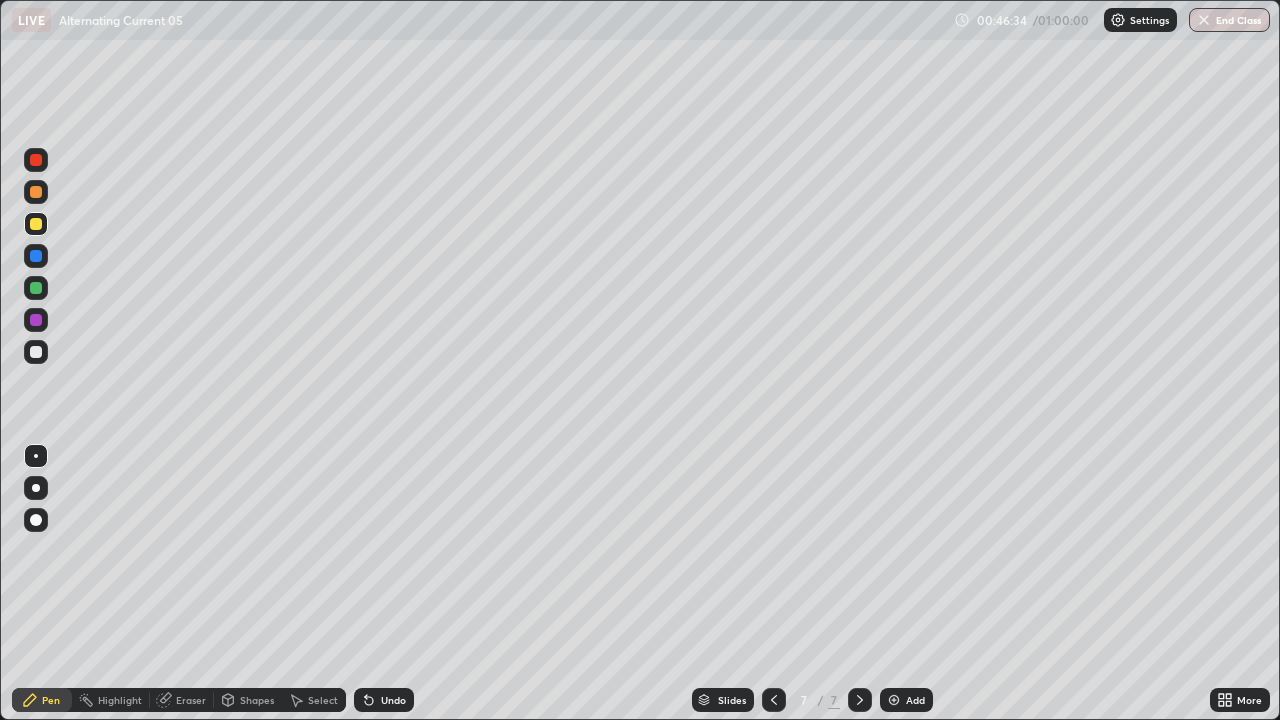 click at bounding box center (36, 192) 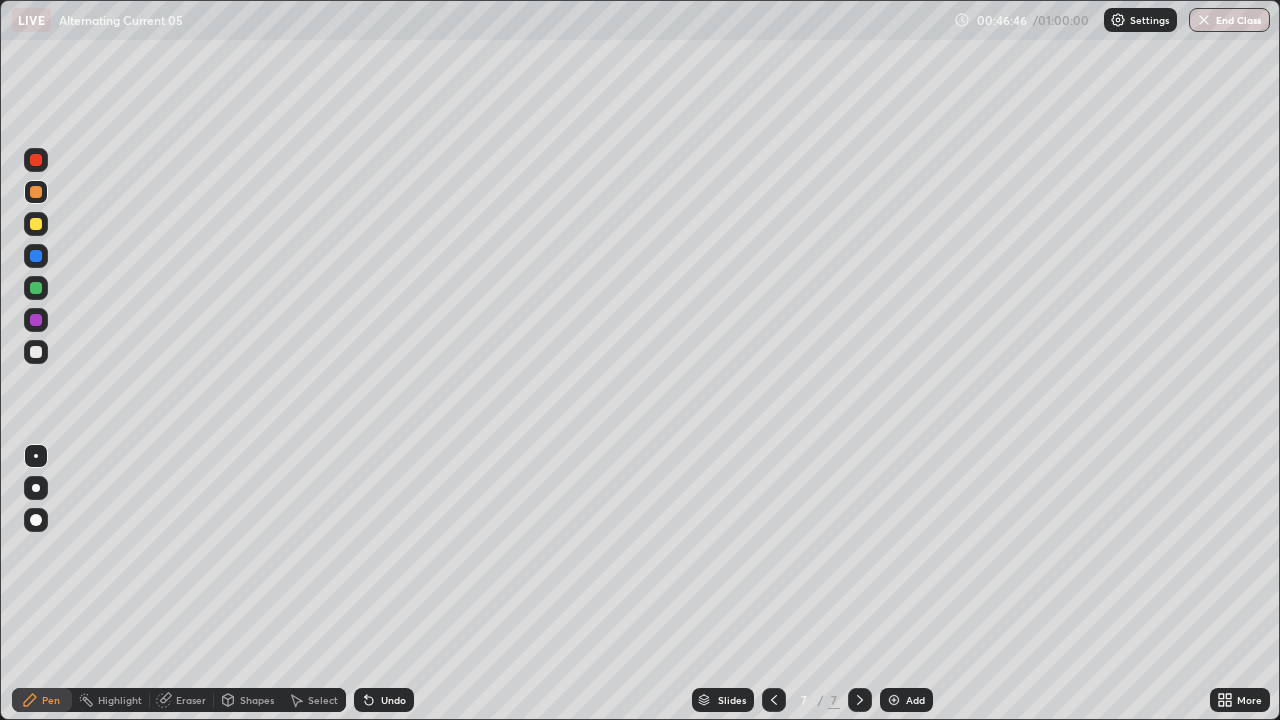 click at bounding box center [36, 352] 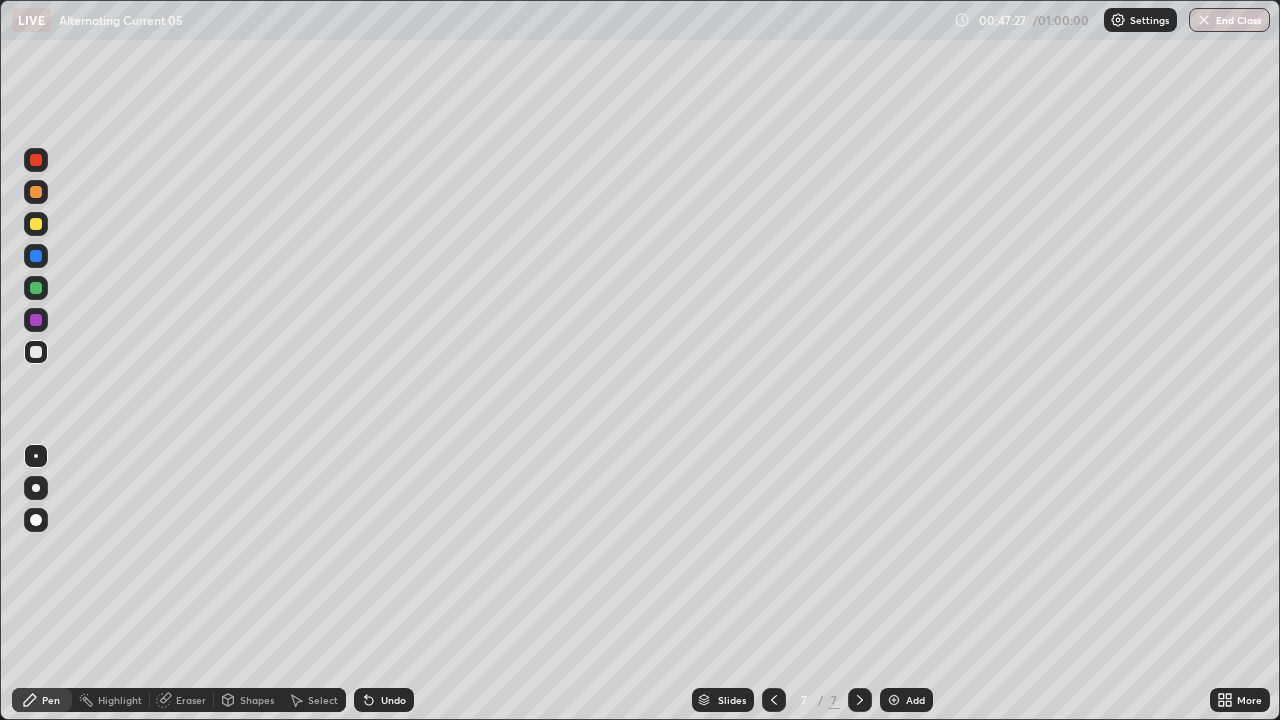 click at bounding box center [36, 352] 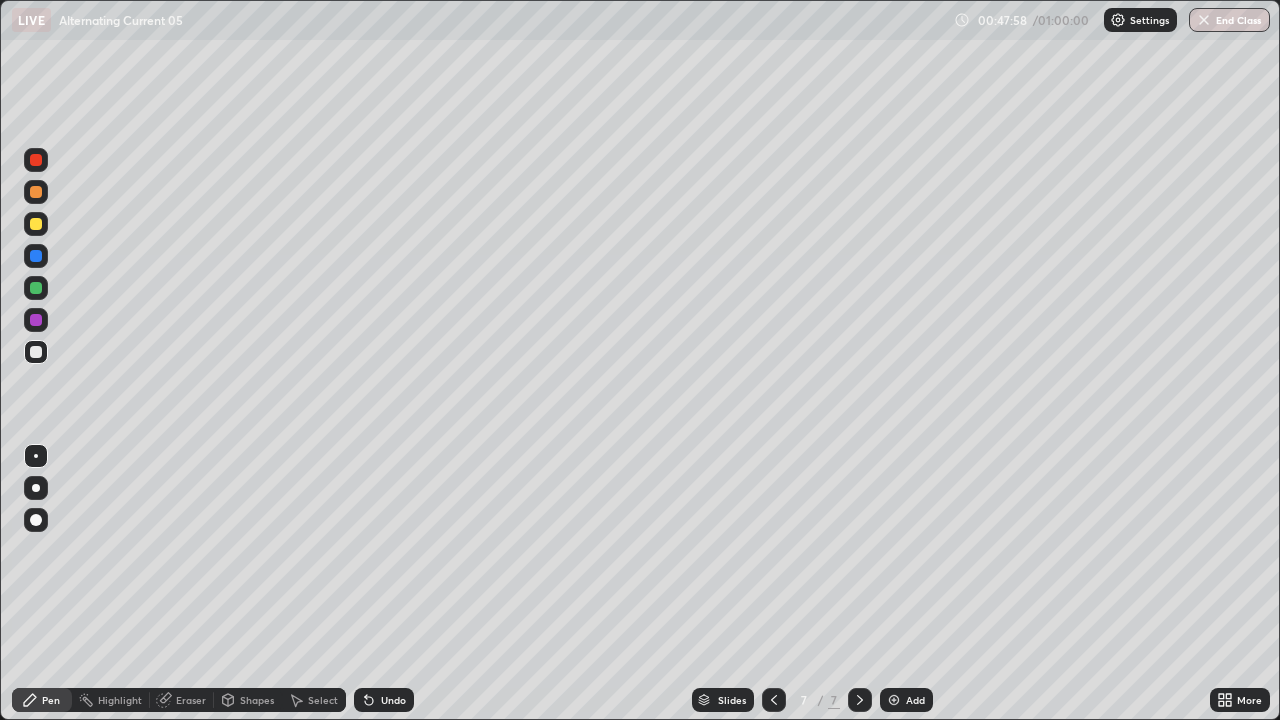 click at bounding box center (36, 352) 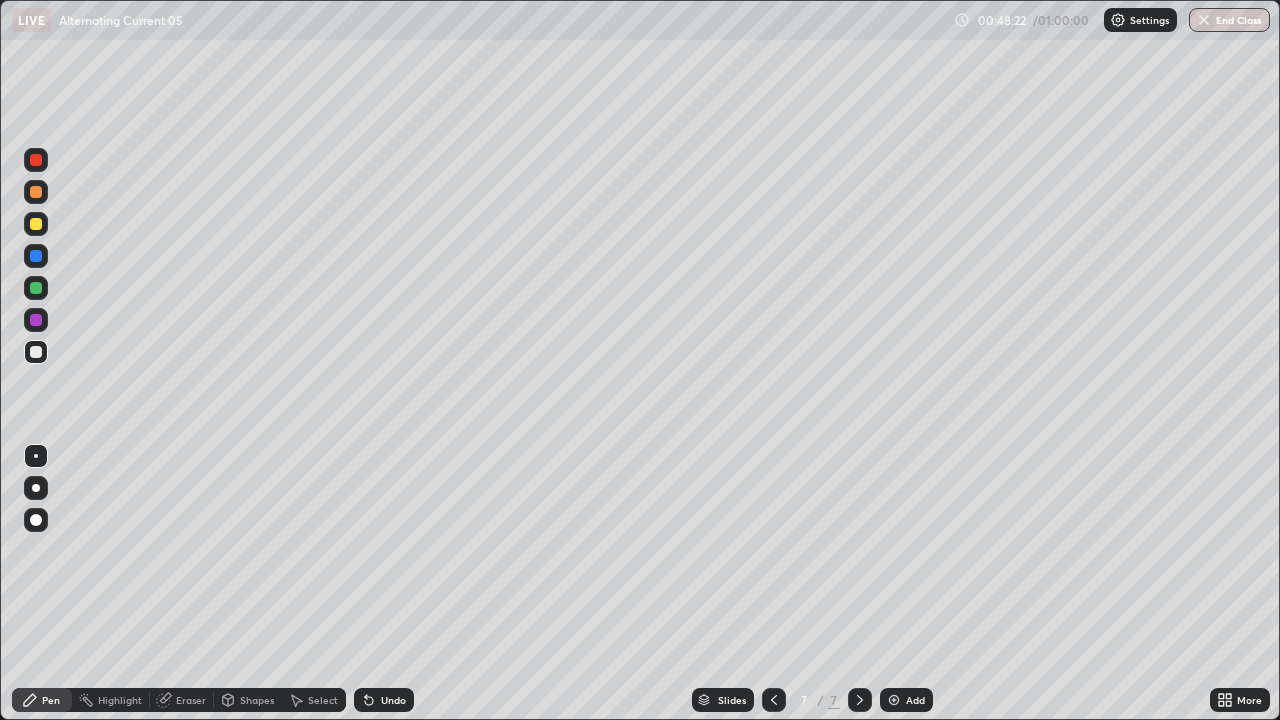 click at bounding box center [36, 192] 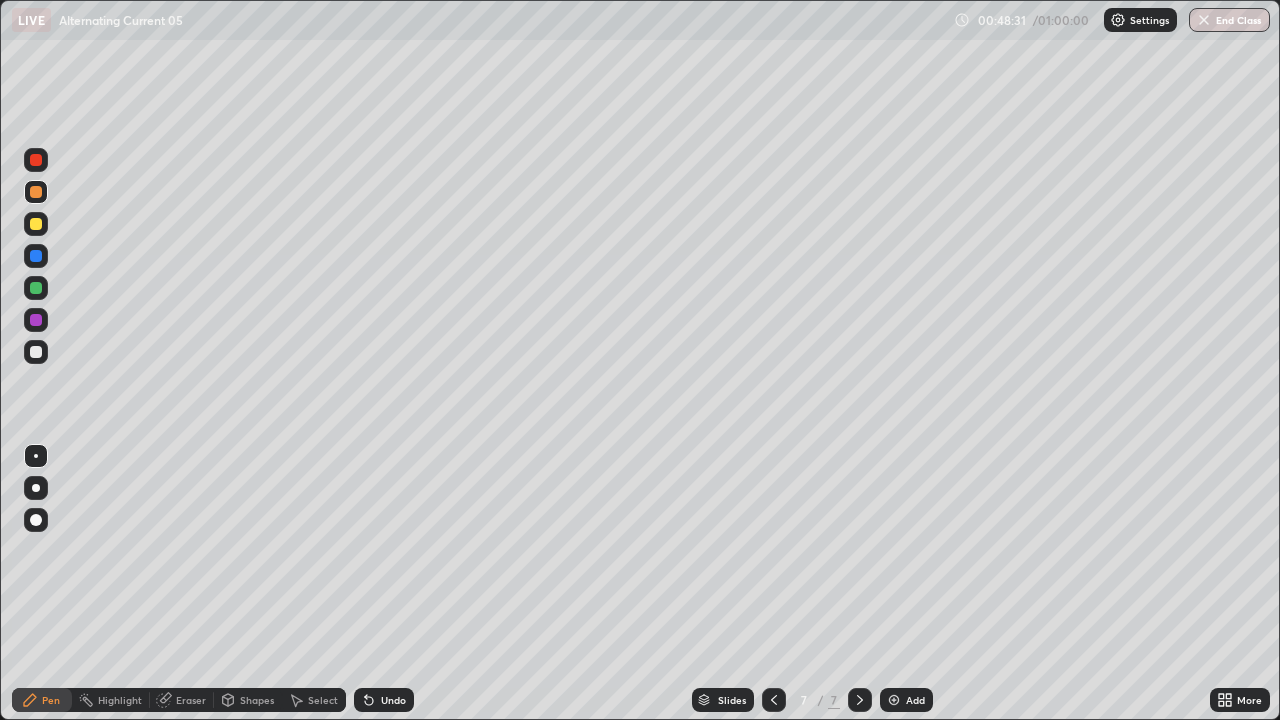 click on "Undo" at bounding box center (393, 700) 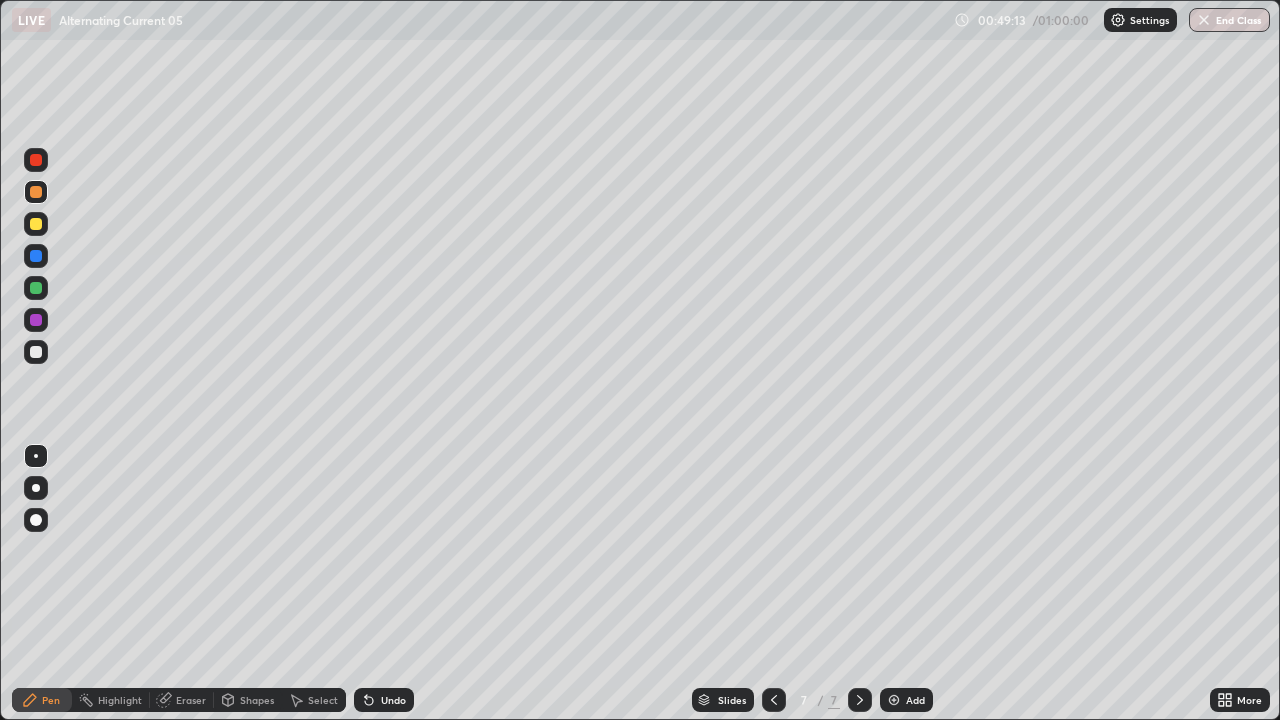 click on "Shapes" at bounding box center [257, 700] 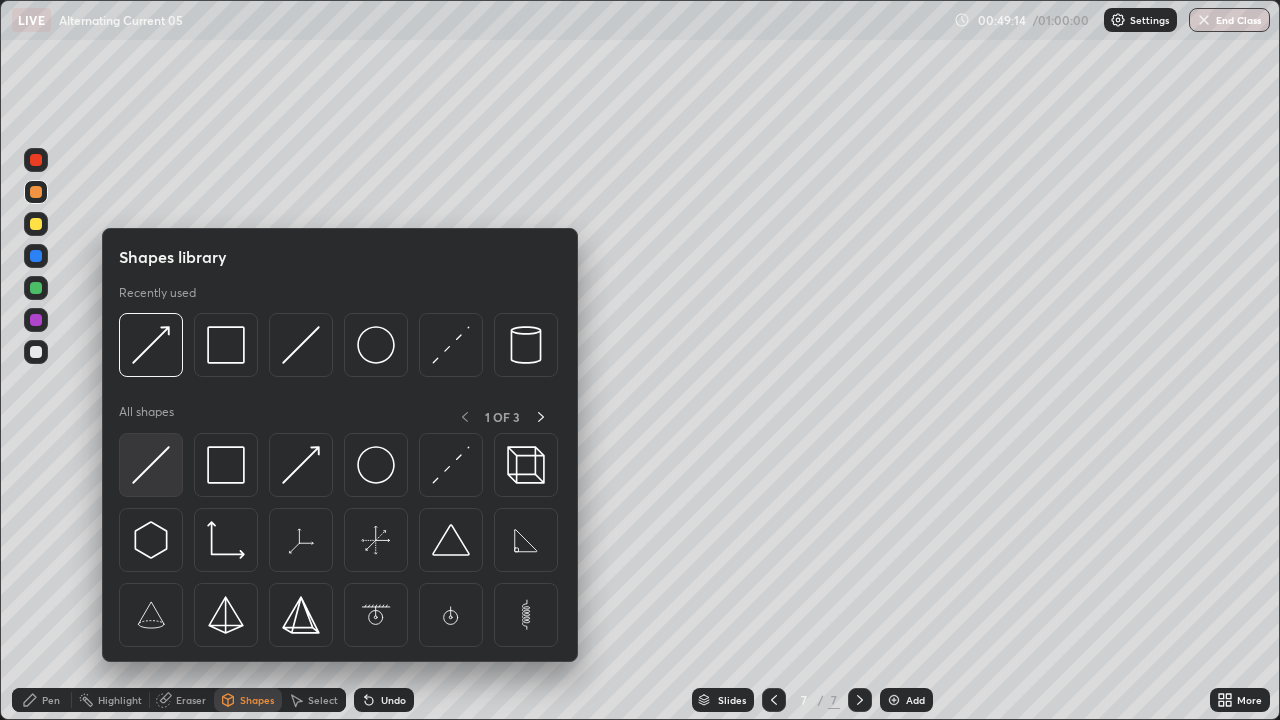 click at bounding box center [151, 465] 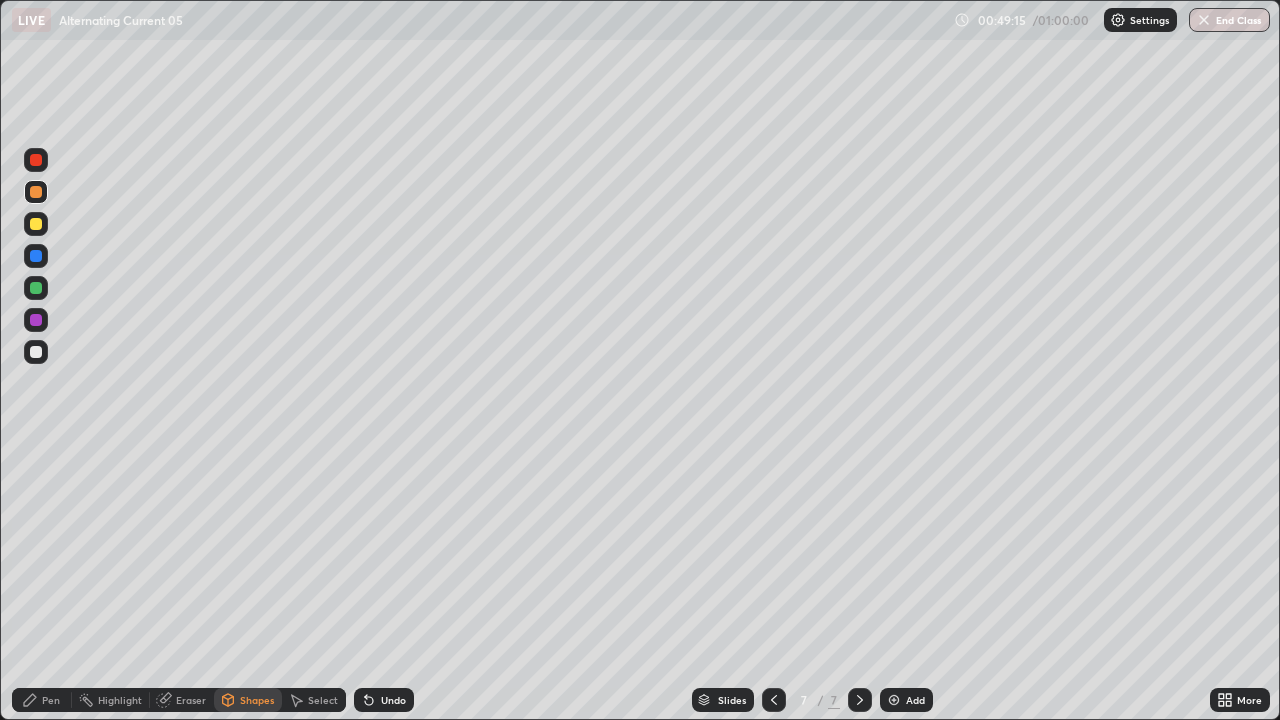 click at bounding box center (36, 352) 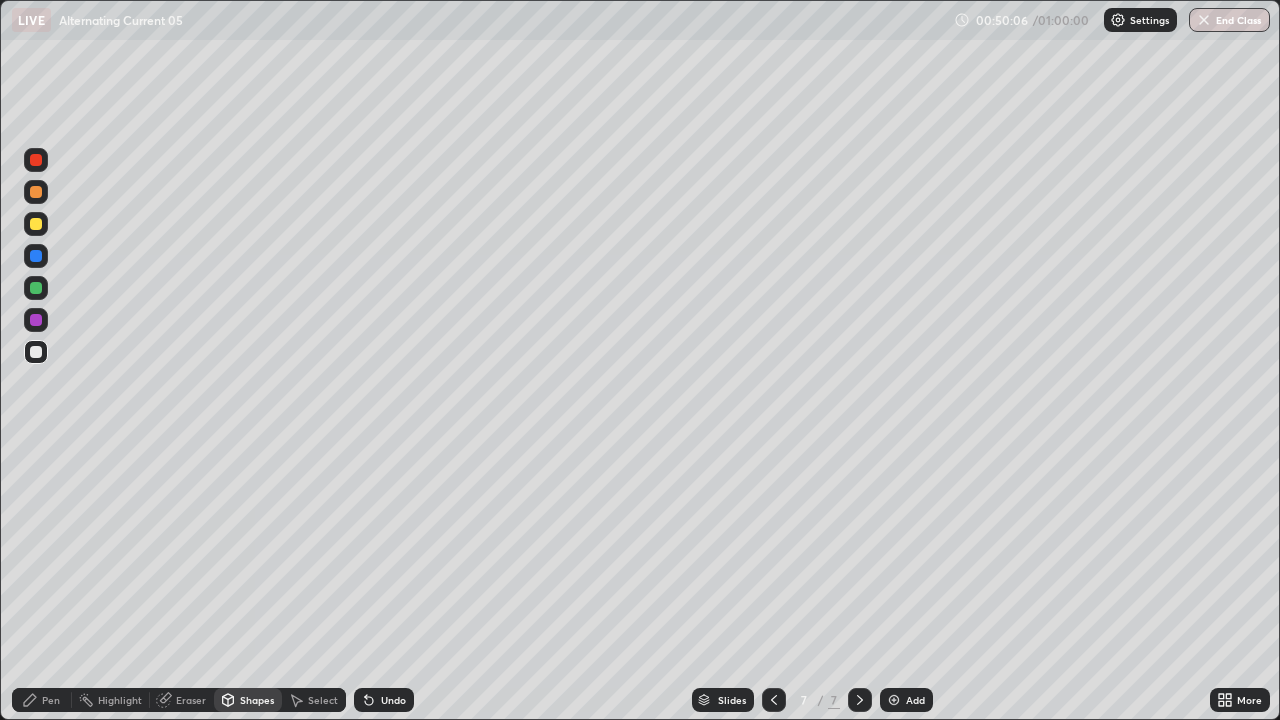 click on "Shapes" at bounding box center (257, 700) 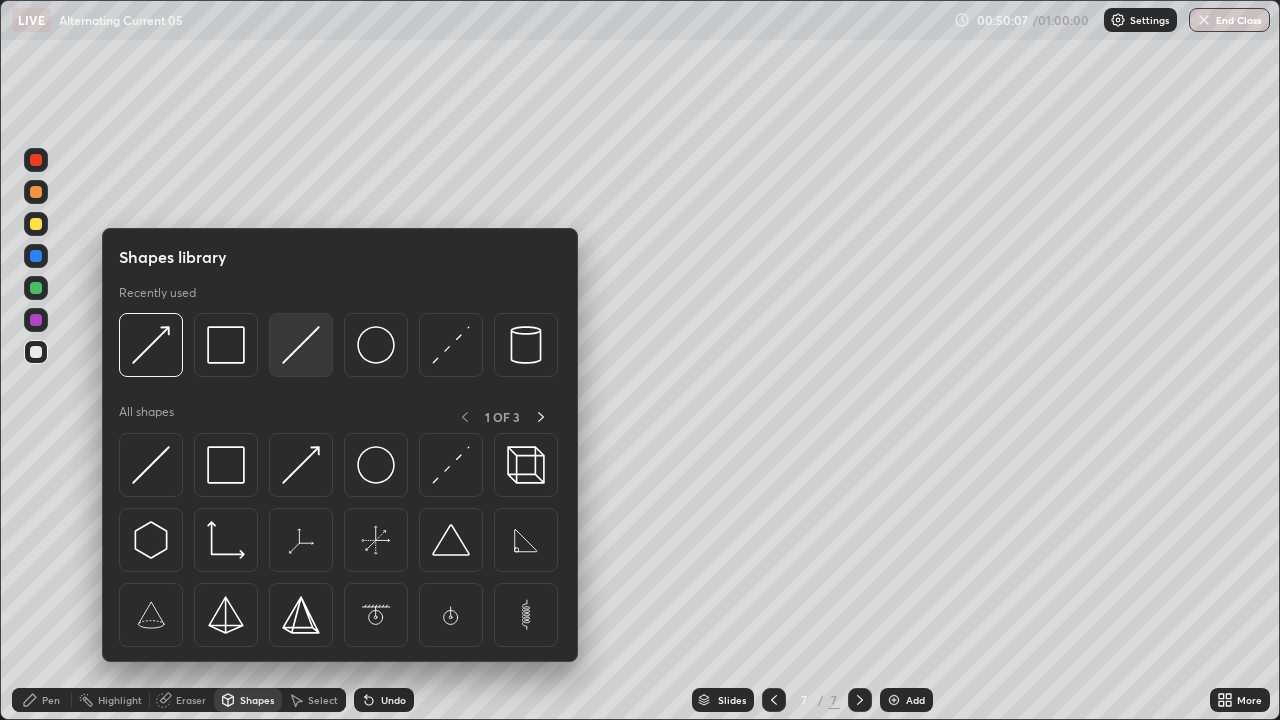 click at bounding box center [301, 345] 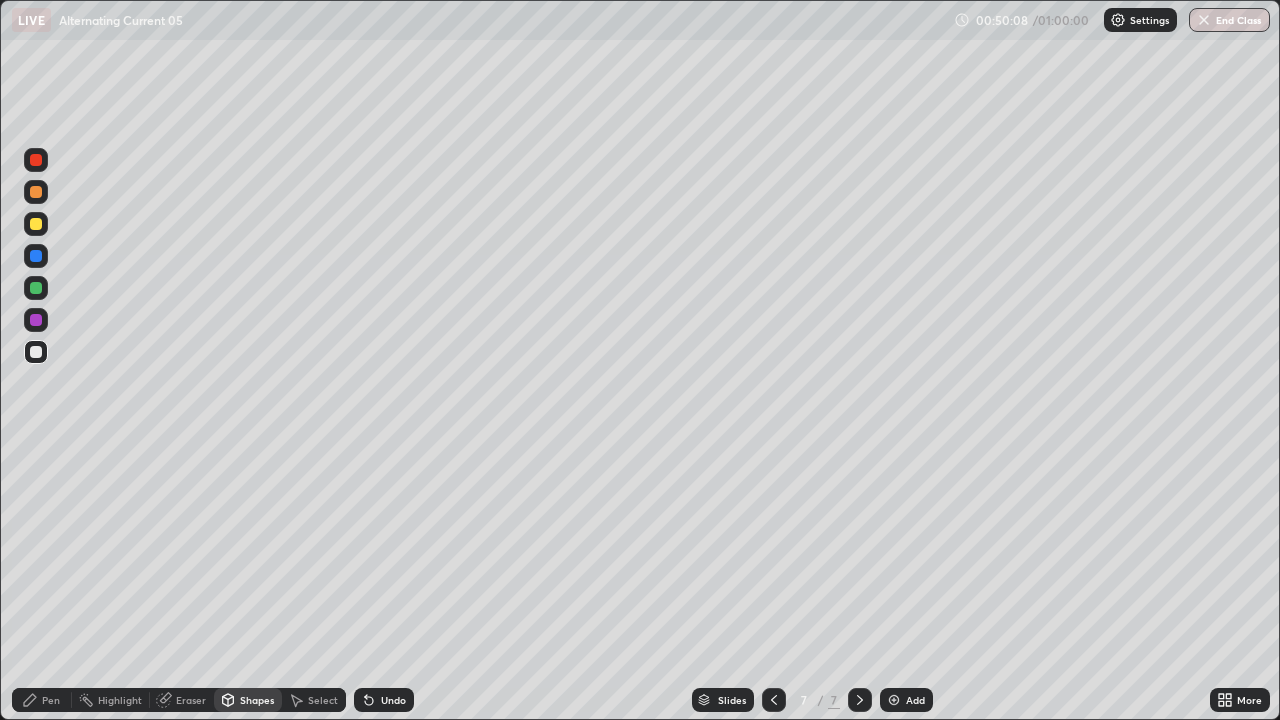 click at bounding box center [36, 352] 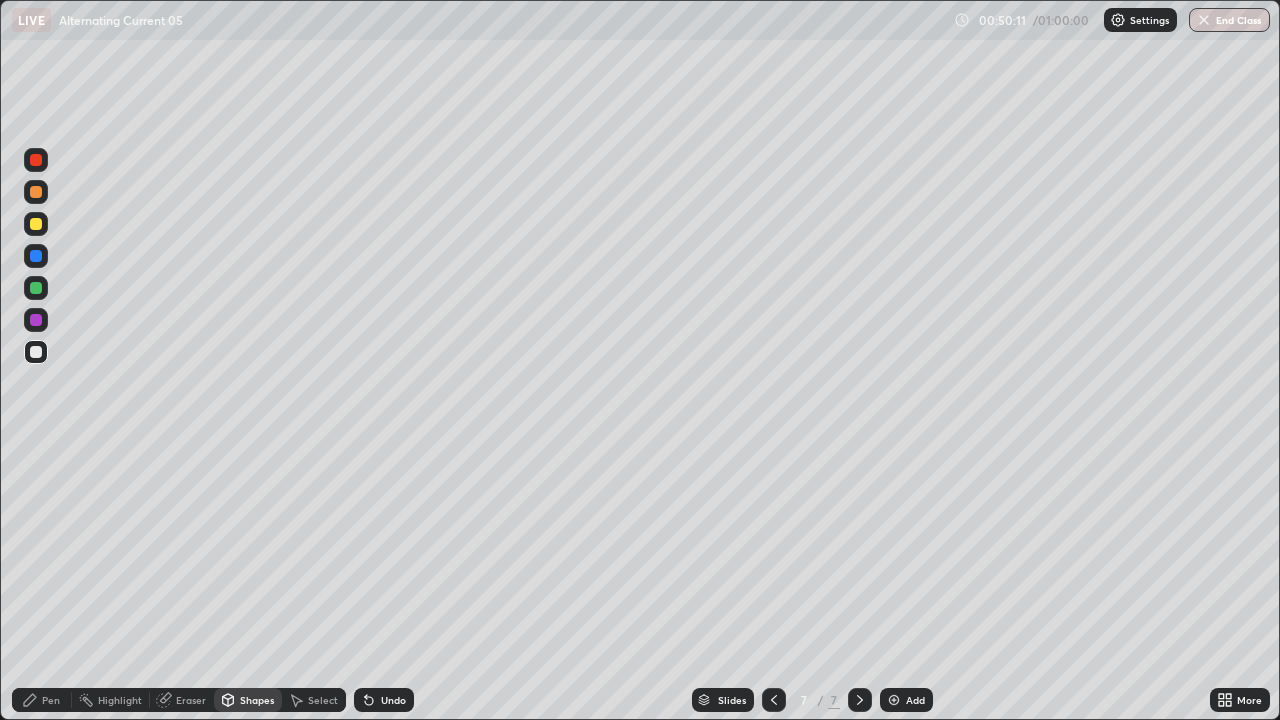click on "Undo" at bounding box center (384, 700) 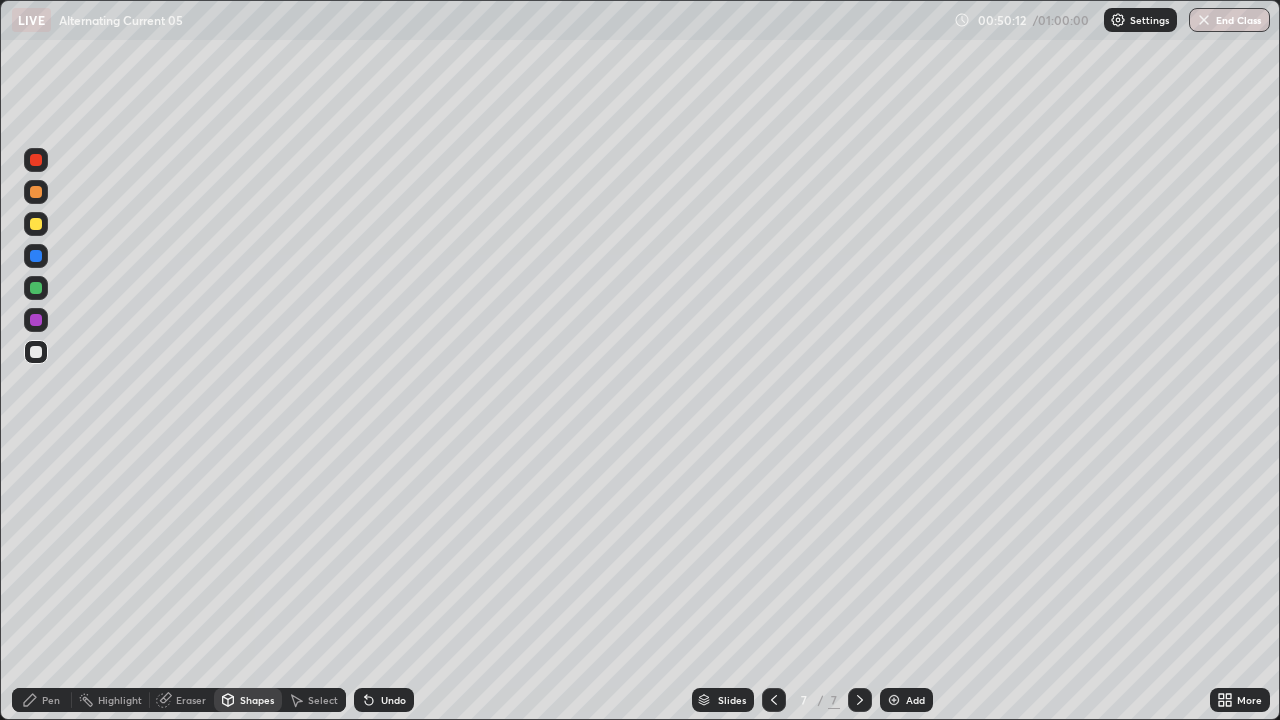 click at bounding box center [36, 288] 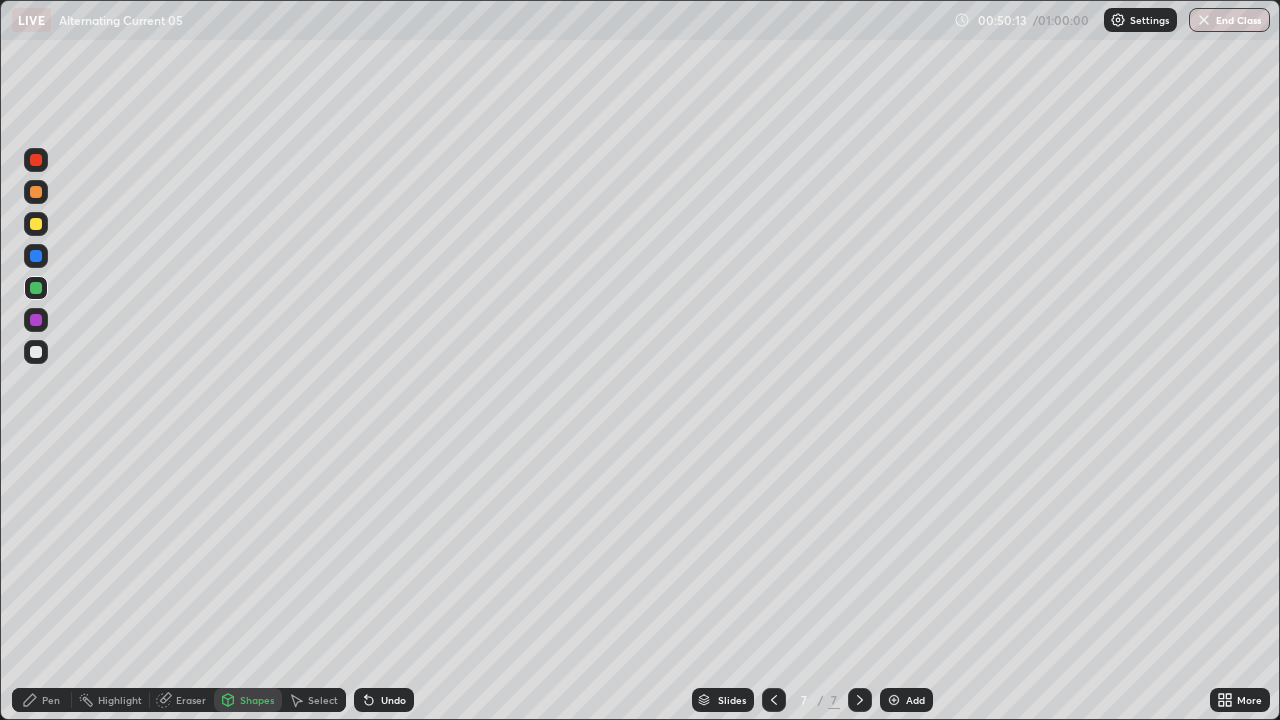 click on "Shapes" at bounding box center (248, 700) 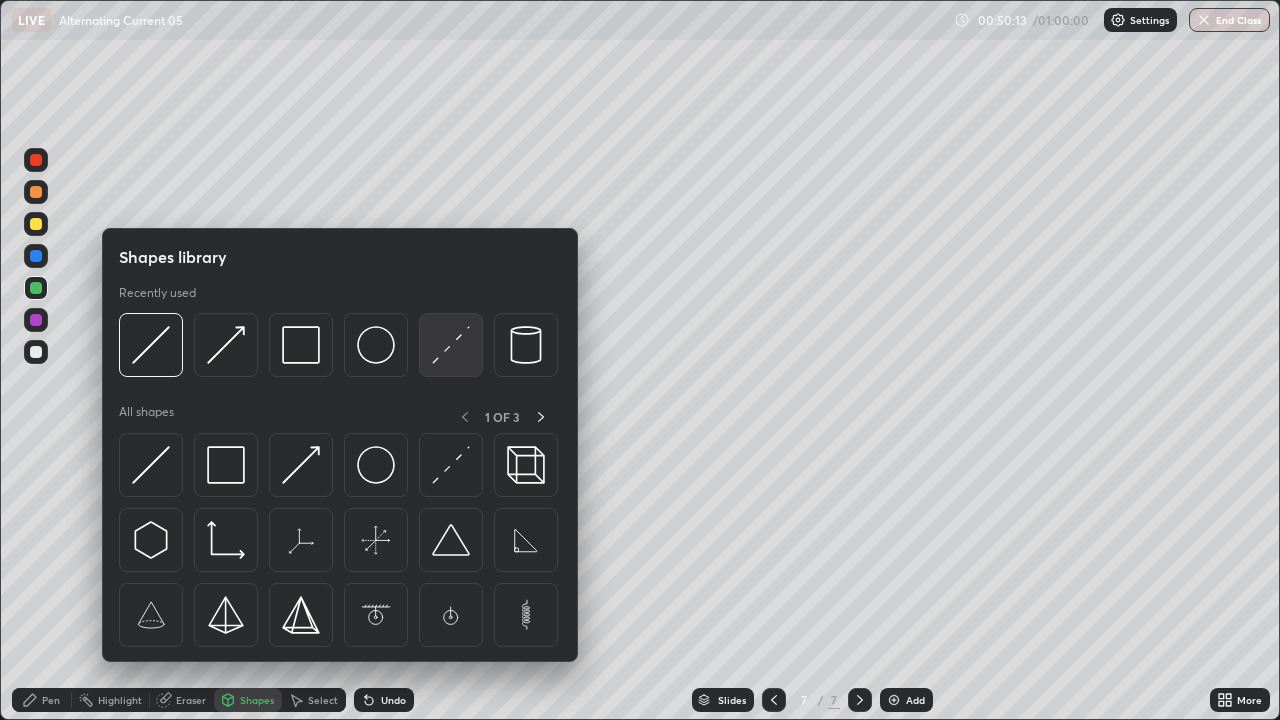 click at bounding box center [451, 345] 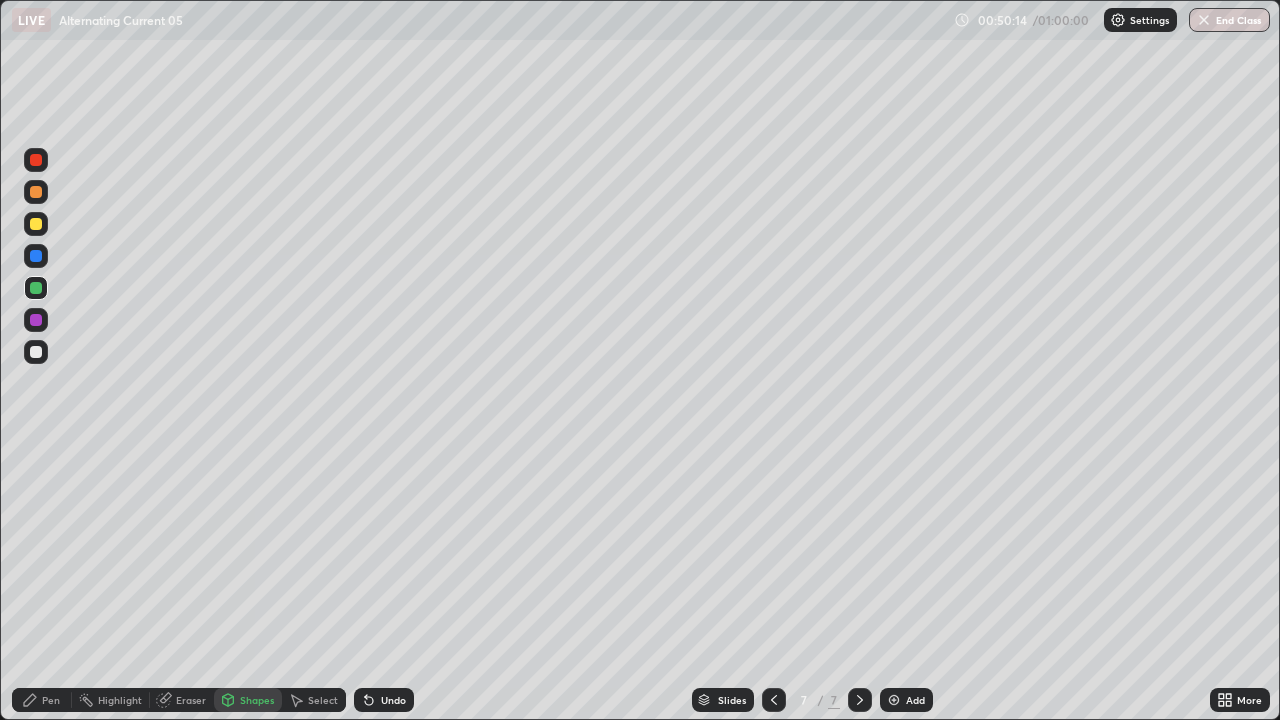 click on "Shapes" at bounding box center [257, 700] 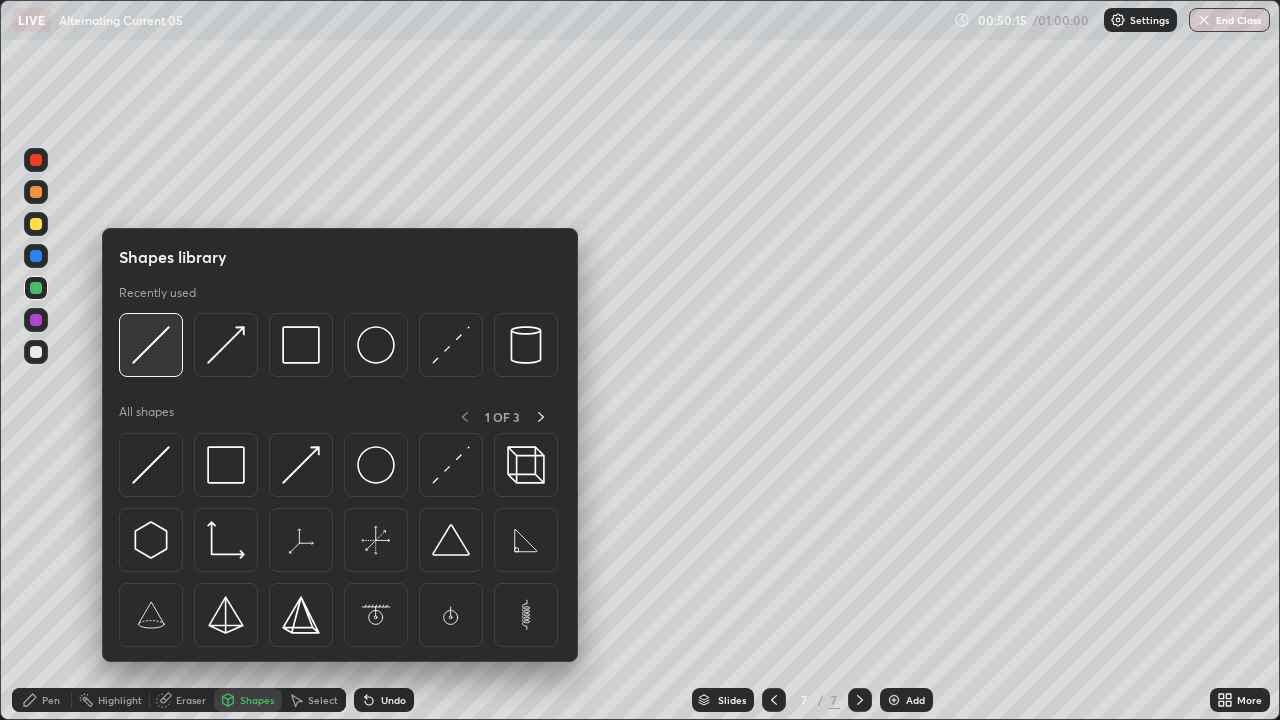 click at bounding box center [151, 345] 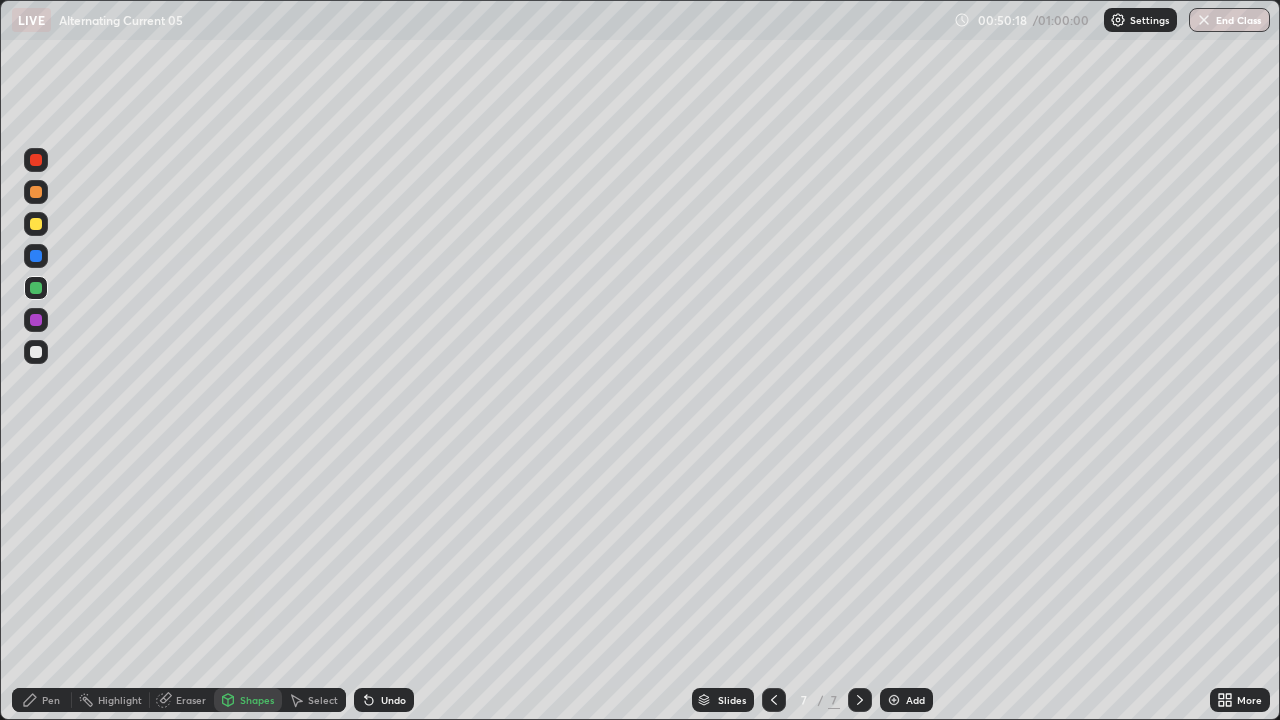 click on "Undo" at bounding box center [384, 700] 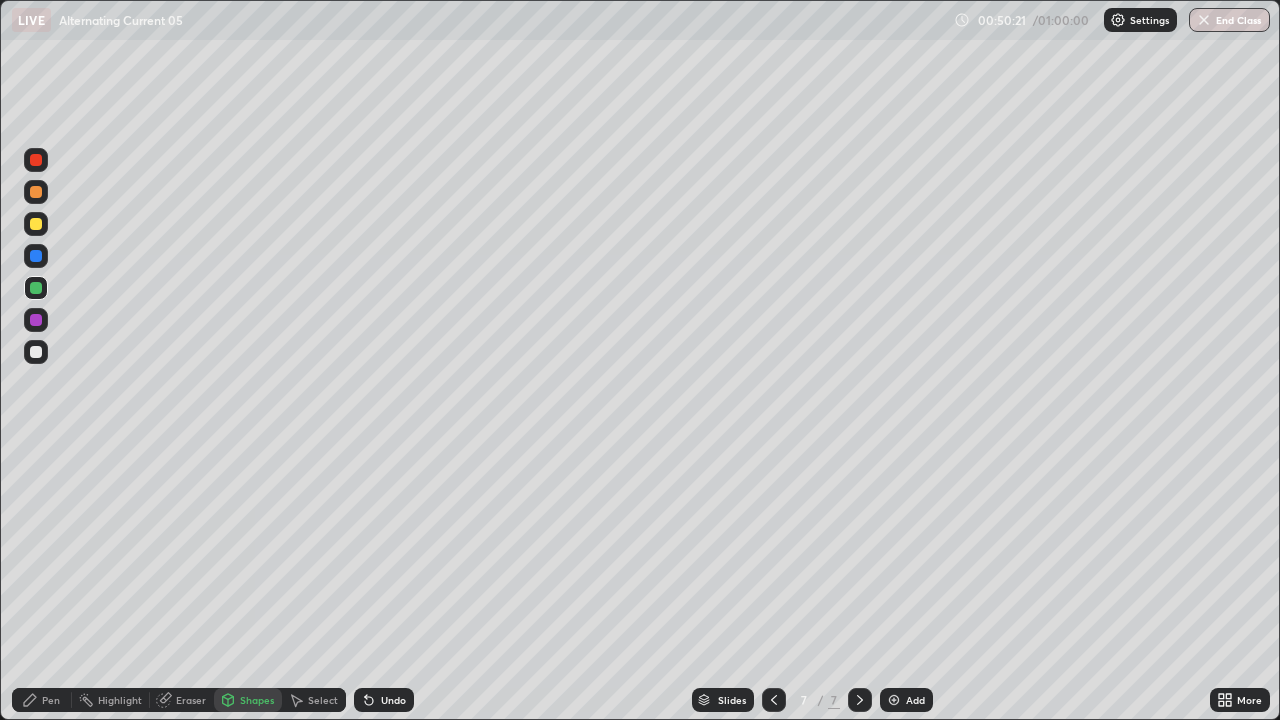 click on "Pen" at bounding box center [51, 700] 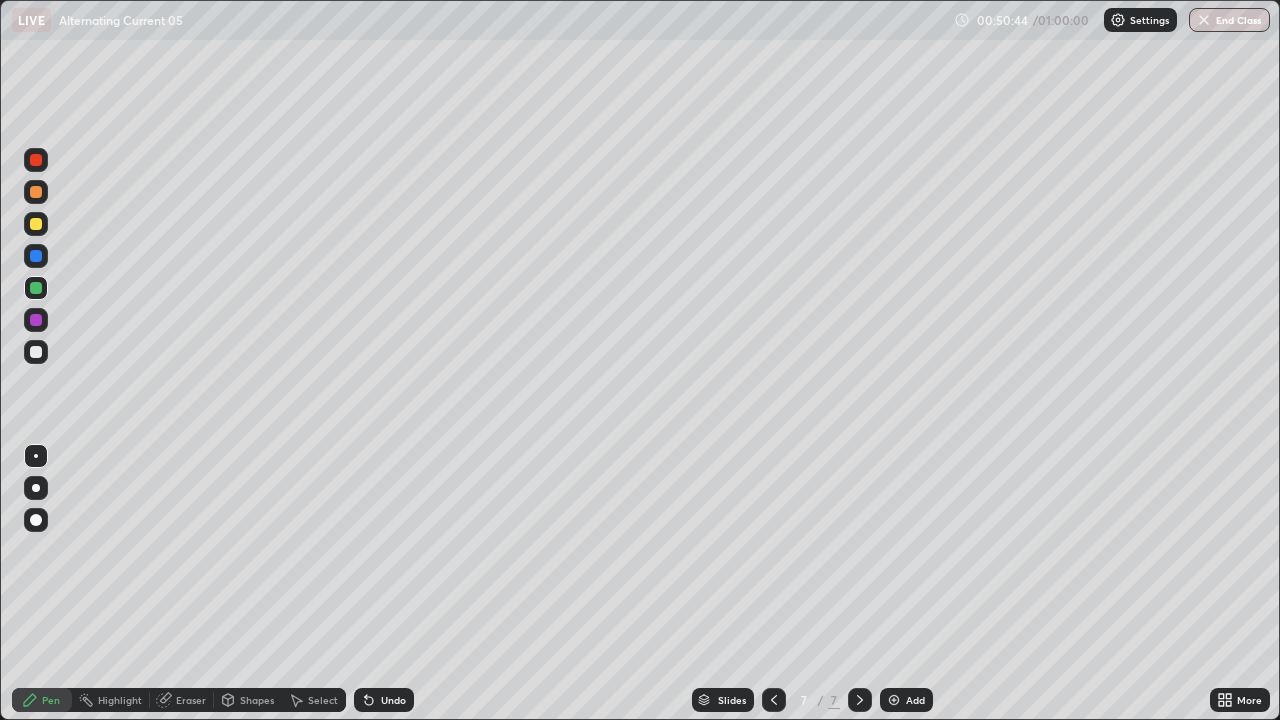 click at bounding box center (36, 352) 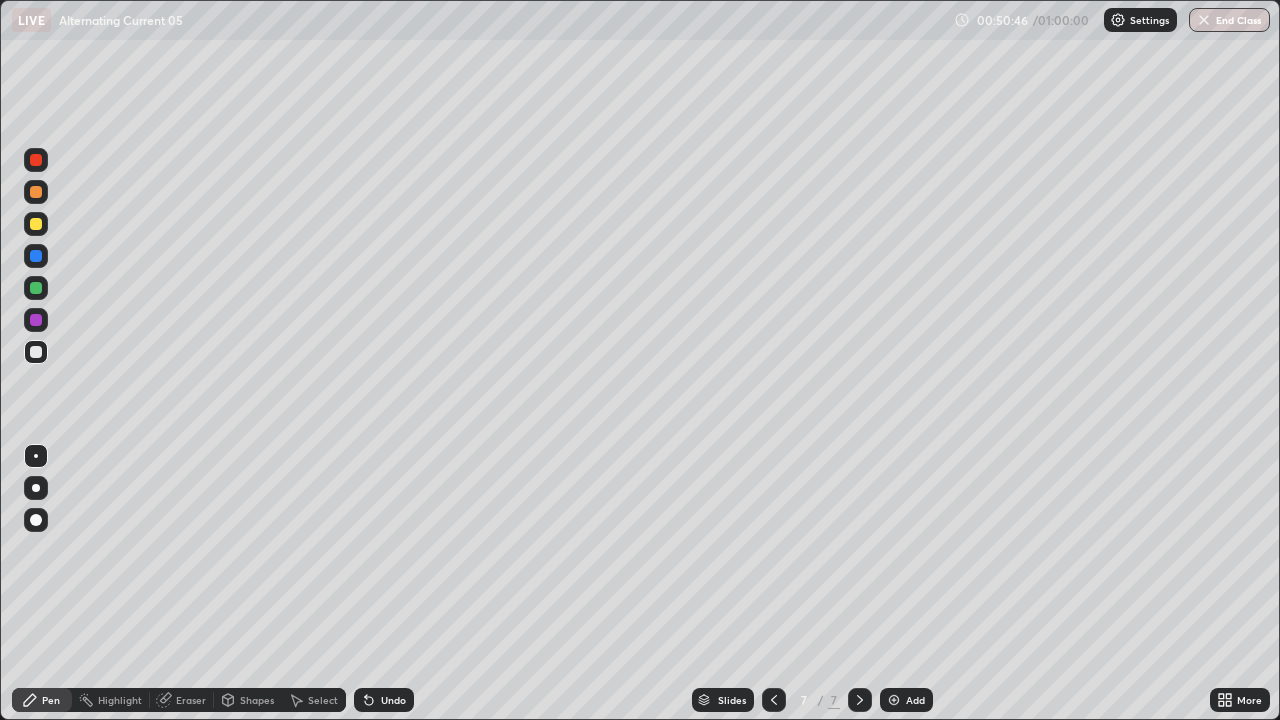 click on "Pen" at bounding box center [51, 700] 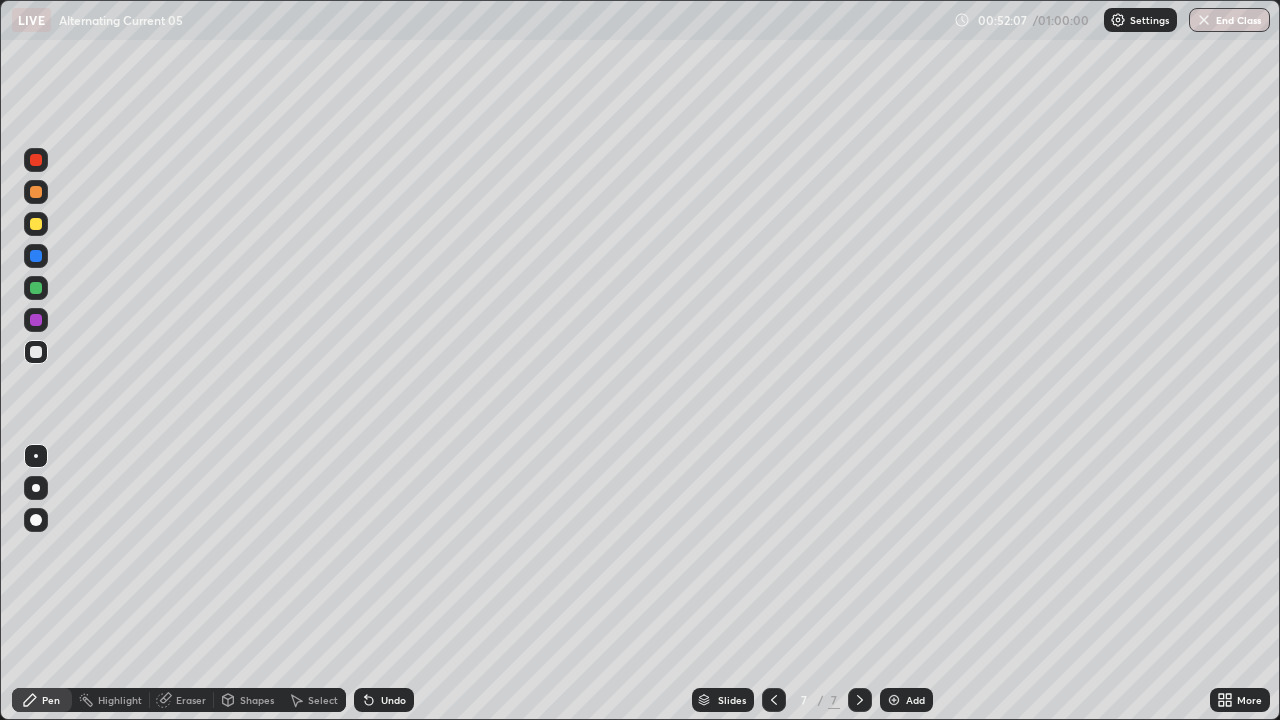click on "More" at bounding box center (1249, 700) 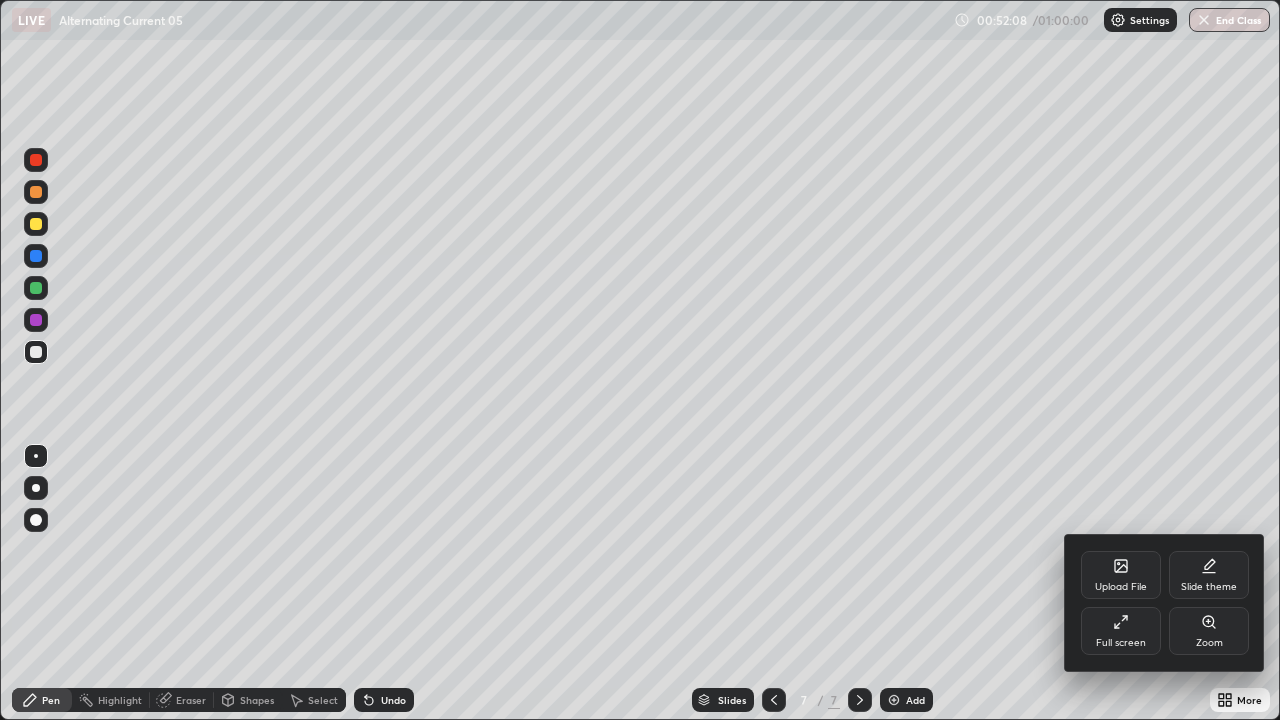 click on "Full screen" at bounding box center (1121, 631) 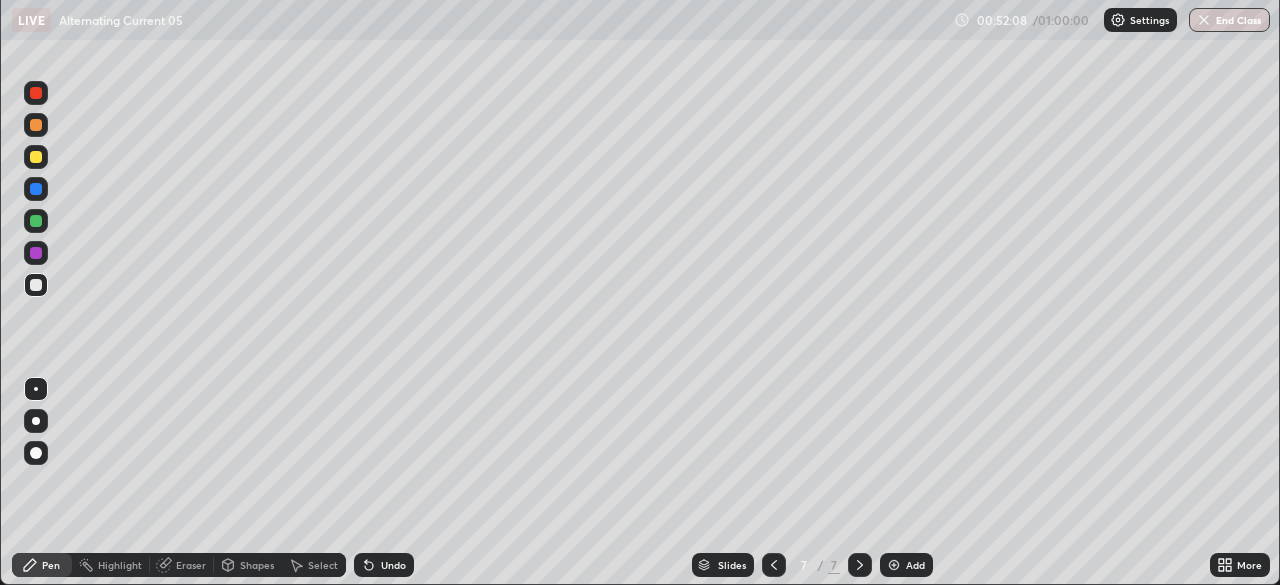 scroll, scrollTop: 585, scrollLeft: 1280, axis: both 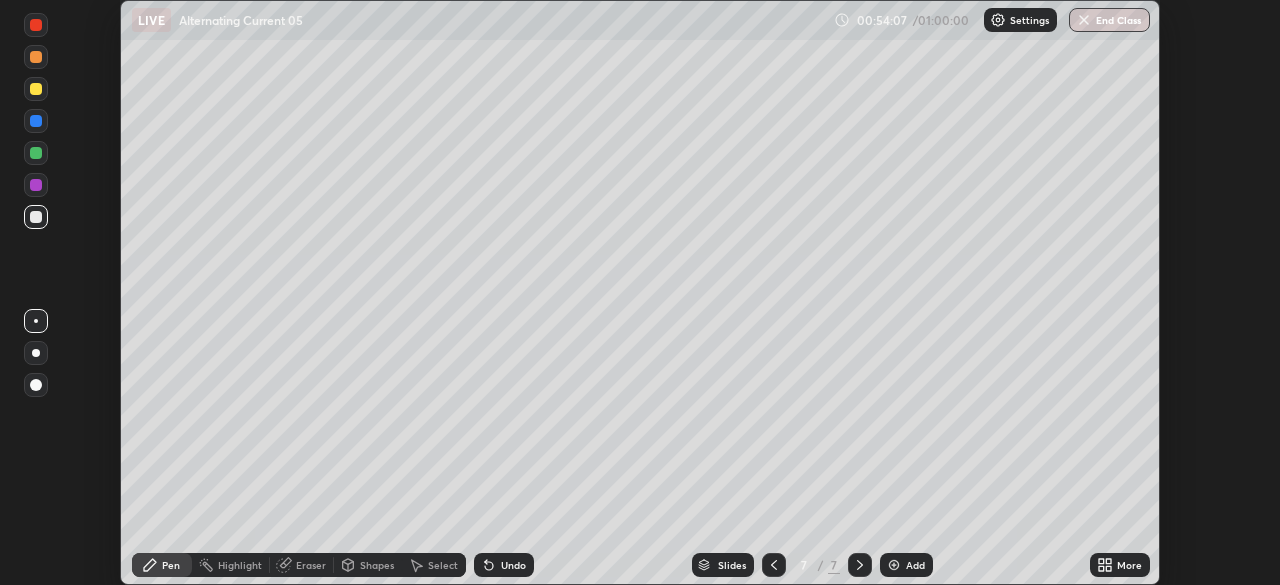 click 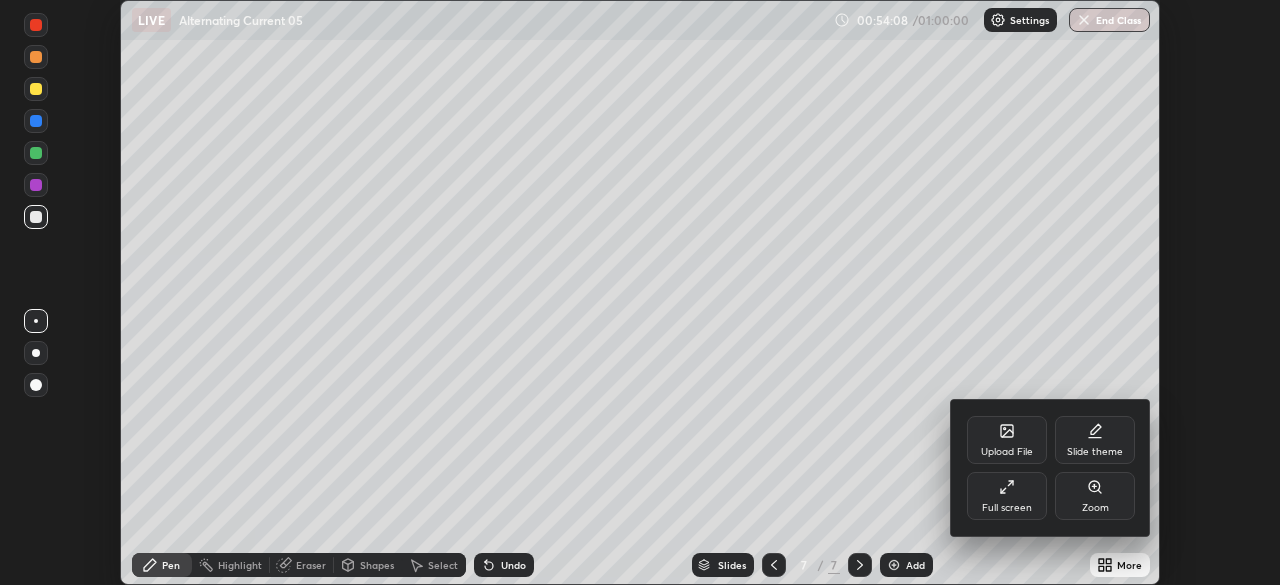click on "Full screen" at bounding box center [1007, 508] 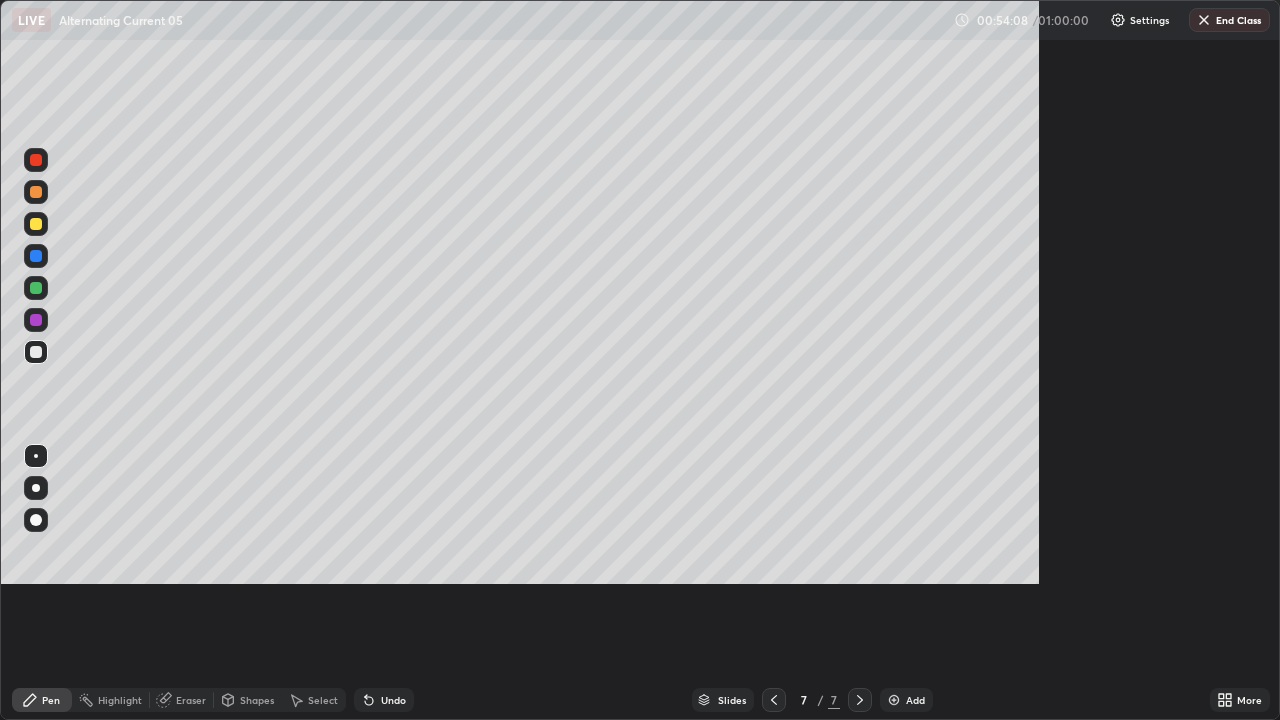 scroll, scrollTop: 99280, scrollLeft: 98720, axis: both 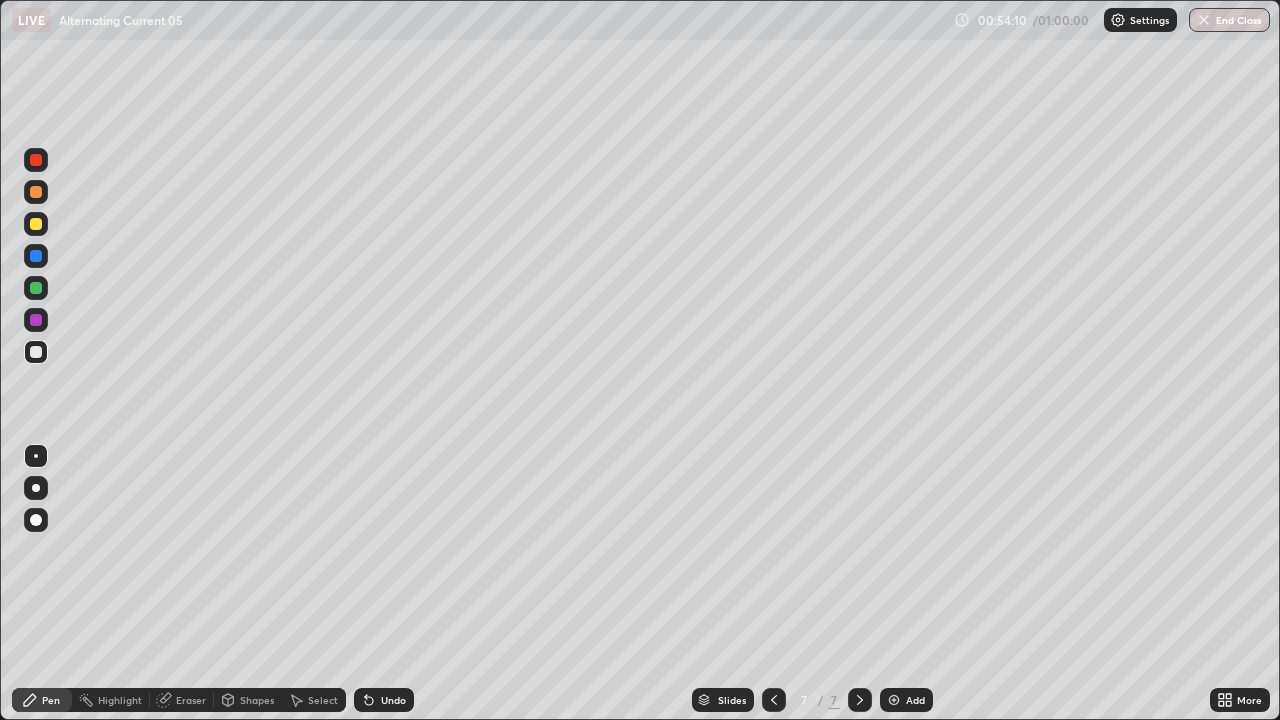 click at bounding box center [774, 700] 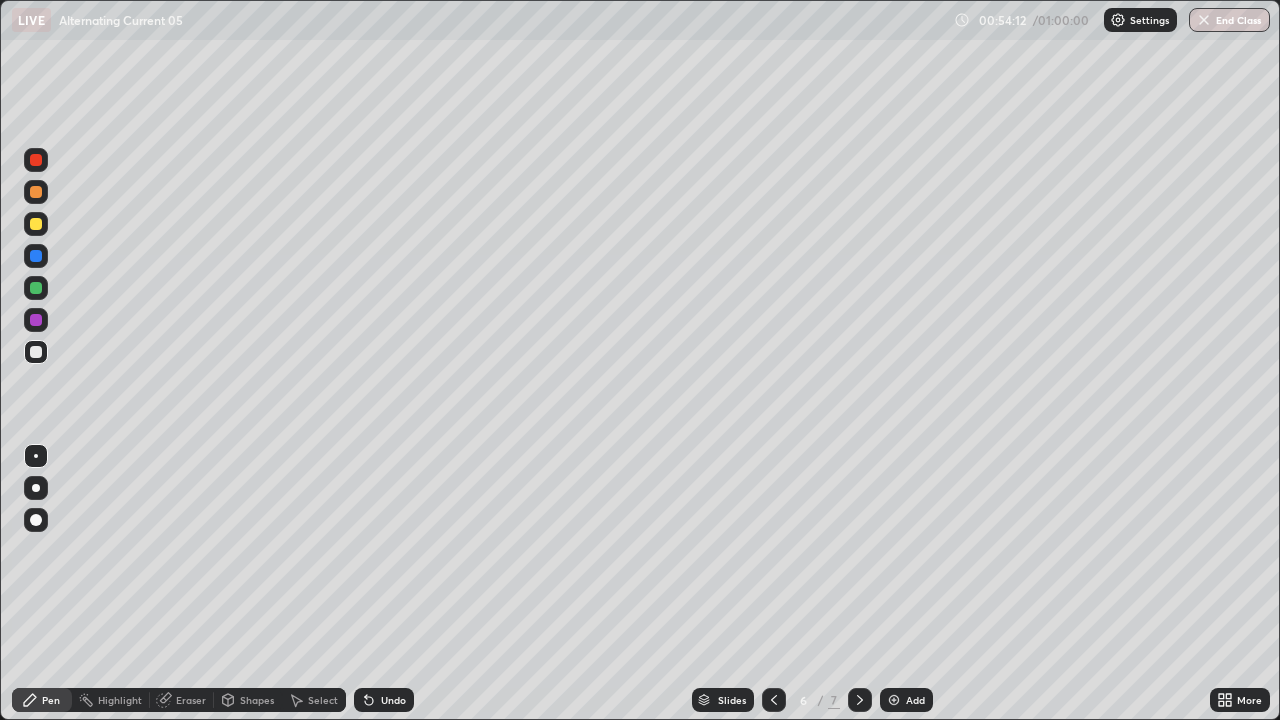 click at bounding box center (774, 700) 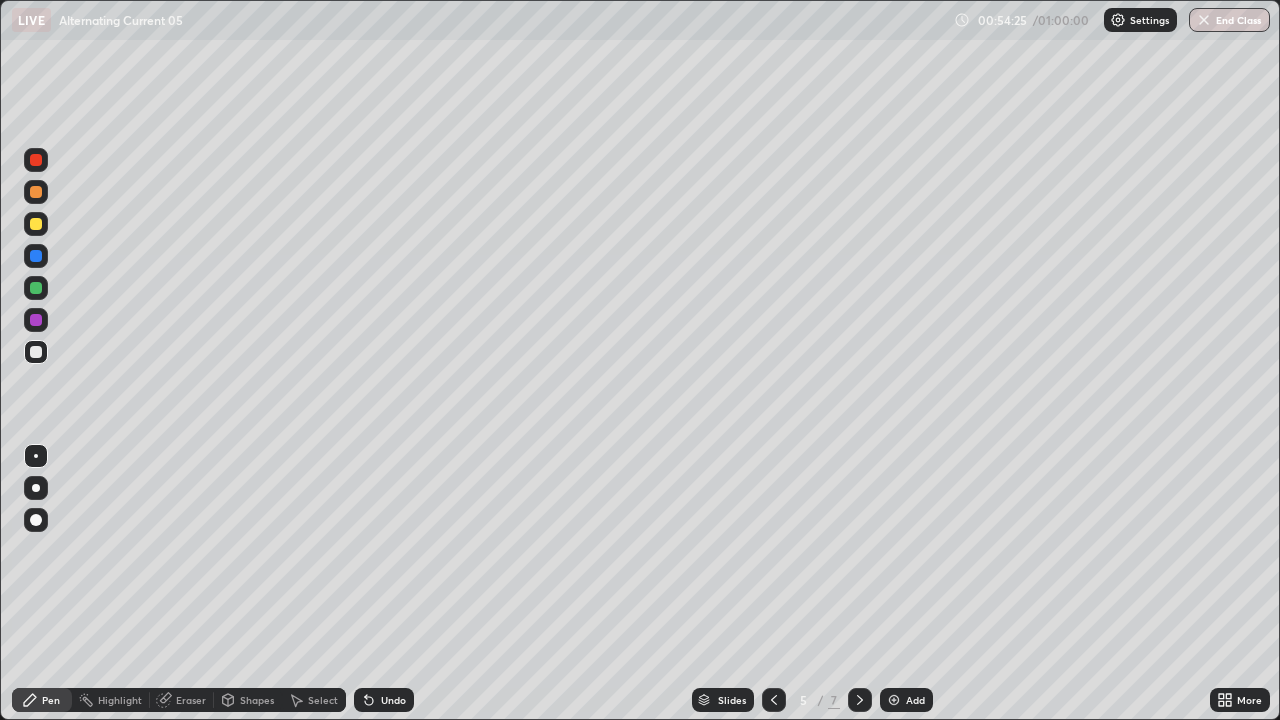 click 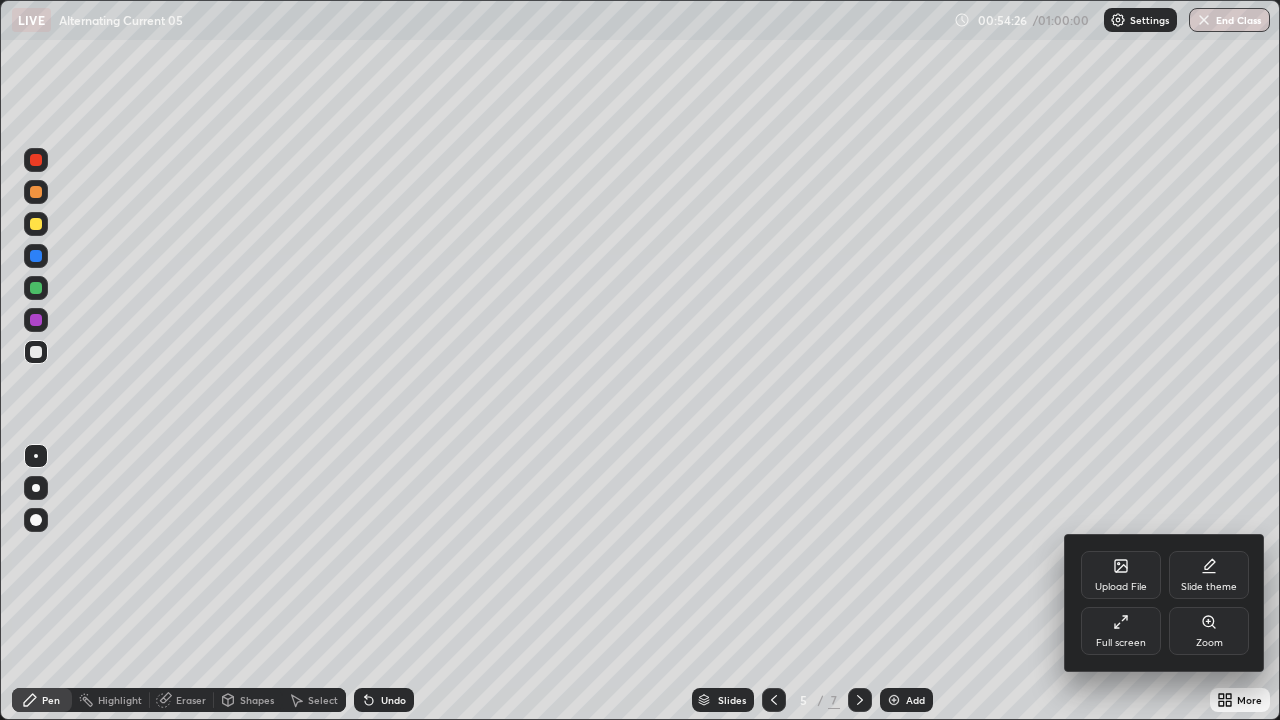 click on "Full screen" at bounding box center [1121, 643] 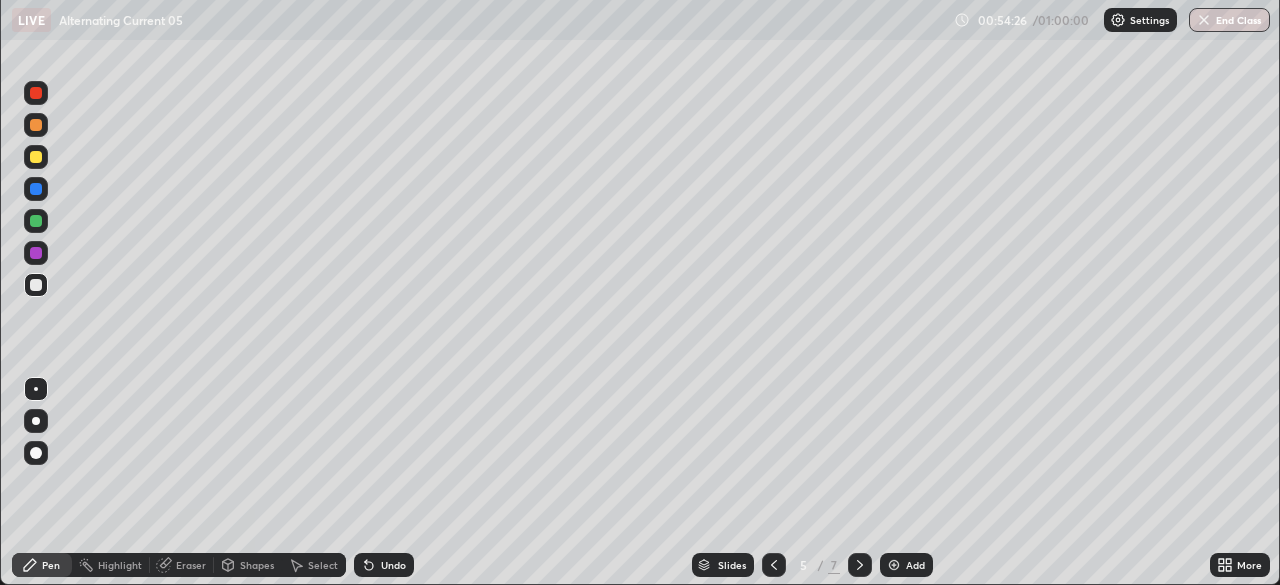 scroll, scrollTop: 585, scrollLeft: 1280, axis: both 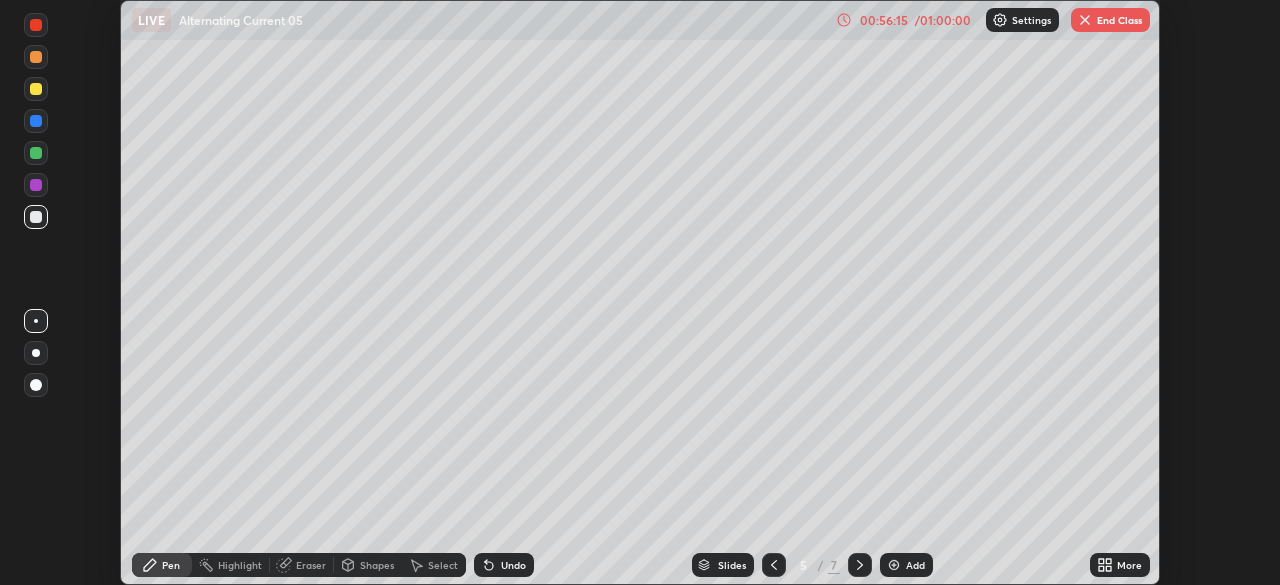 click 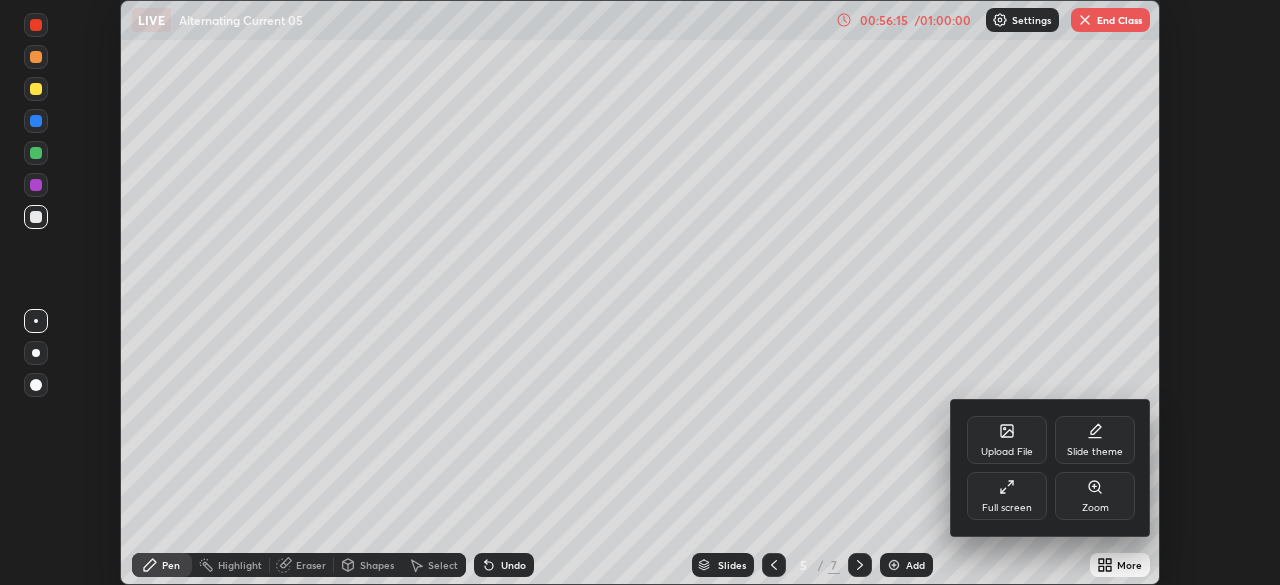click on "Full screen" at bounding box center (1007, 508) 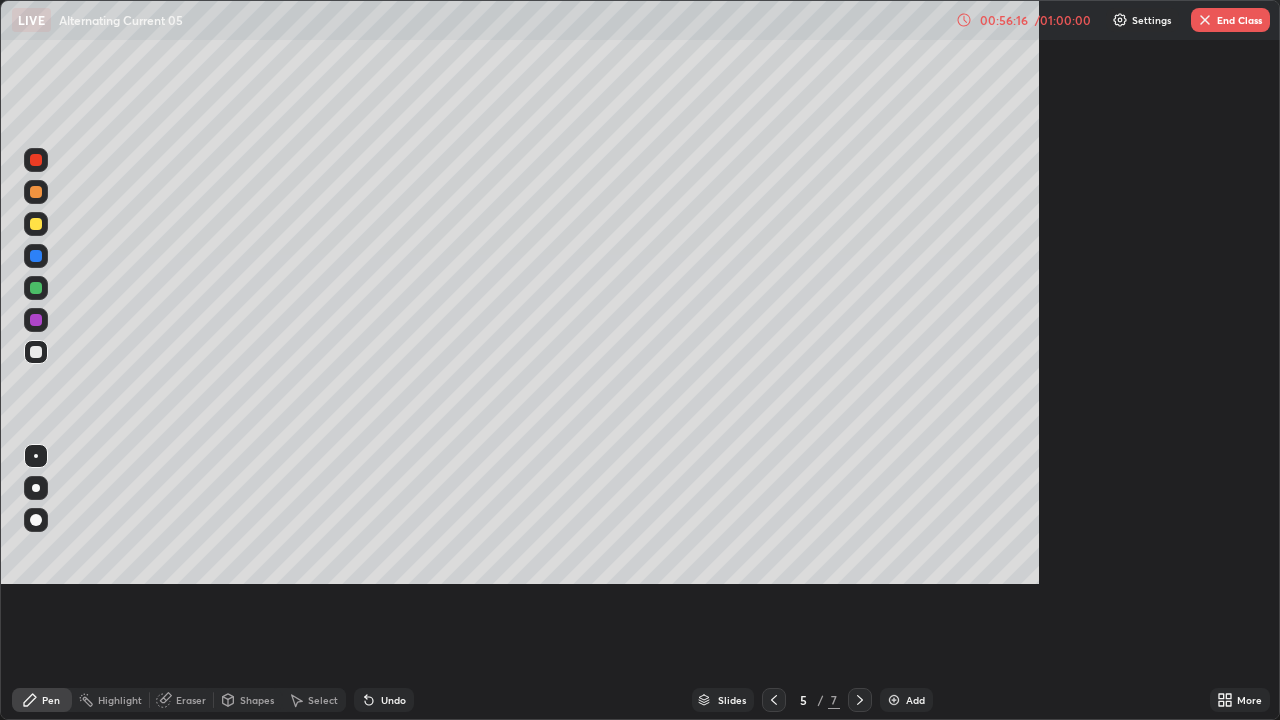 scroll, scrollTop: 99280, scrollLeft: 98720, axis: both 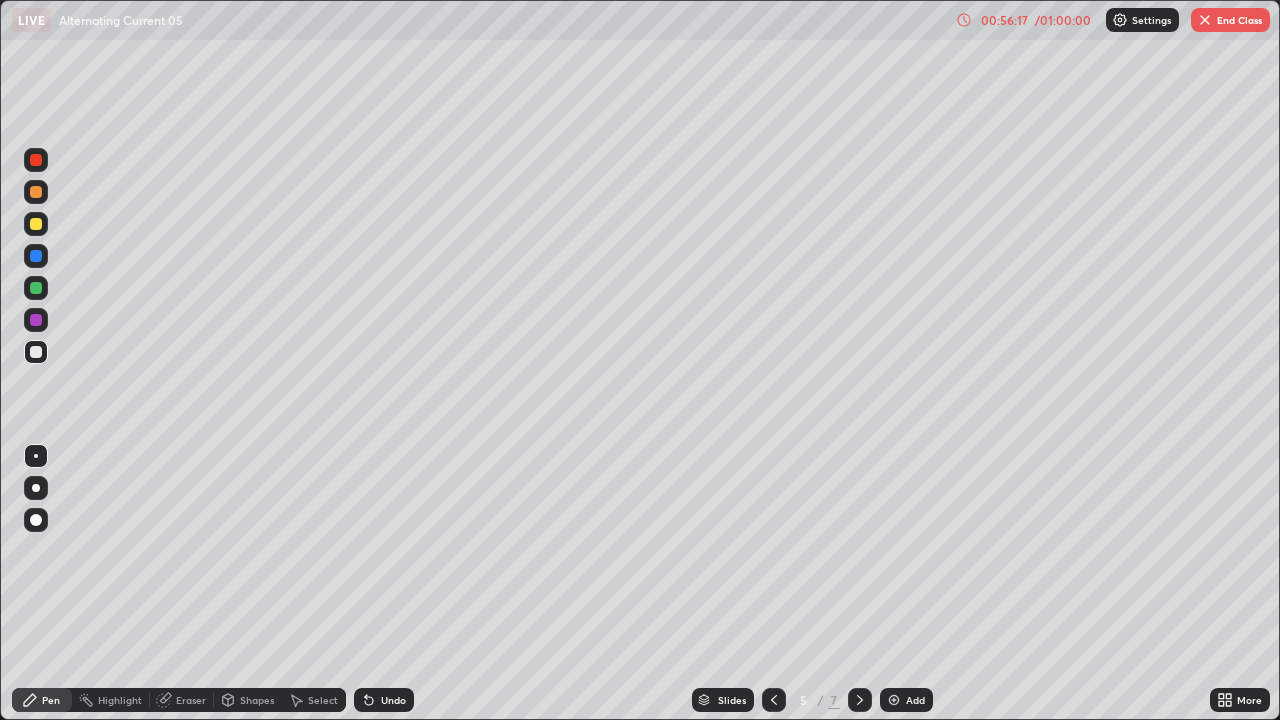 click at bounding box center [860, 700] 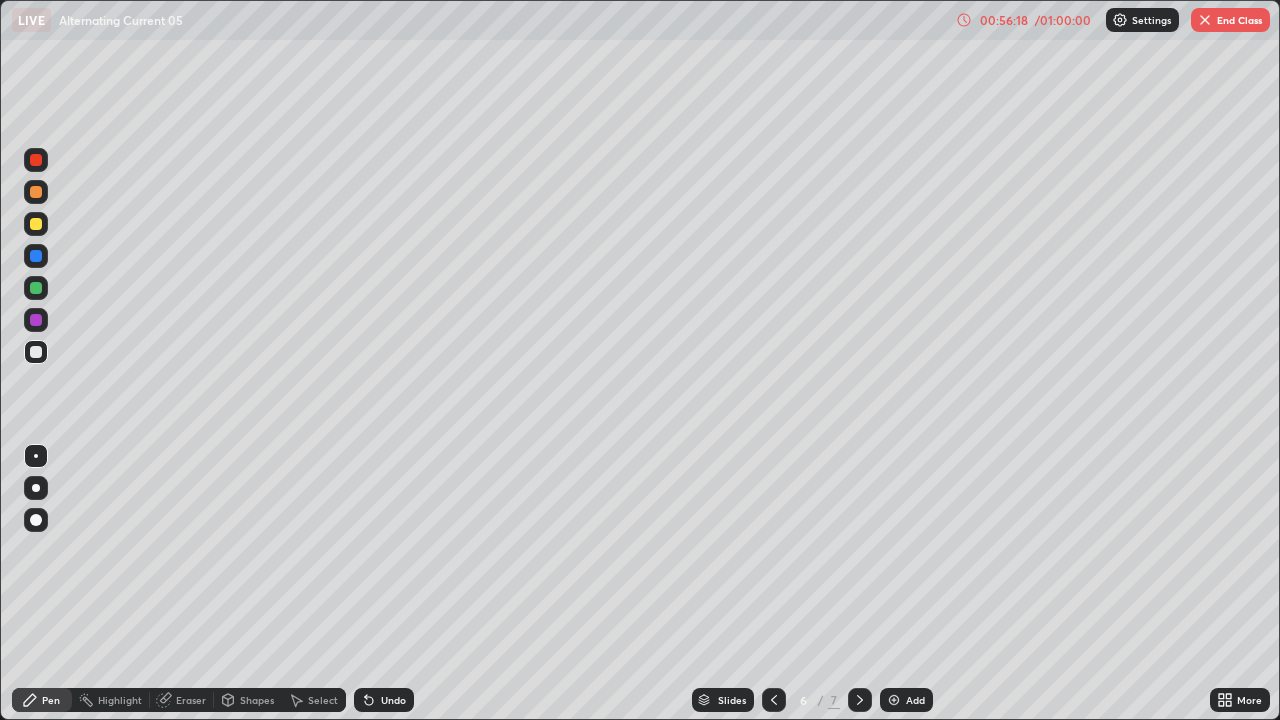 click at bounding box center (860, 700) 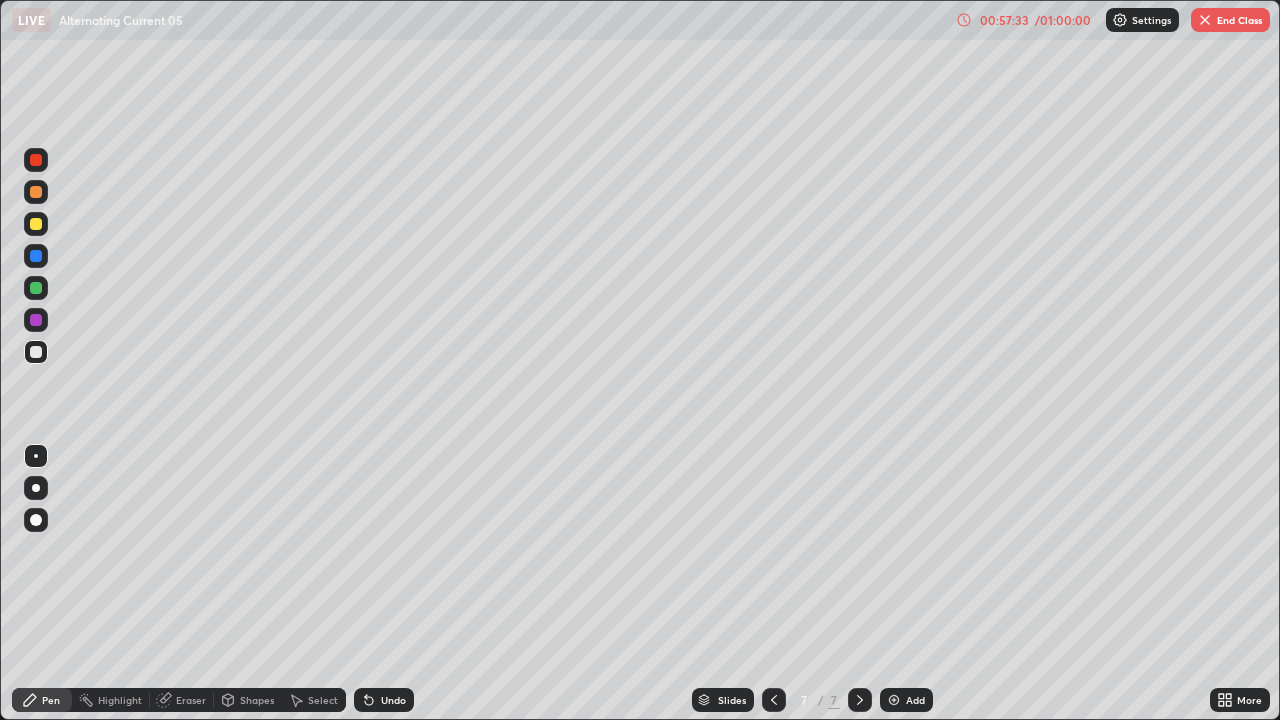 click 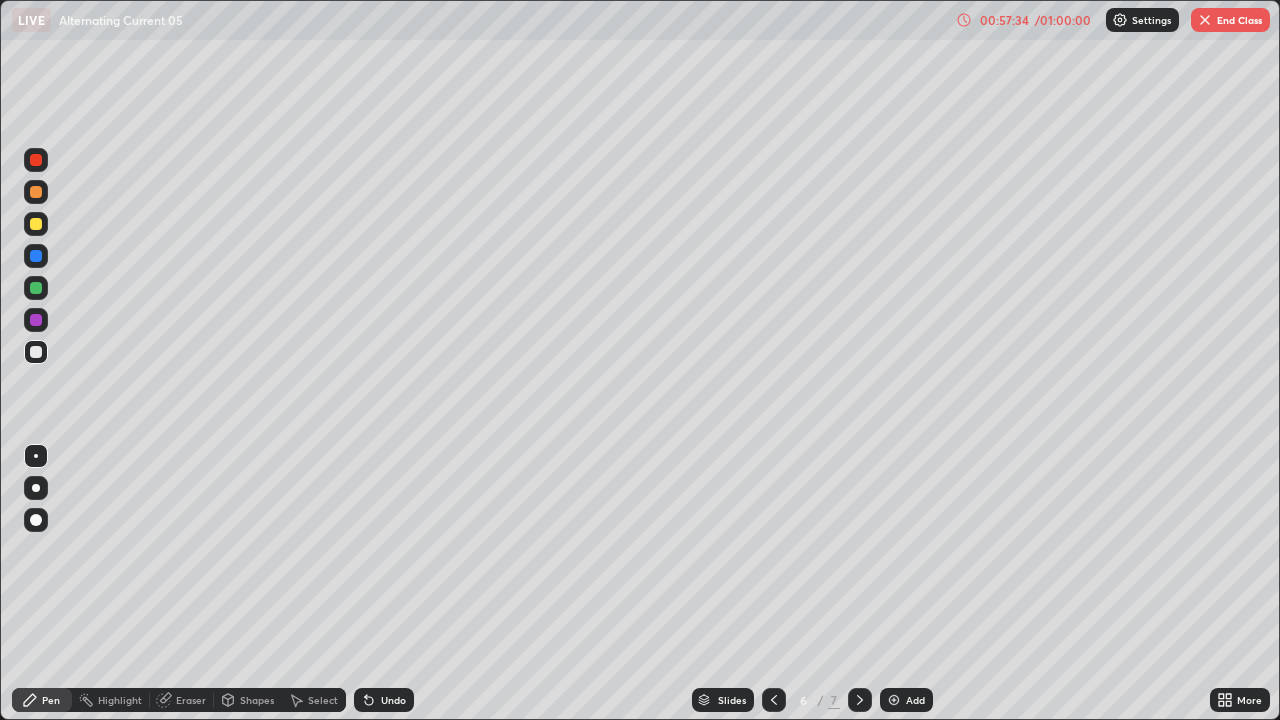 click at bounding box center [774, 700] 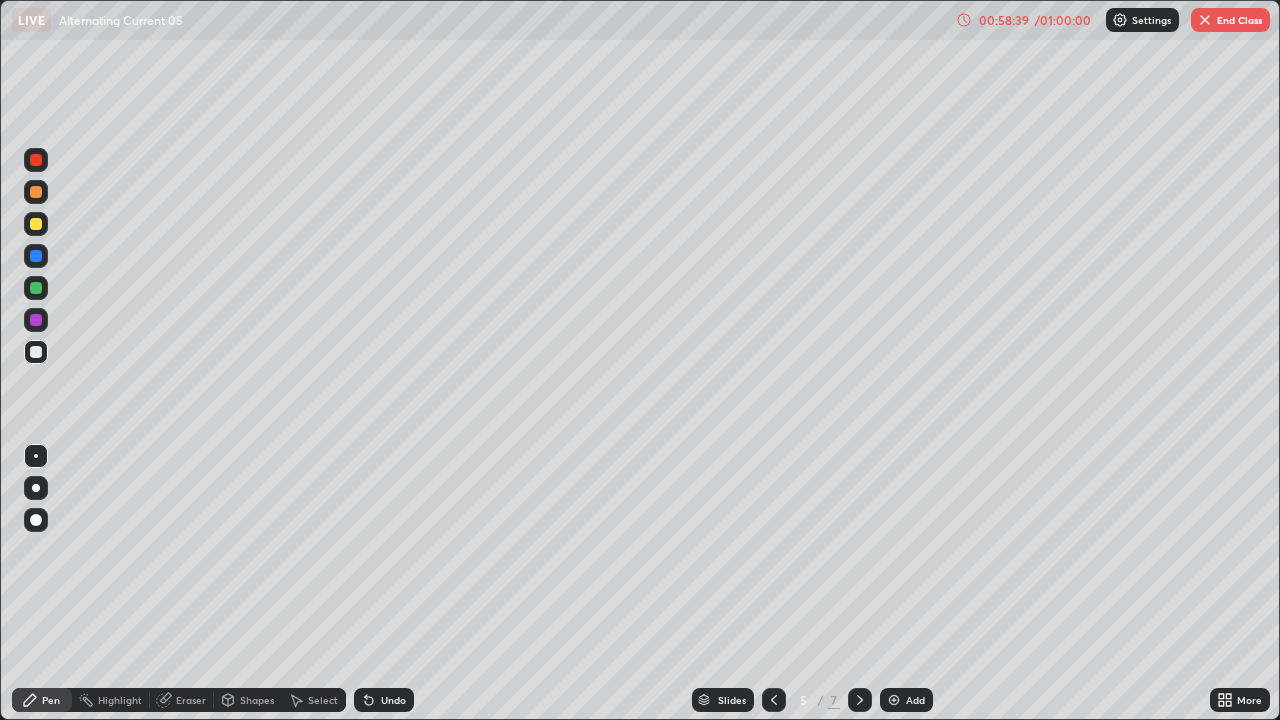 click on "End Class" at bounding box center (1230, 20) 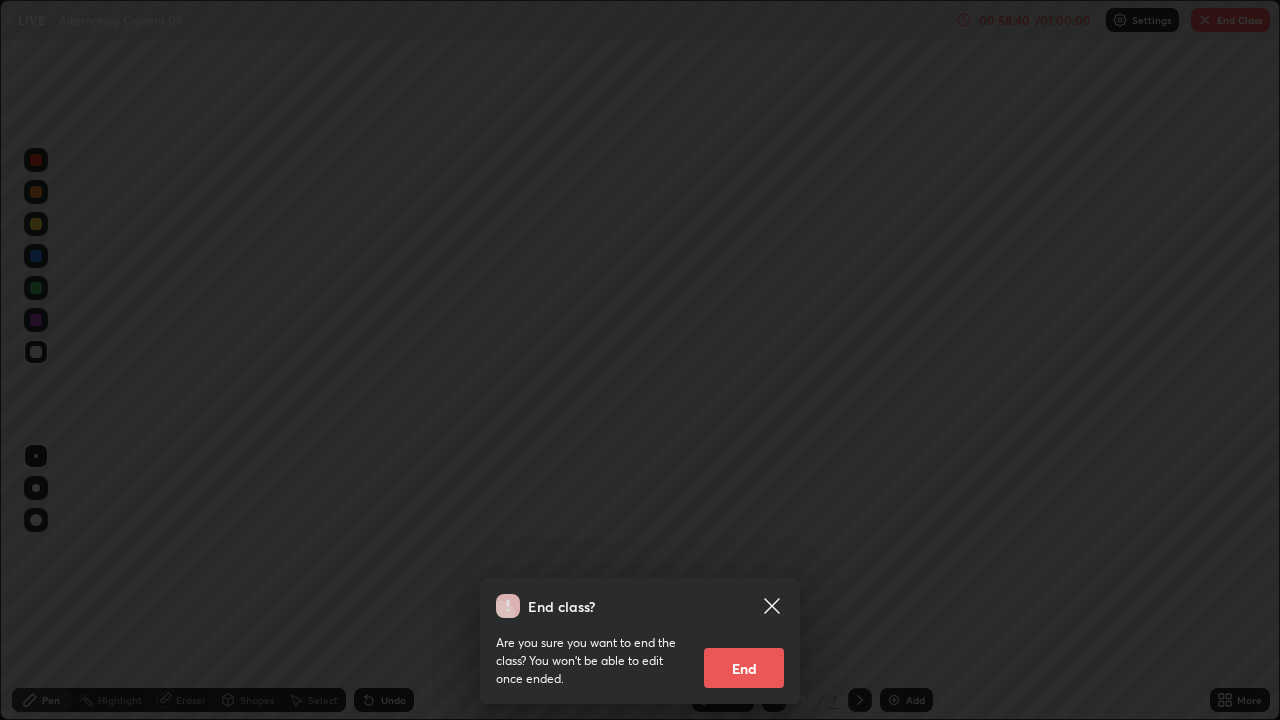 click on "End" at bounding box center (744, 668) 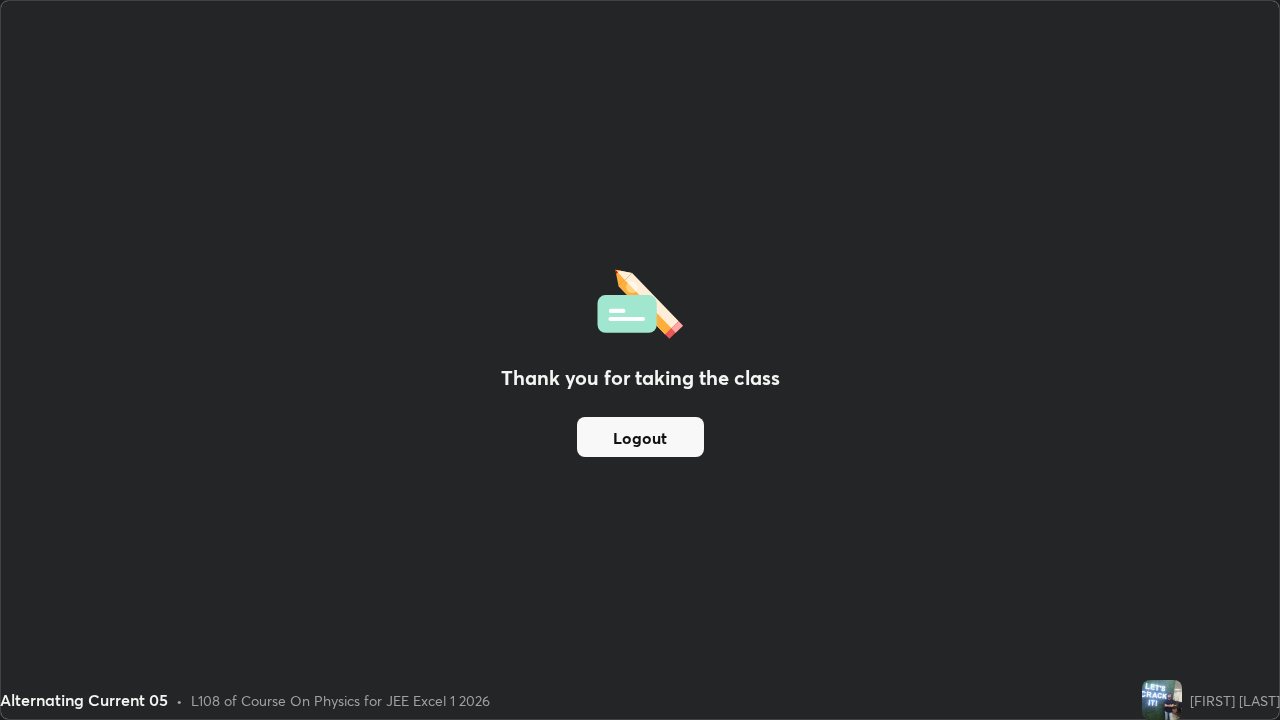 click on "Logout" at bounding box center [640, 437] 